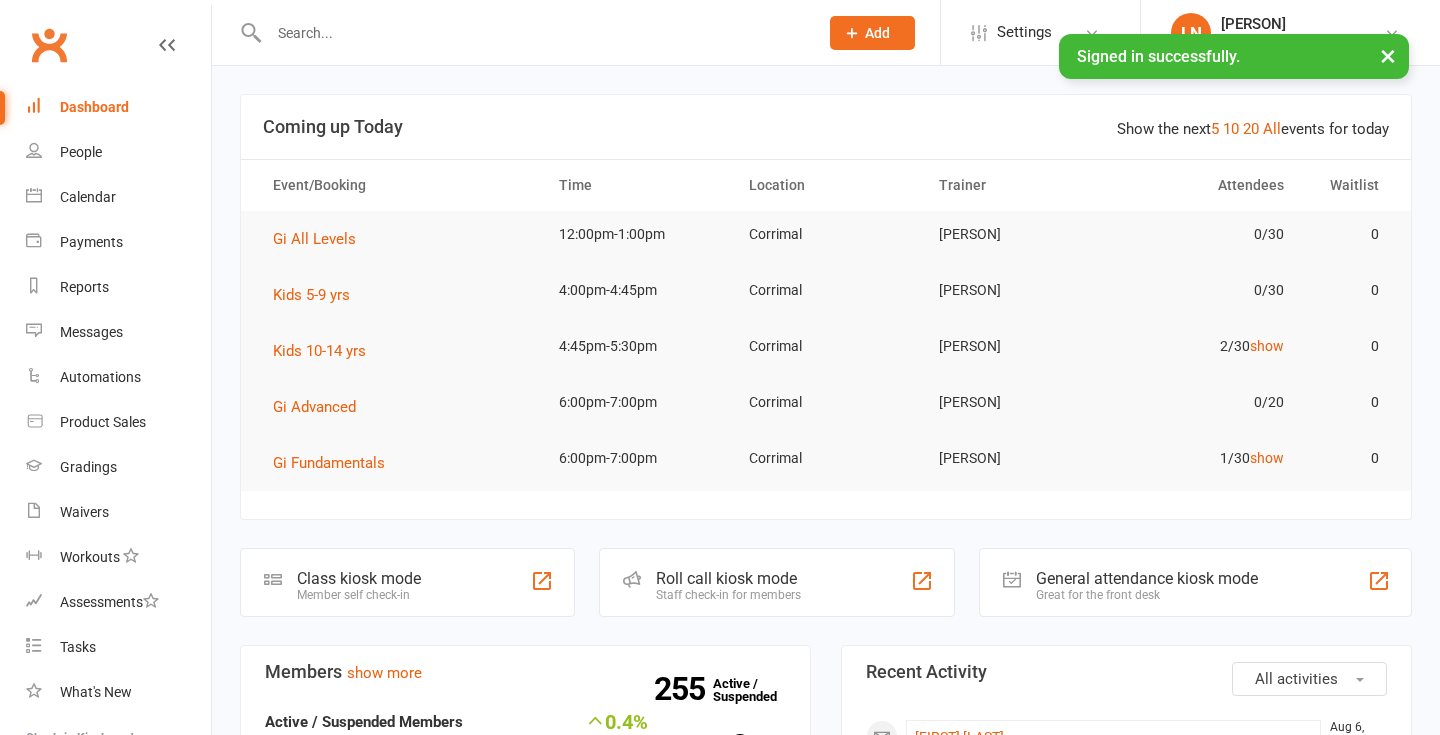 scroll, scrollTop: 0, scrollLeft: 0, axis: both 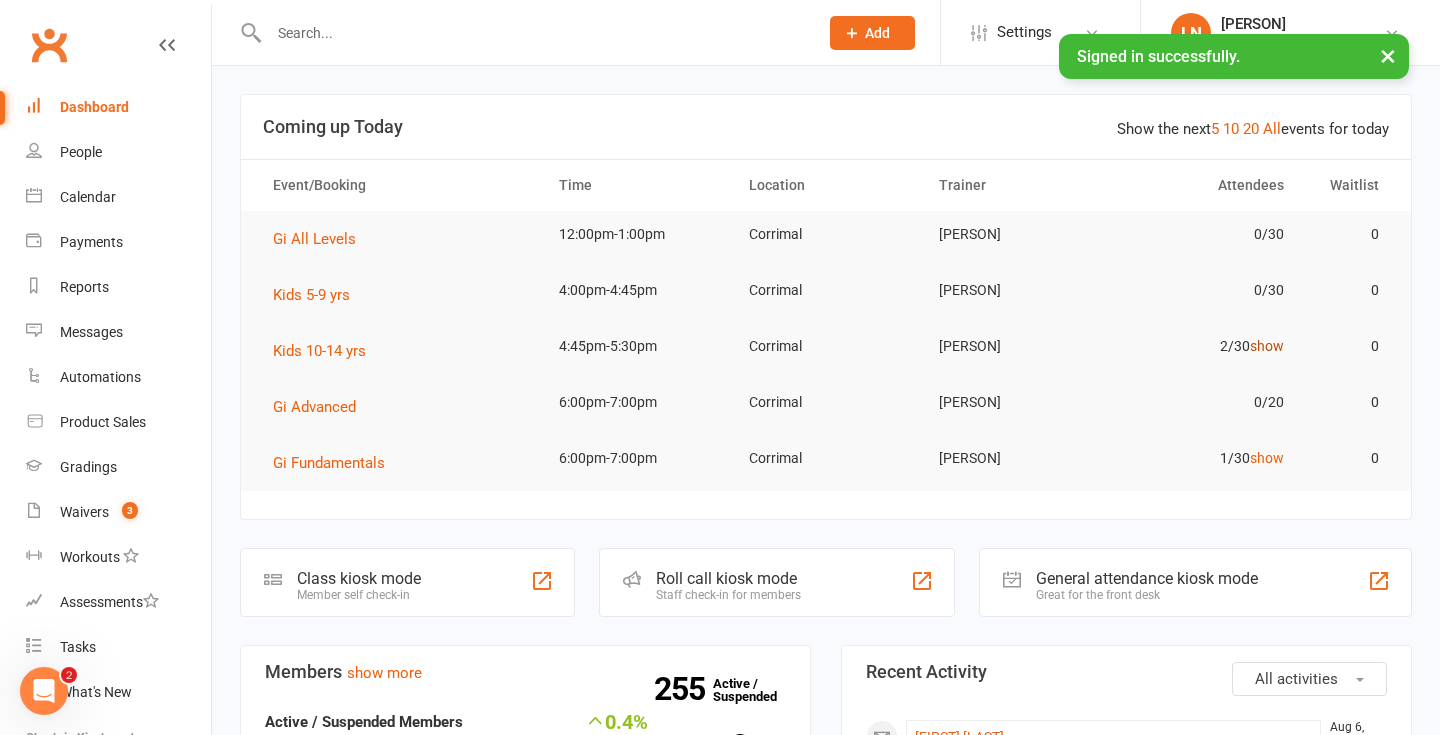 click on "show" at bounding box center [1267, 346] 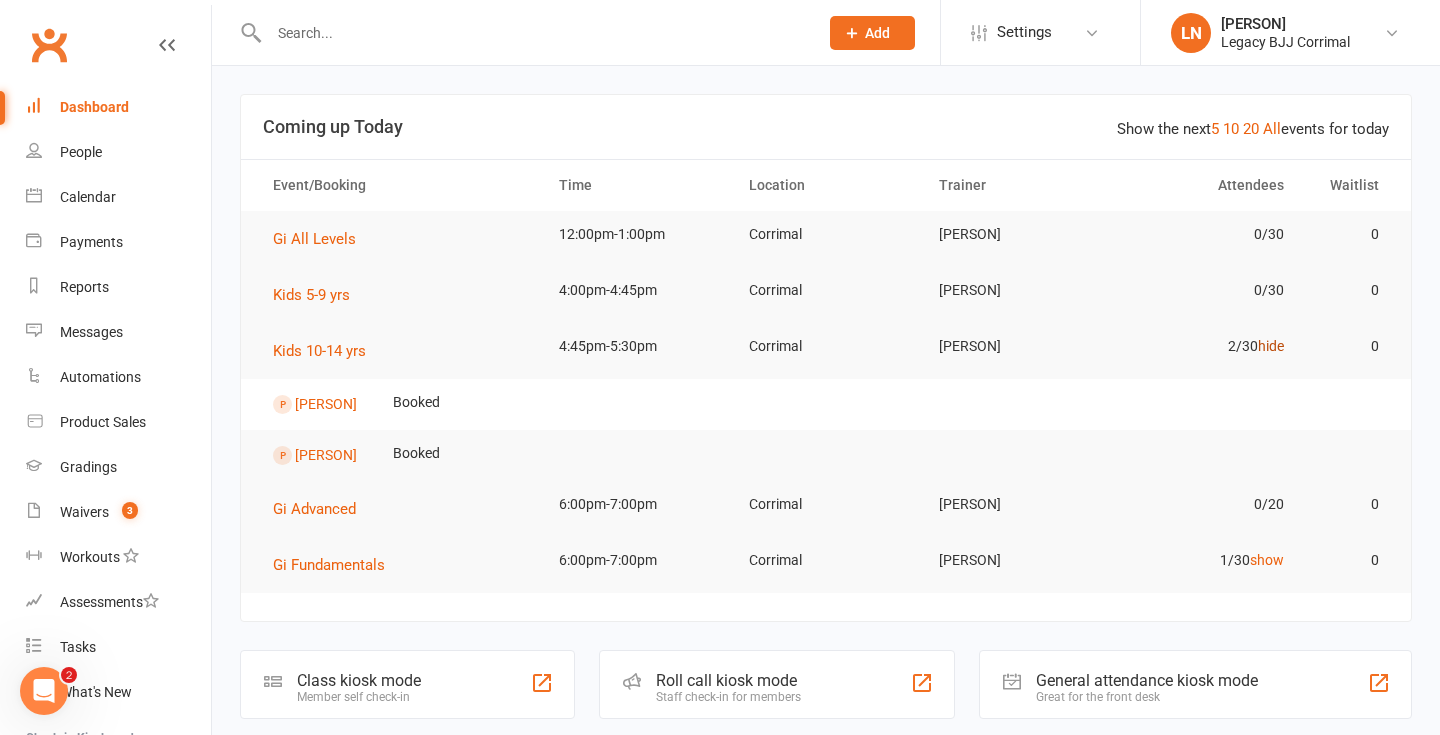 click on "hide" at bounding box center (1271, 346) 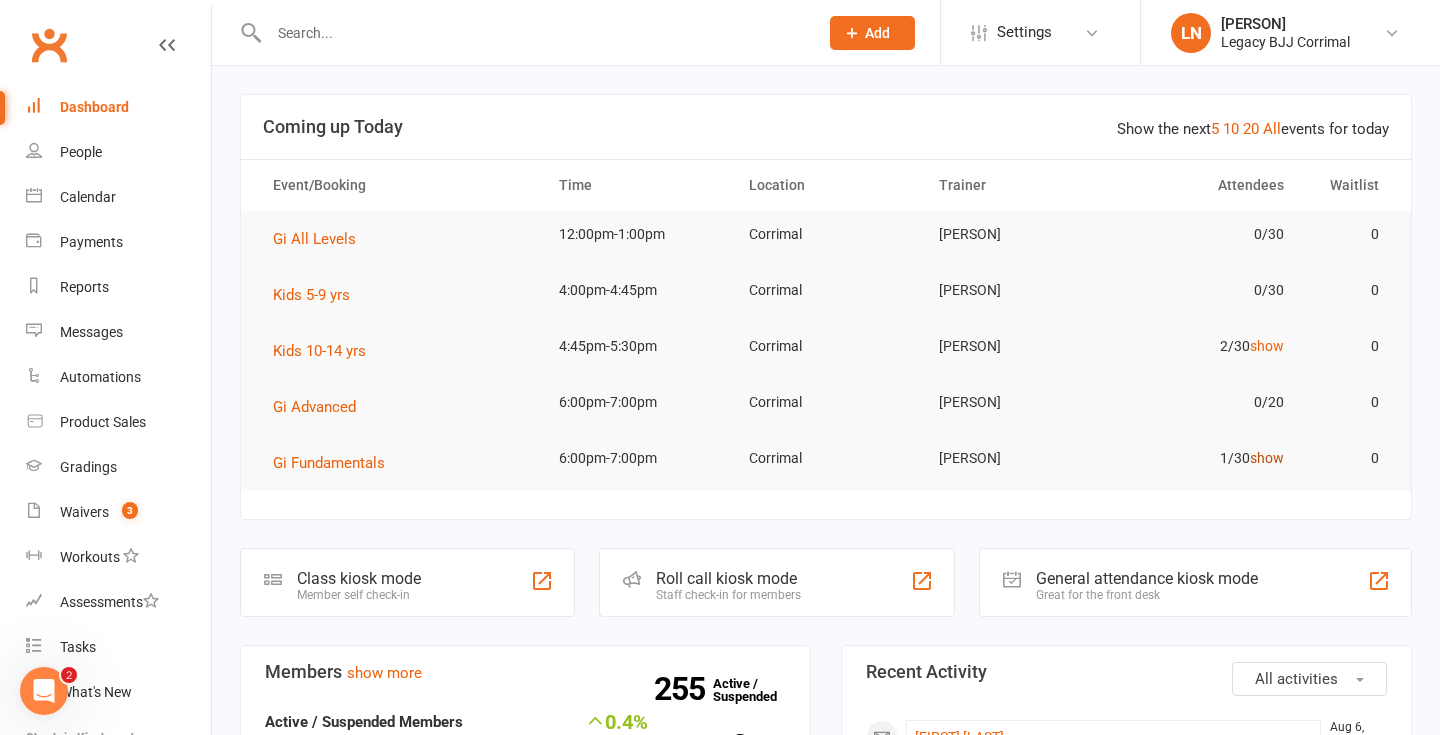 click on "show" at bounding box center [1267, 458] 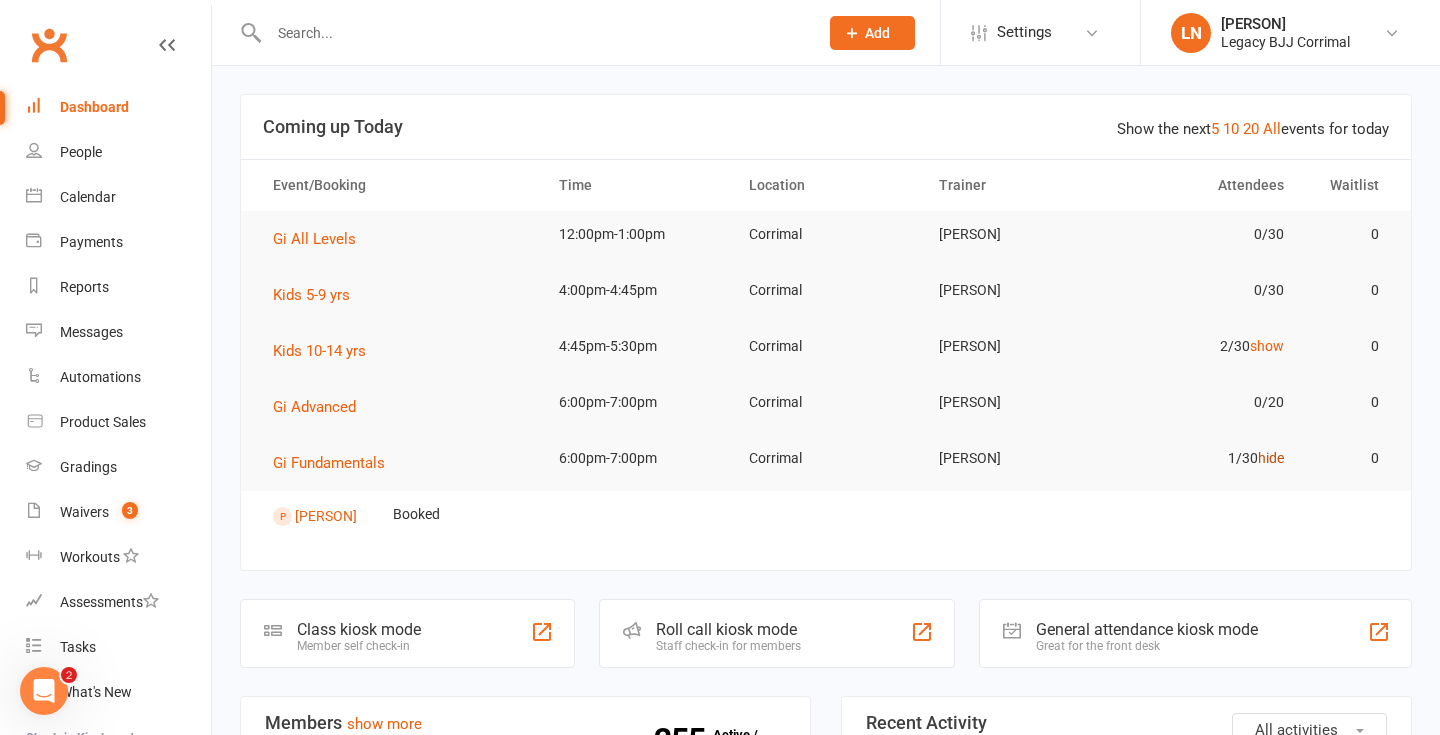 click on "hide" at bounding box center (1271, 458) 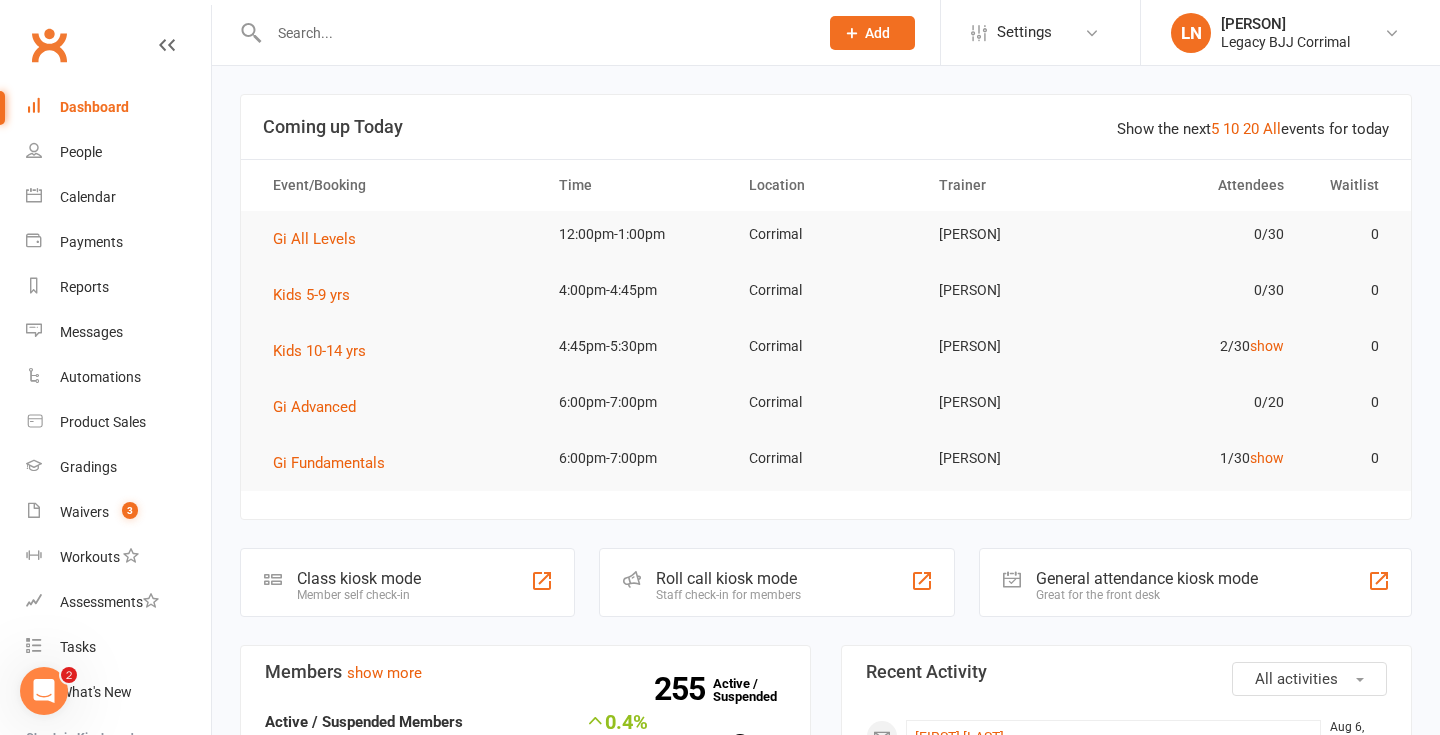 click at bounding box center (533, 33) 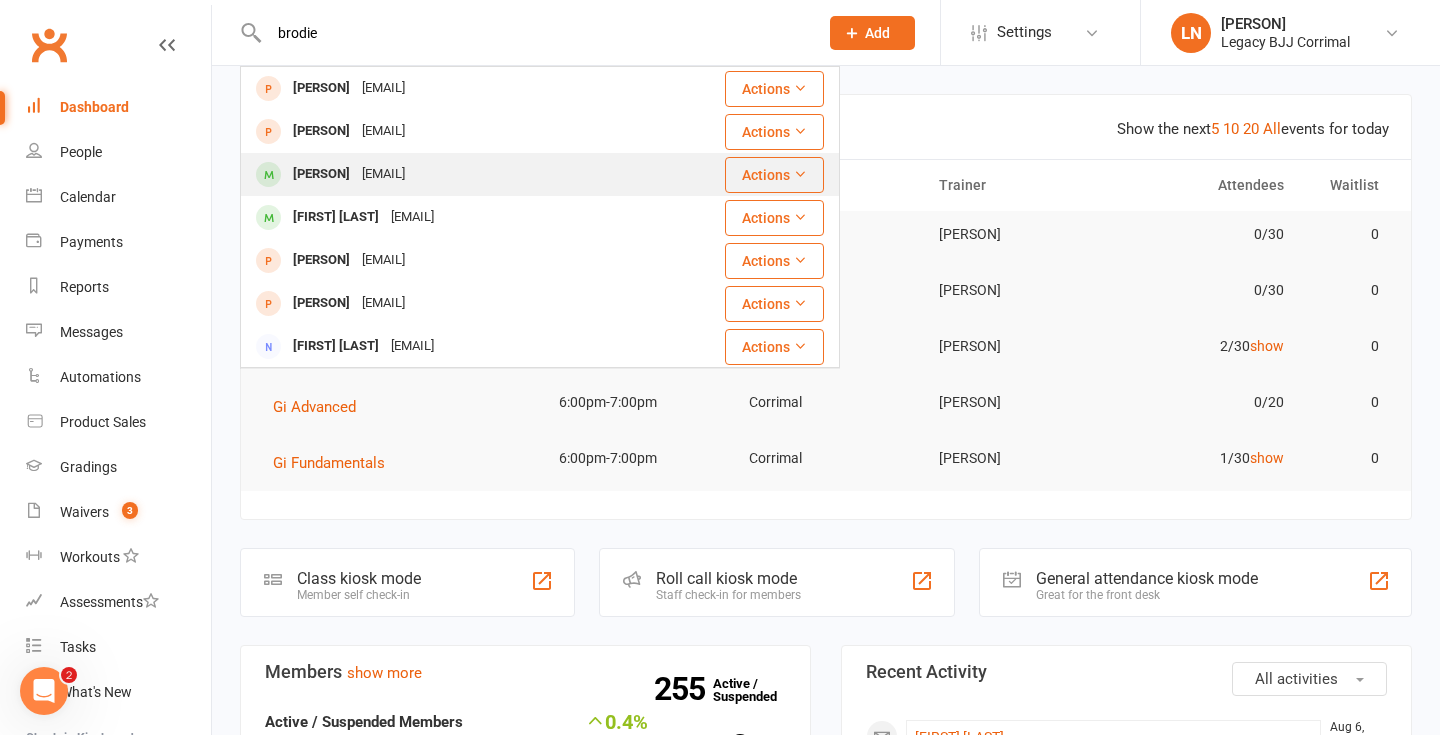 type on "brodie" 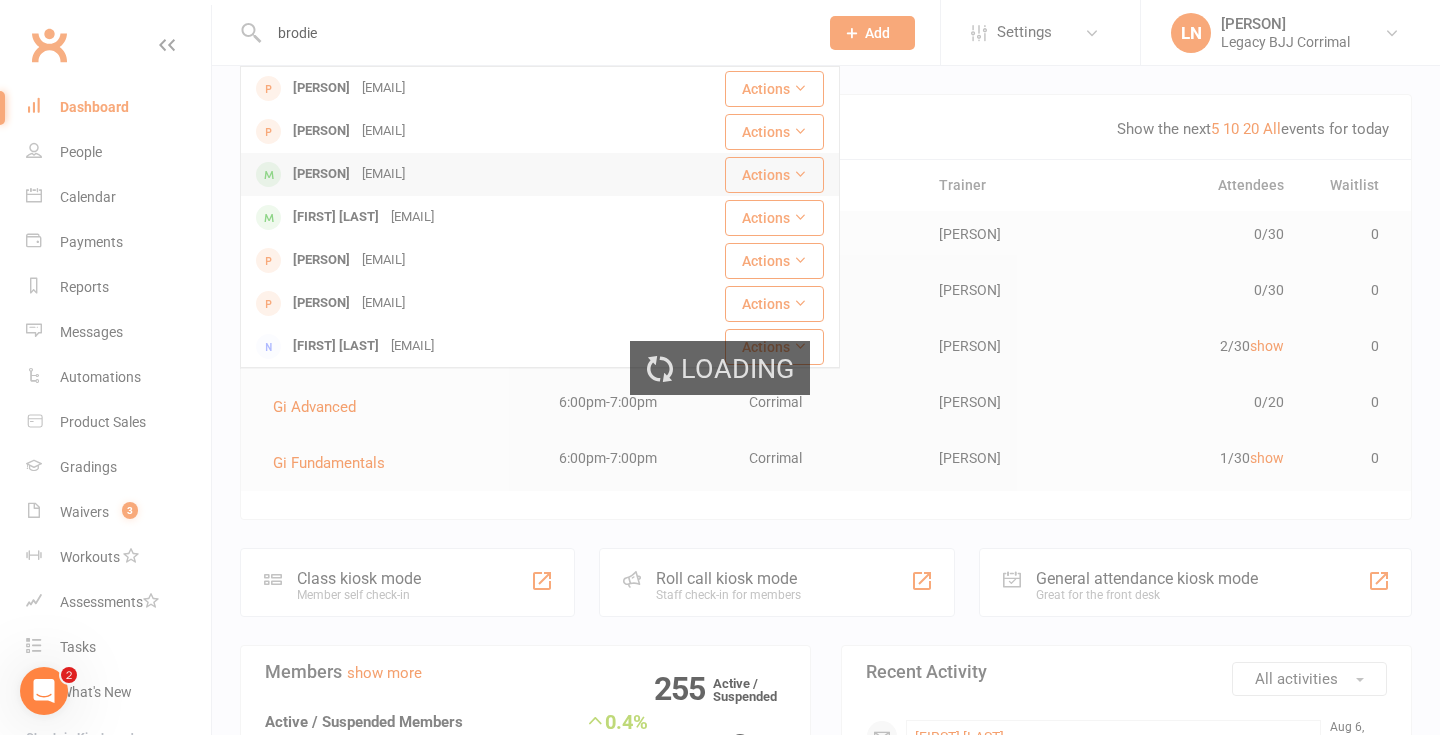 type 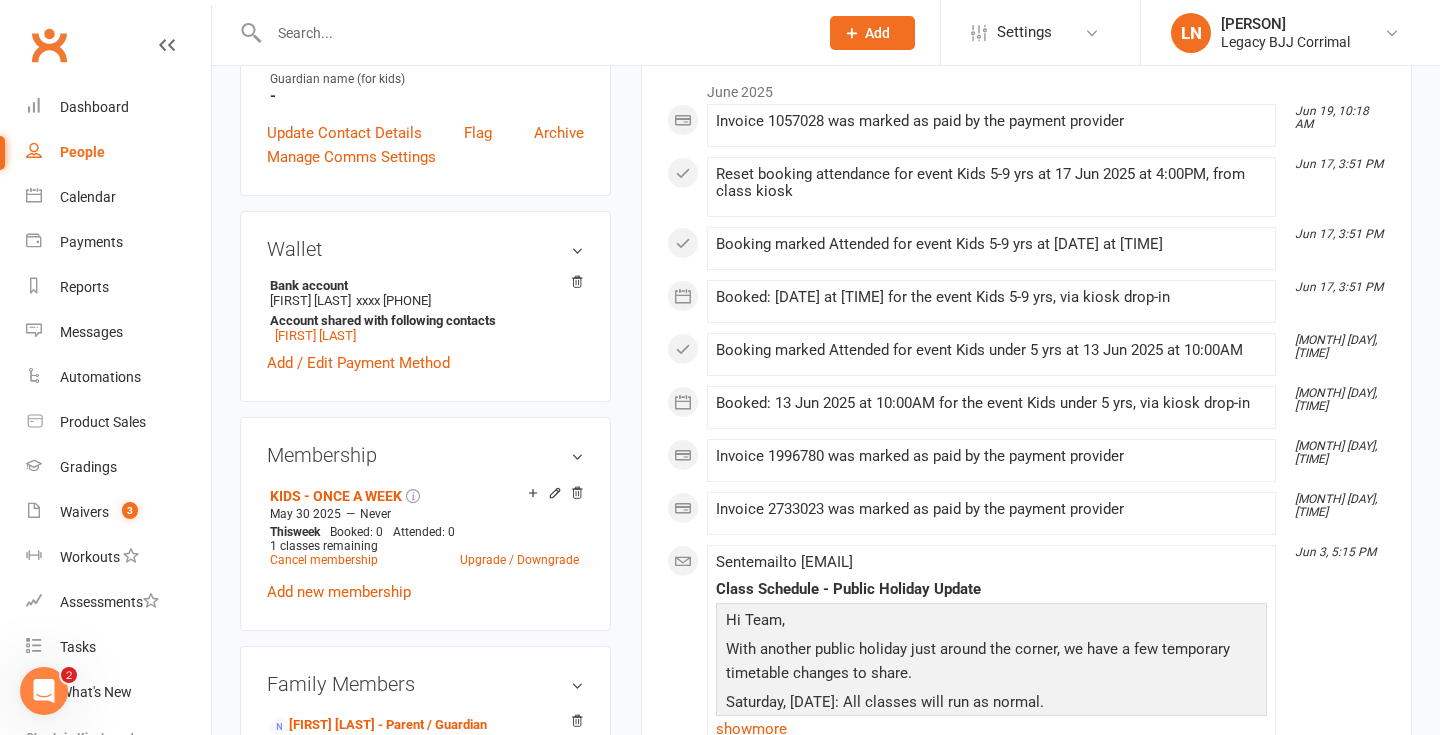 scroll, scrollTop: 535, scrollLeft: 0, axis: vertical 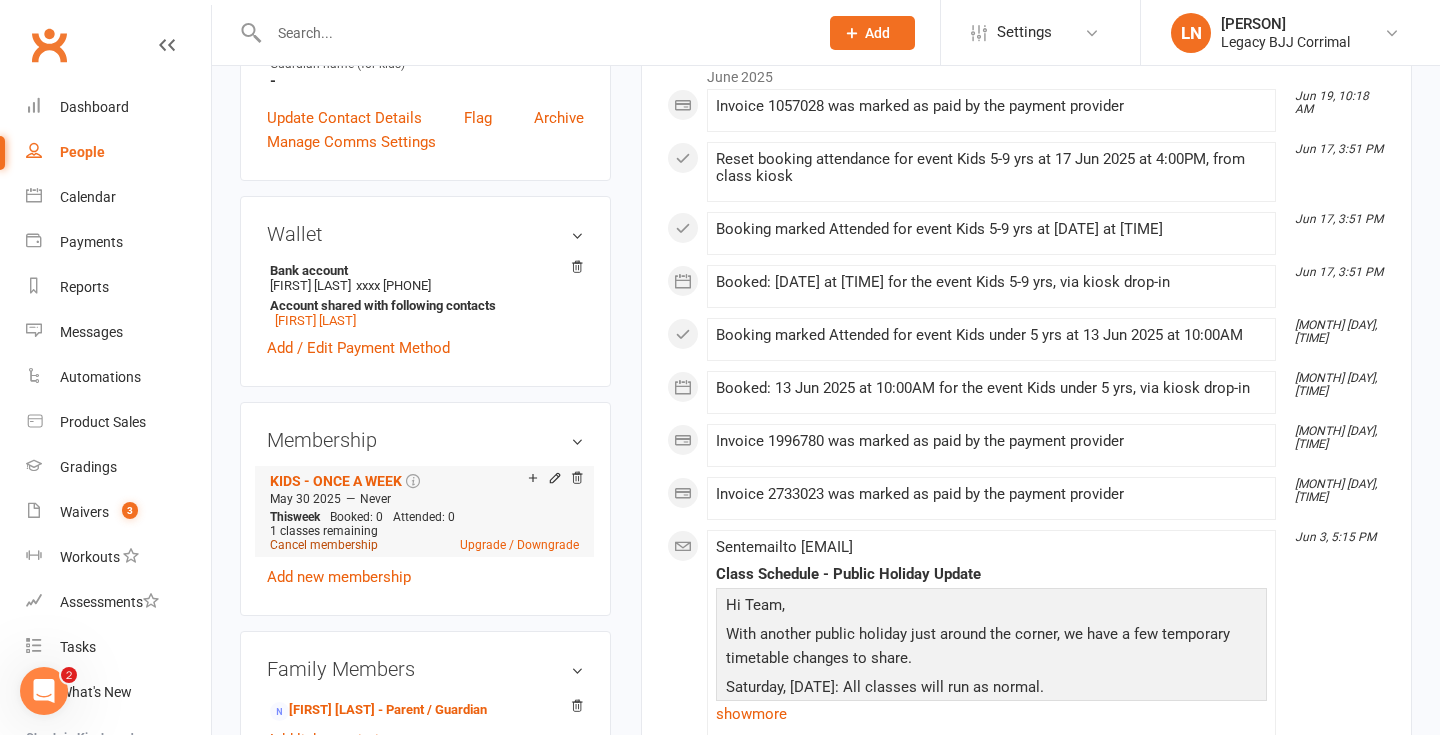 click on "Cancel membership" at bounding box center [324, 545] 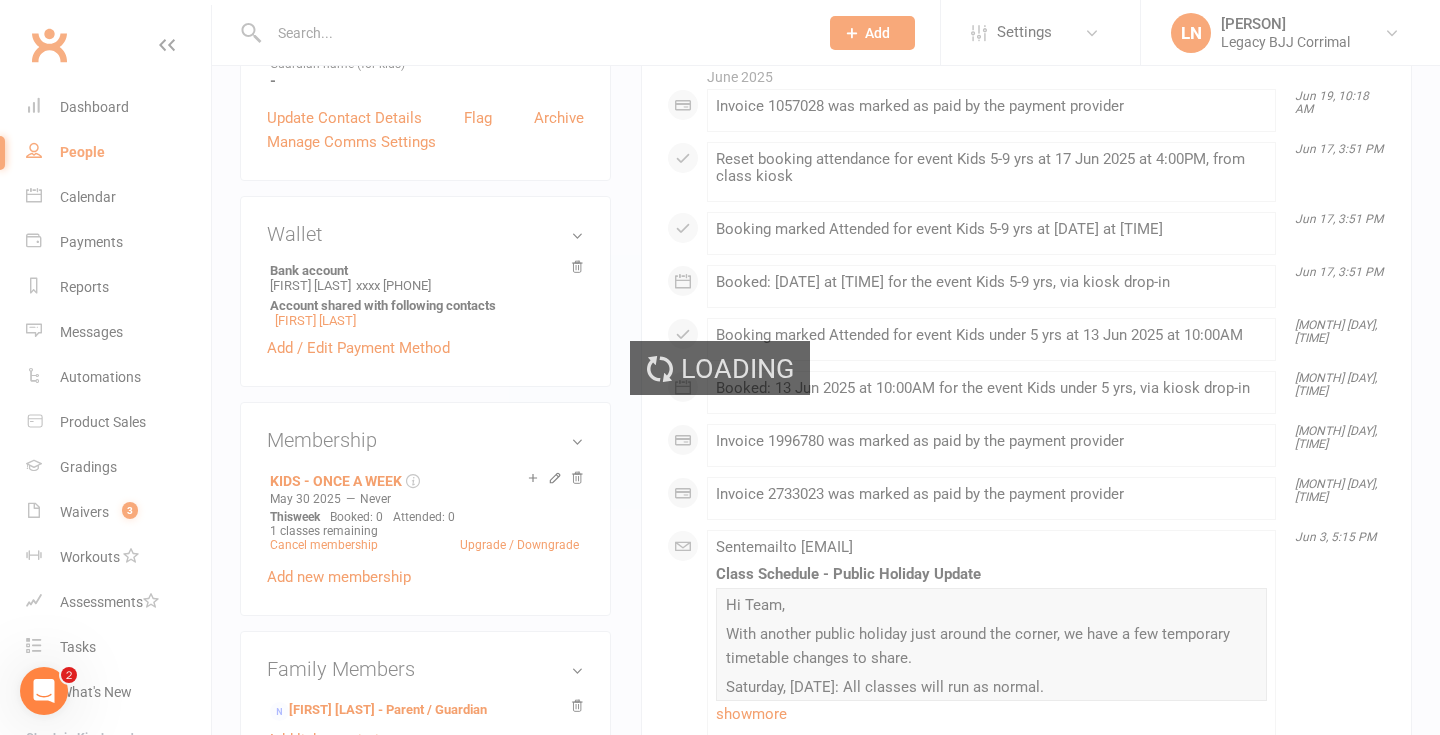 scroll, scrollTop: 0, scrollLeft: 0, axis: both 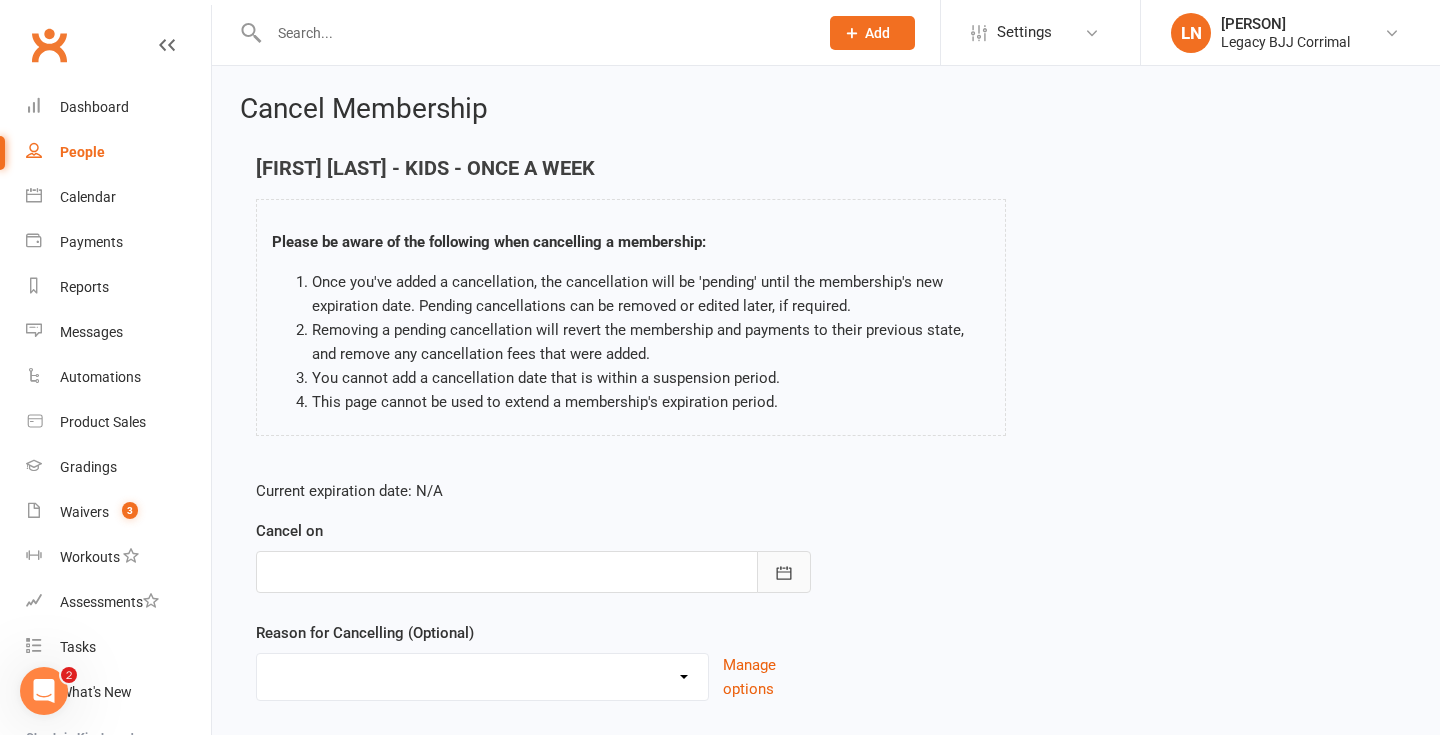 click at bounding box center (784, 572) 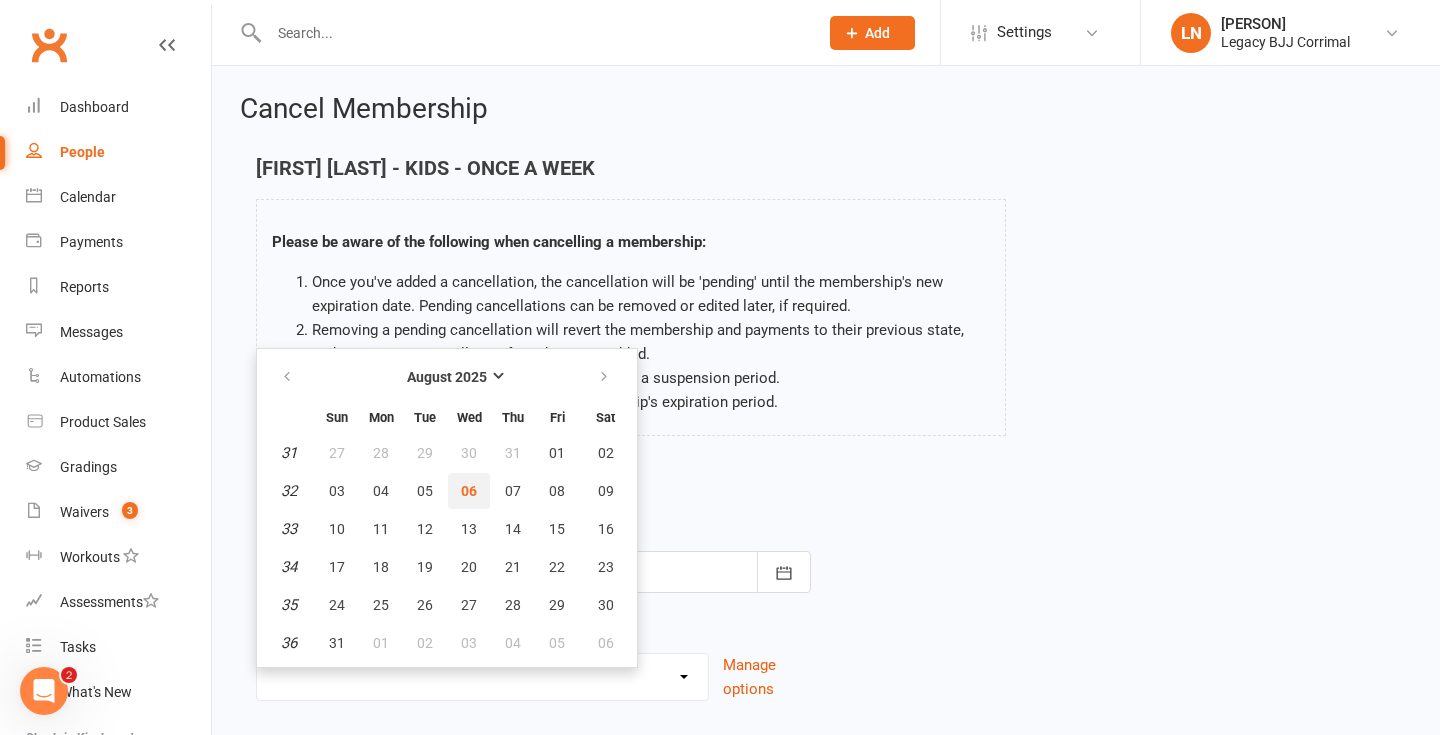 click on "06" at bounding box center (469, 491) 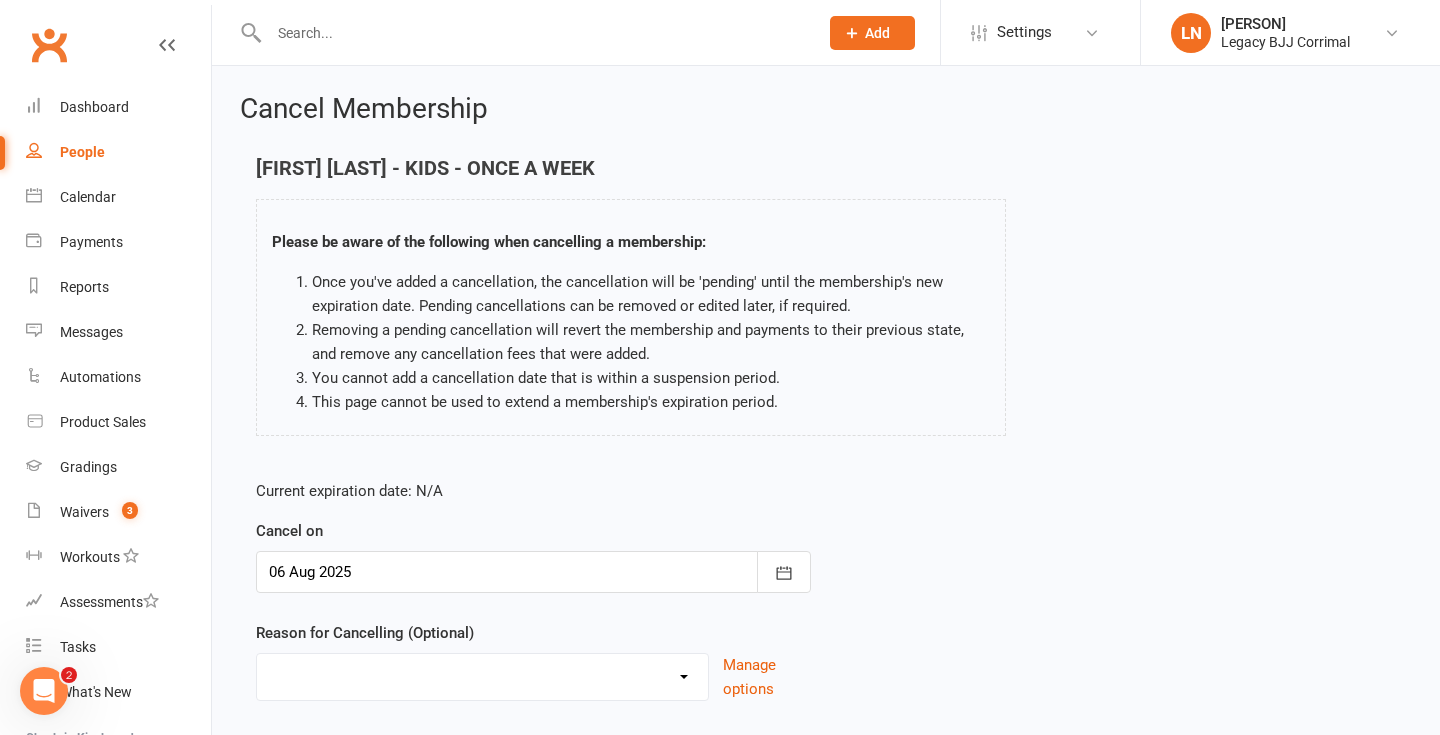 click on "Change to casual classes Financial reasons Illness Injury Lost interest Membership downgrade Membership upgrade Move away from academy Move to another Legacy Need a break Time restrictions Work commitments Other reason" at bounding box center (482, 674) 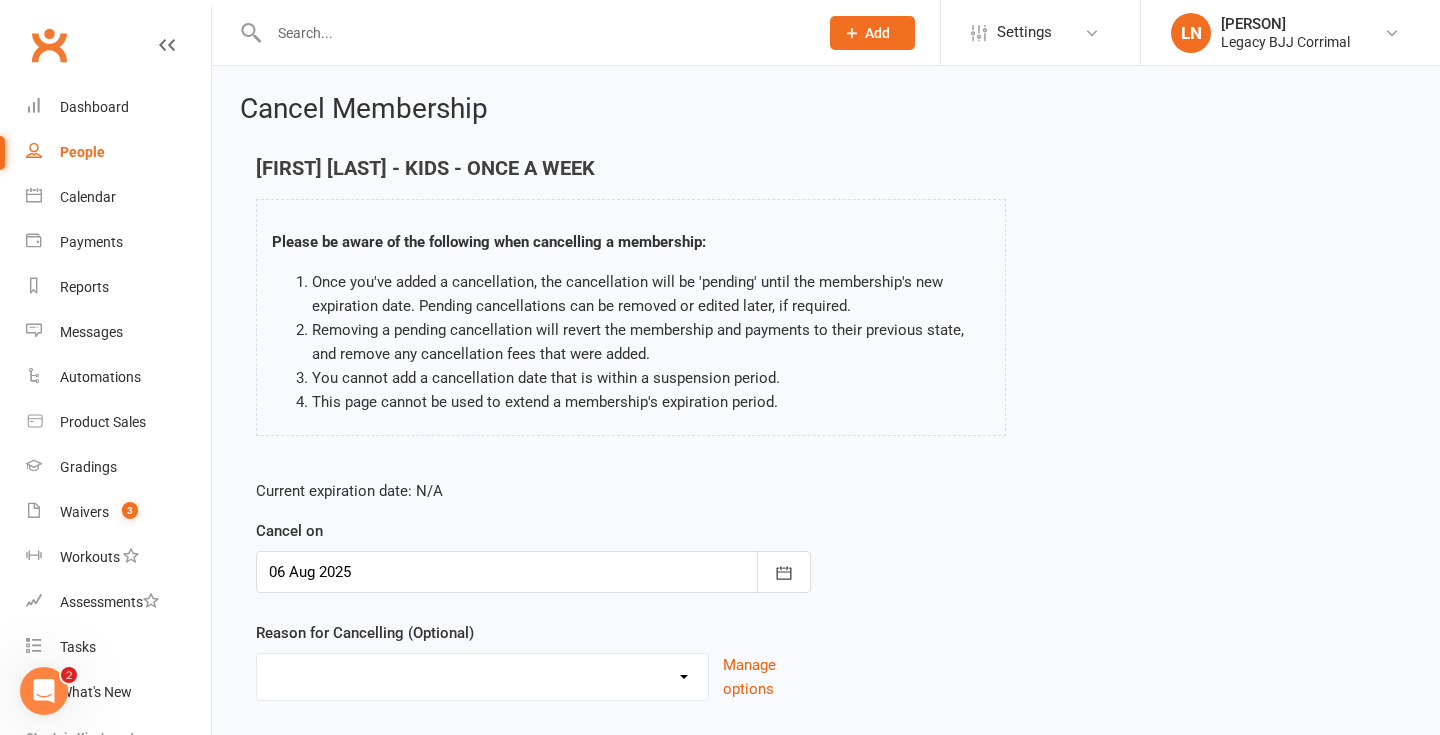 select on "4" 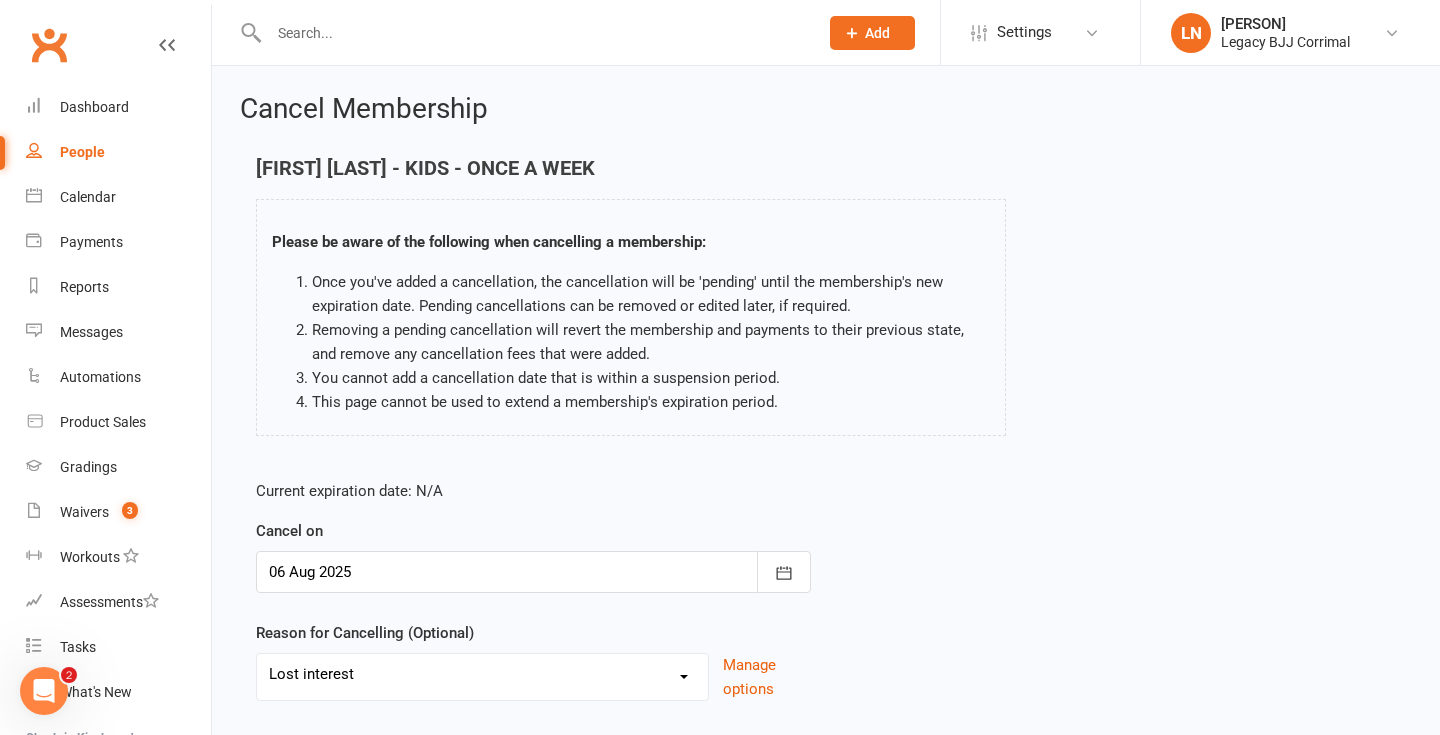 scroll, scrollTop: 129, scrollLeft: 0, axis: vertical 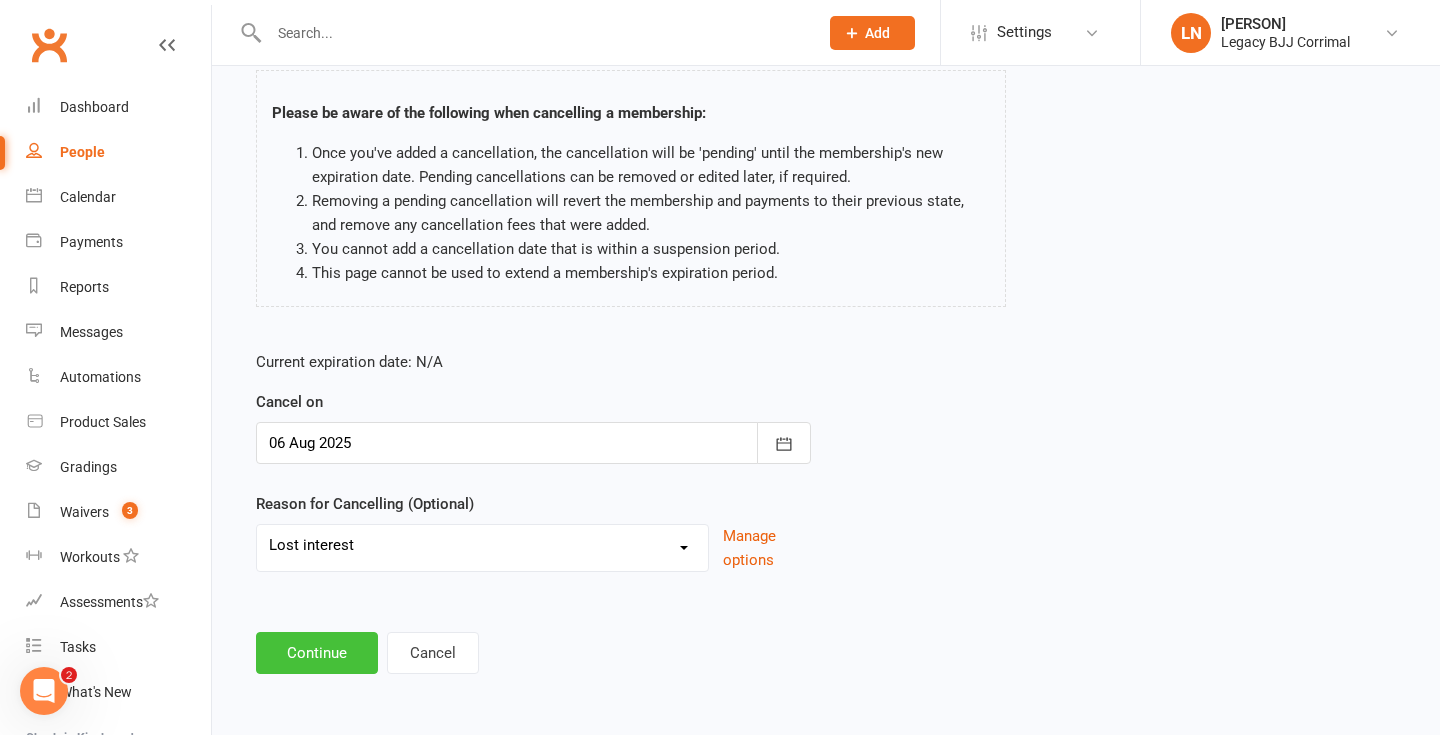 click on "Continue" at bounding box center [317, 653] 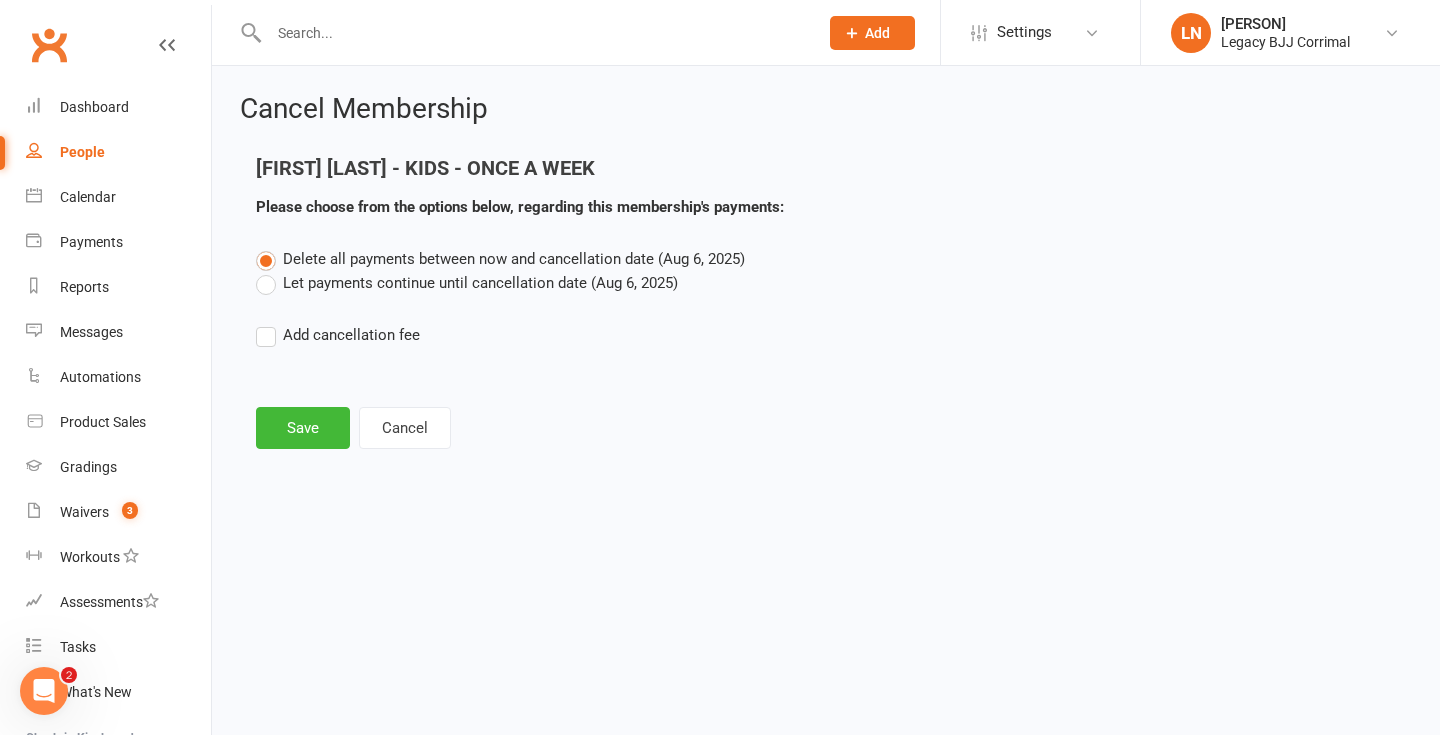 scroll, scrollTop: 0, scrollLeft: 0, axis: both 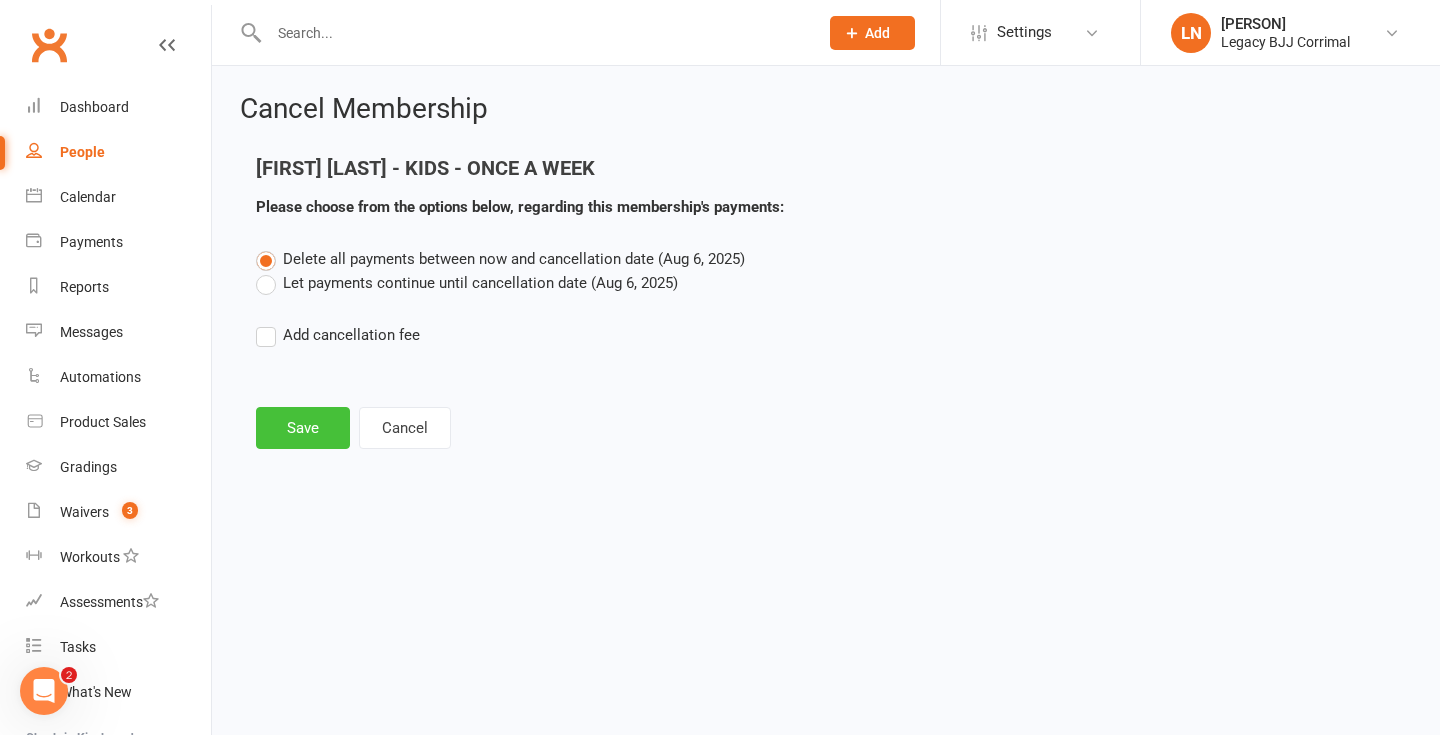 click on "Save" at bounding box center [303, 428] 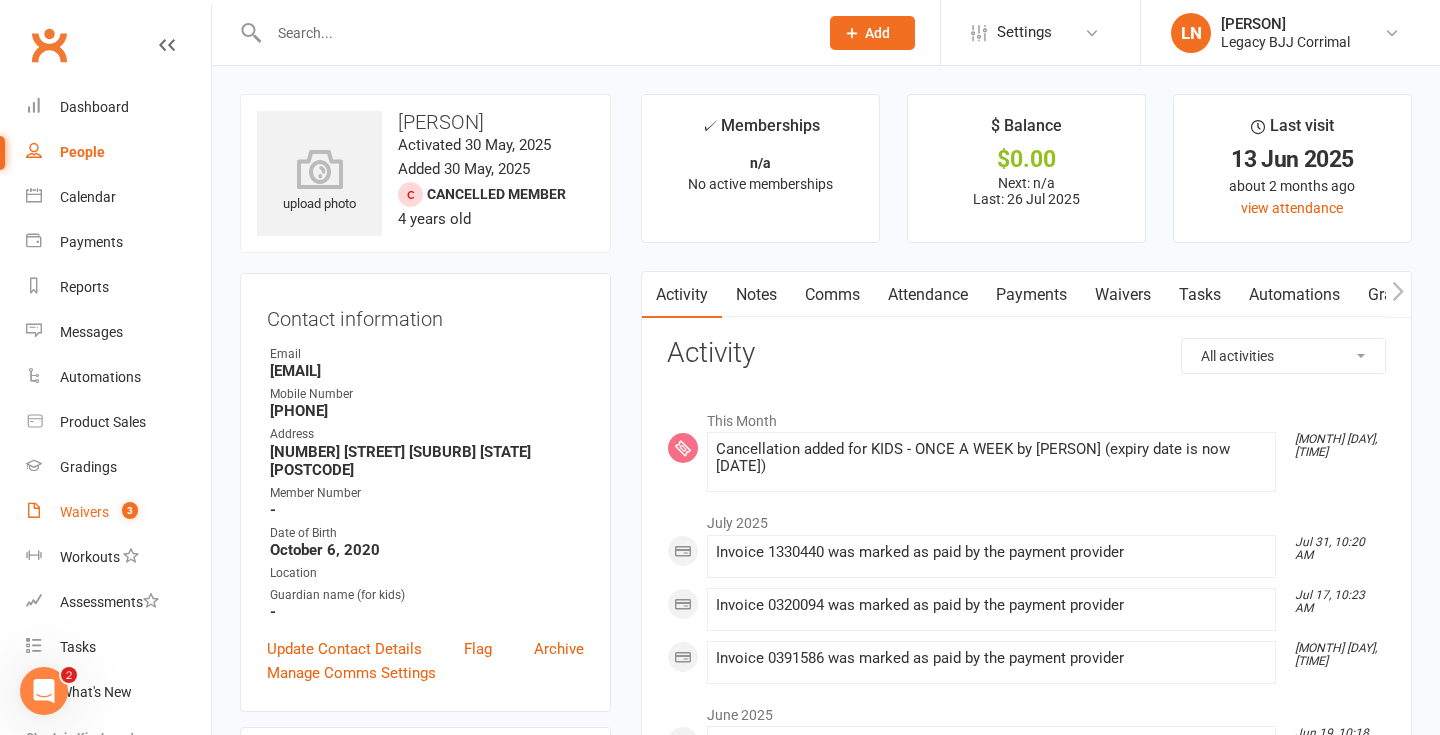 click on "Waivers   3" at bounding box center (118, 512) 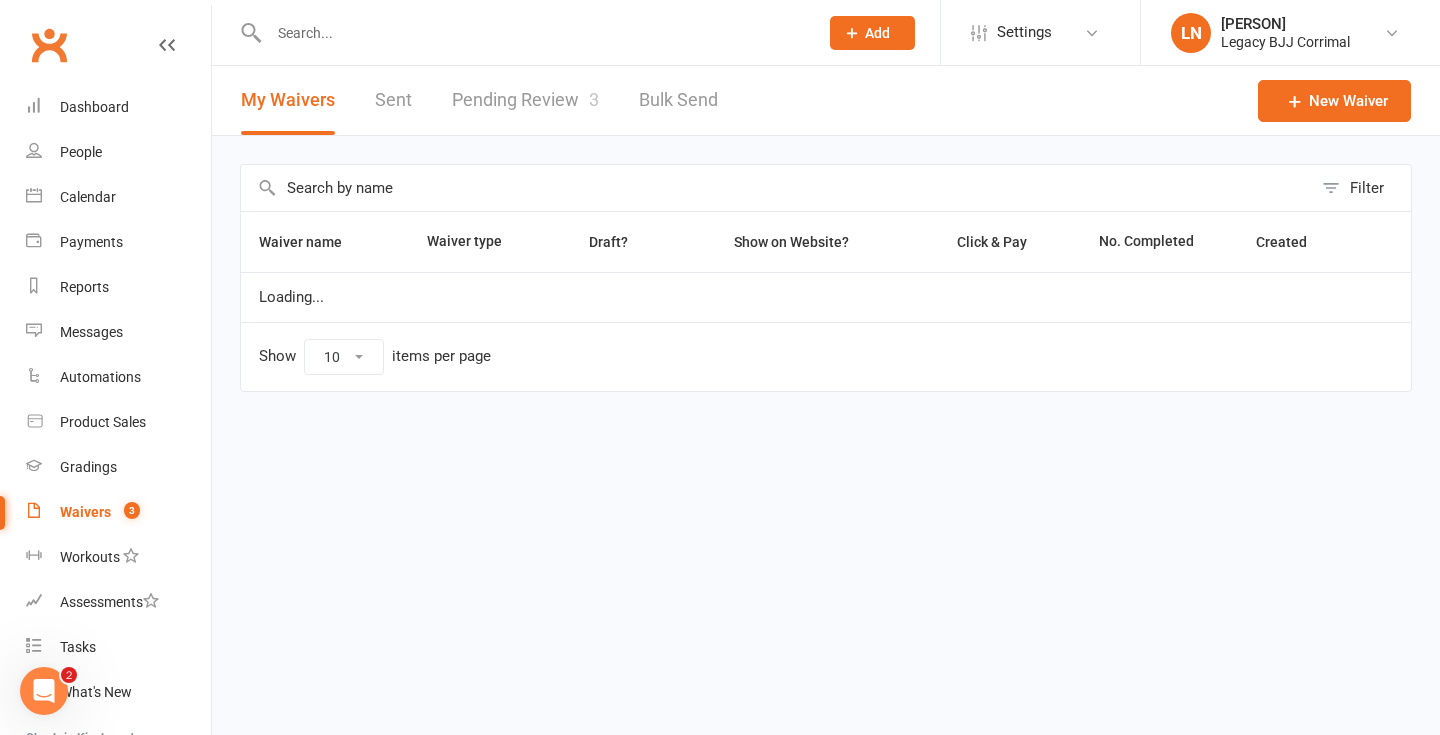 click on "Pending Review 3" at bounding box center (525, 100) 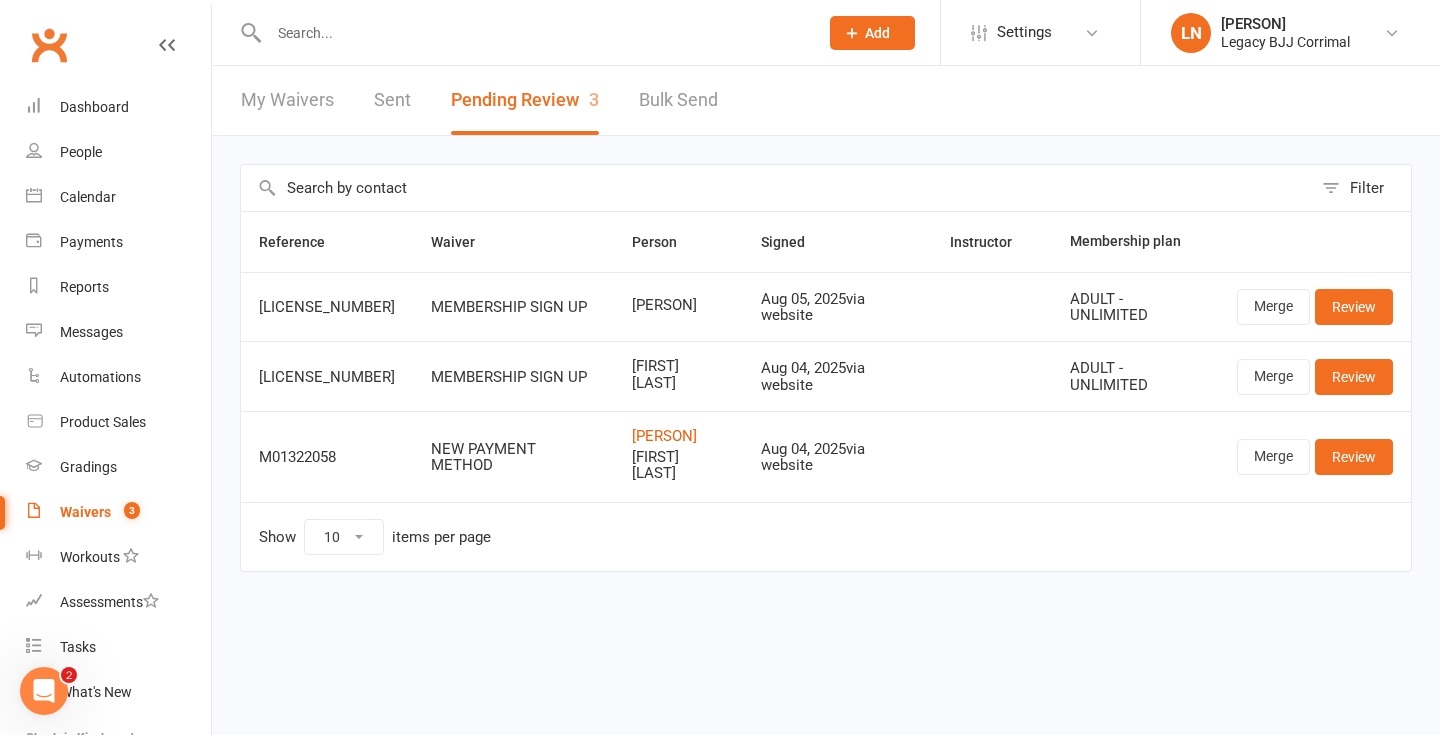 click at bounding box center (533, 33) 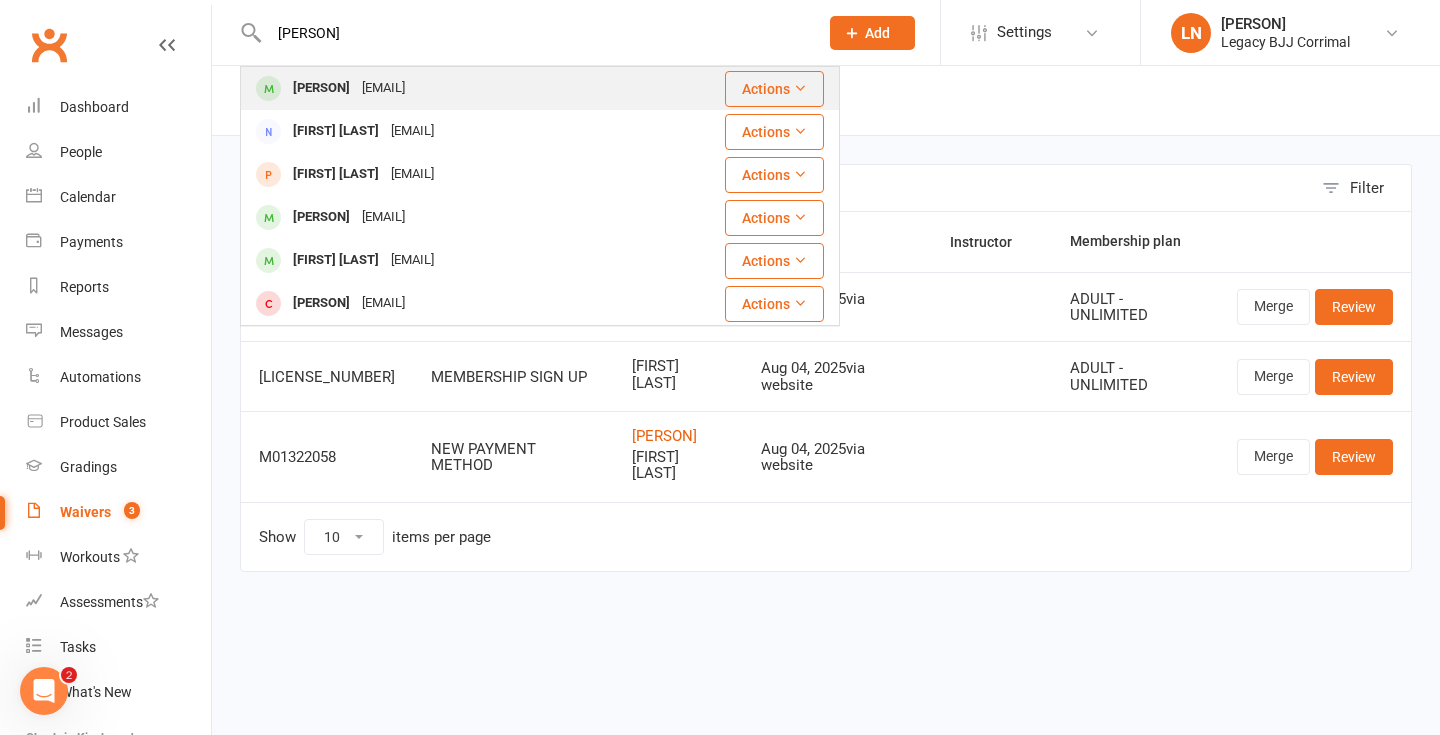 type on "[PERSON]" 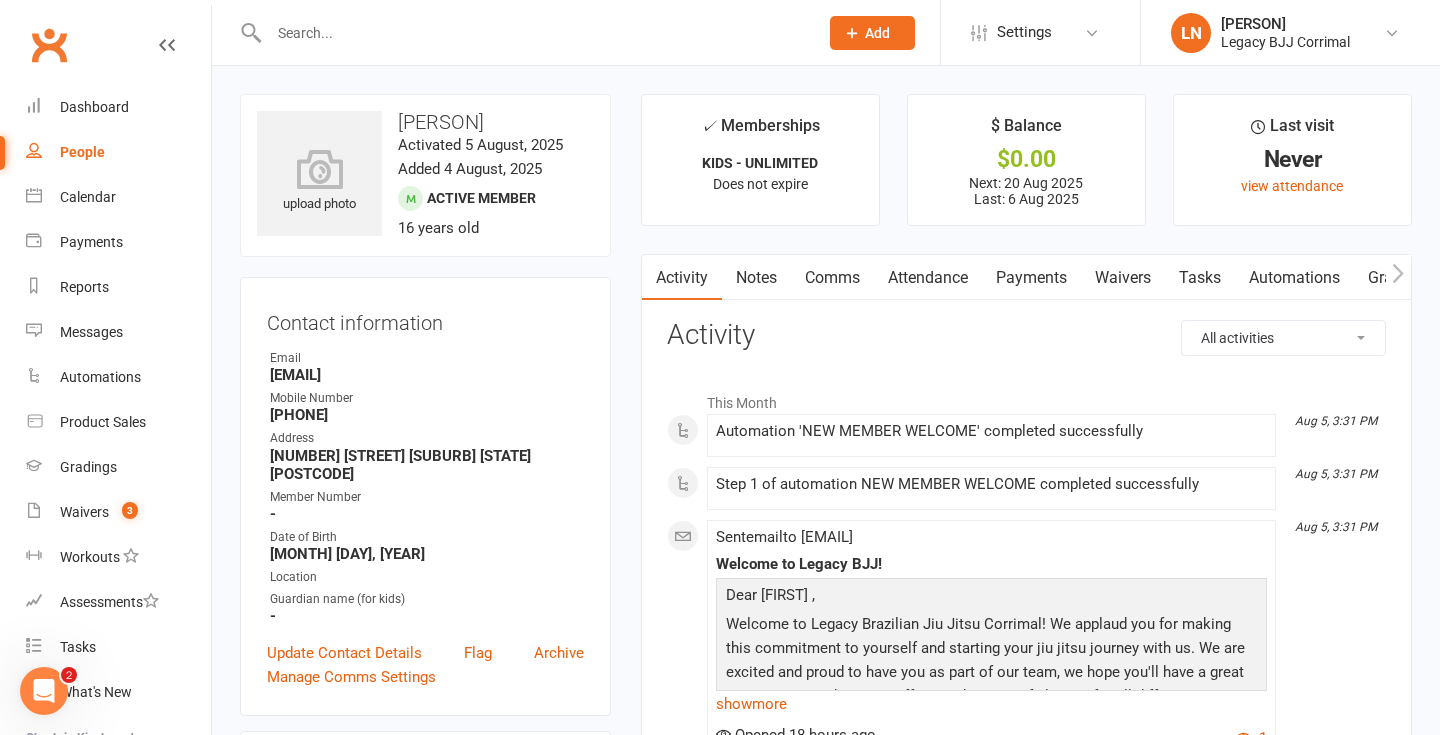 click on "Payments" at bounding box center [1031, 278] 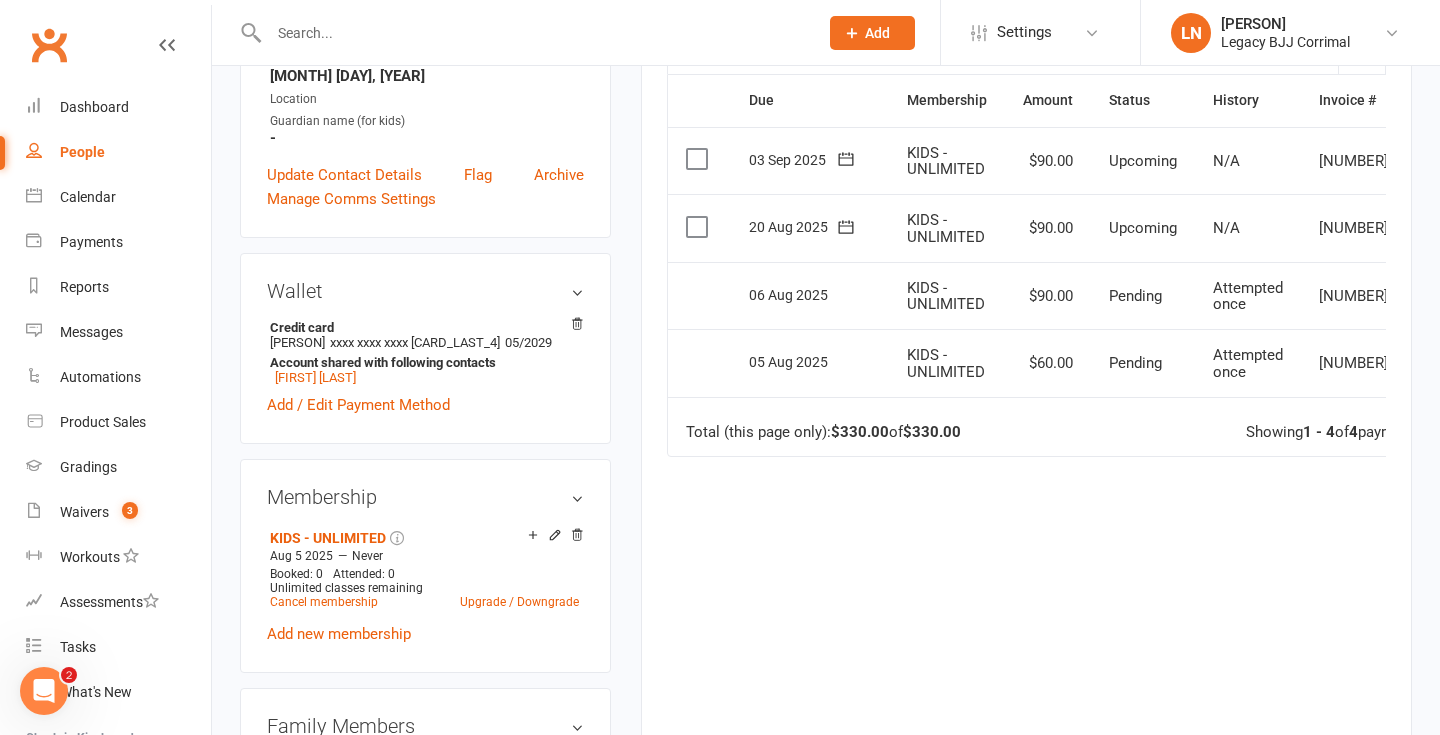 scroll, scrollTop: 488, scrollLeft: 0, axis: vertical 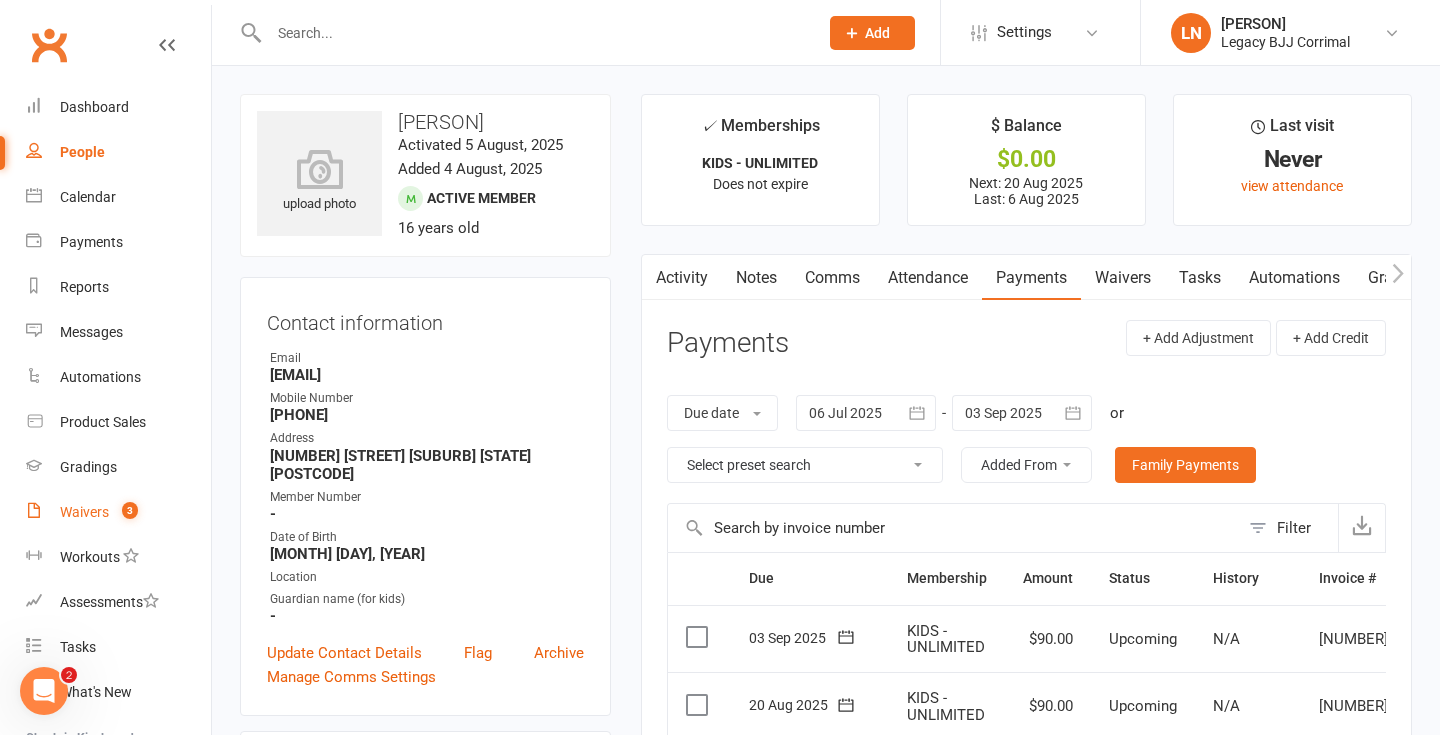 click on "Waivers" at bounding box center [84, 512] 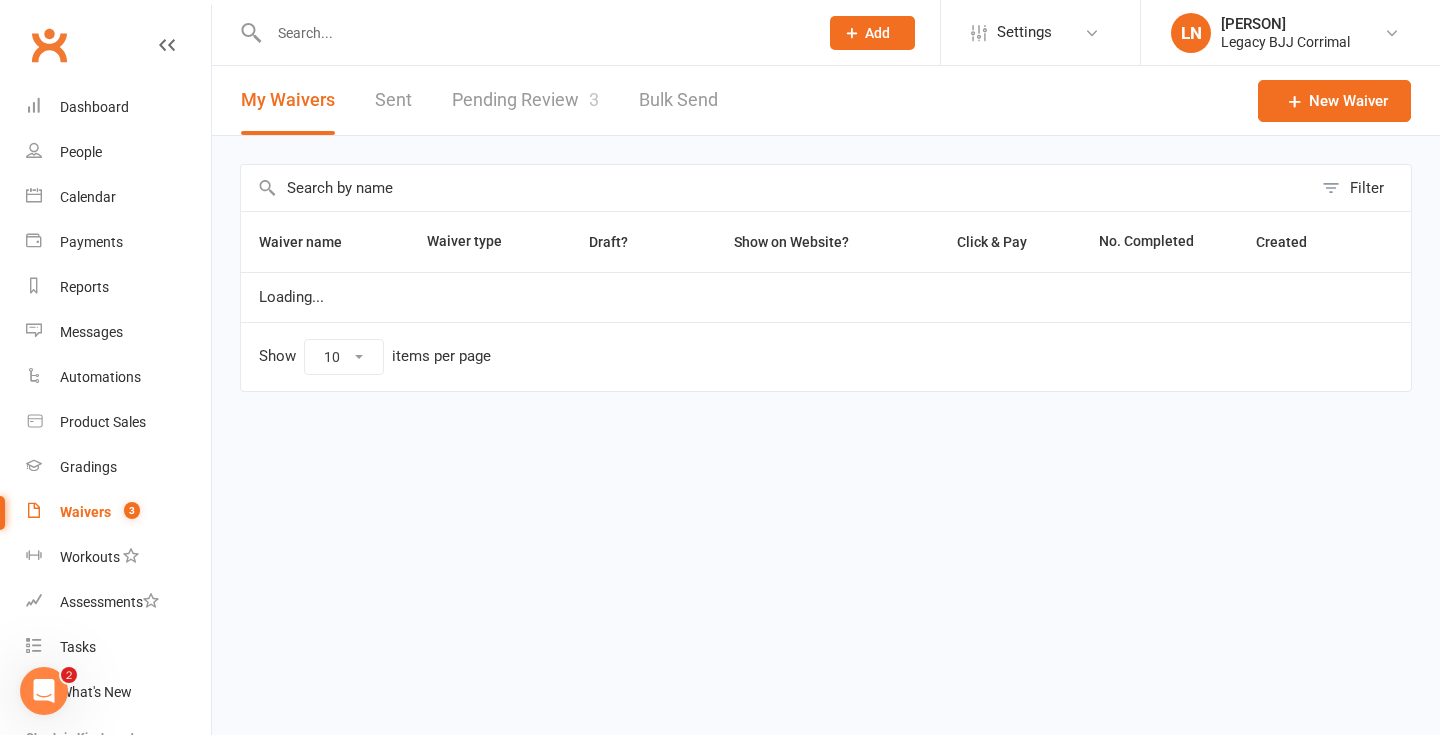 click on "Pending Review 3" at bounding box center [525, 100] 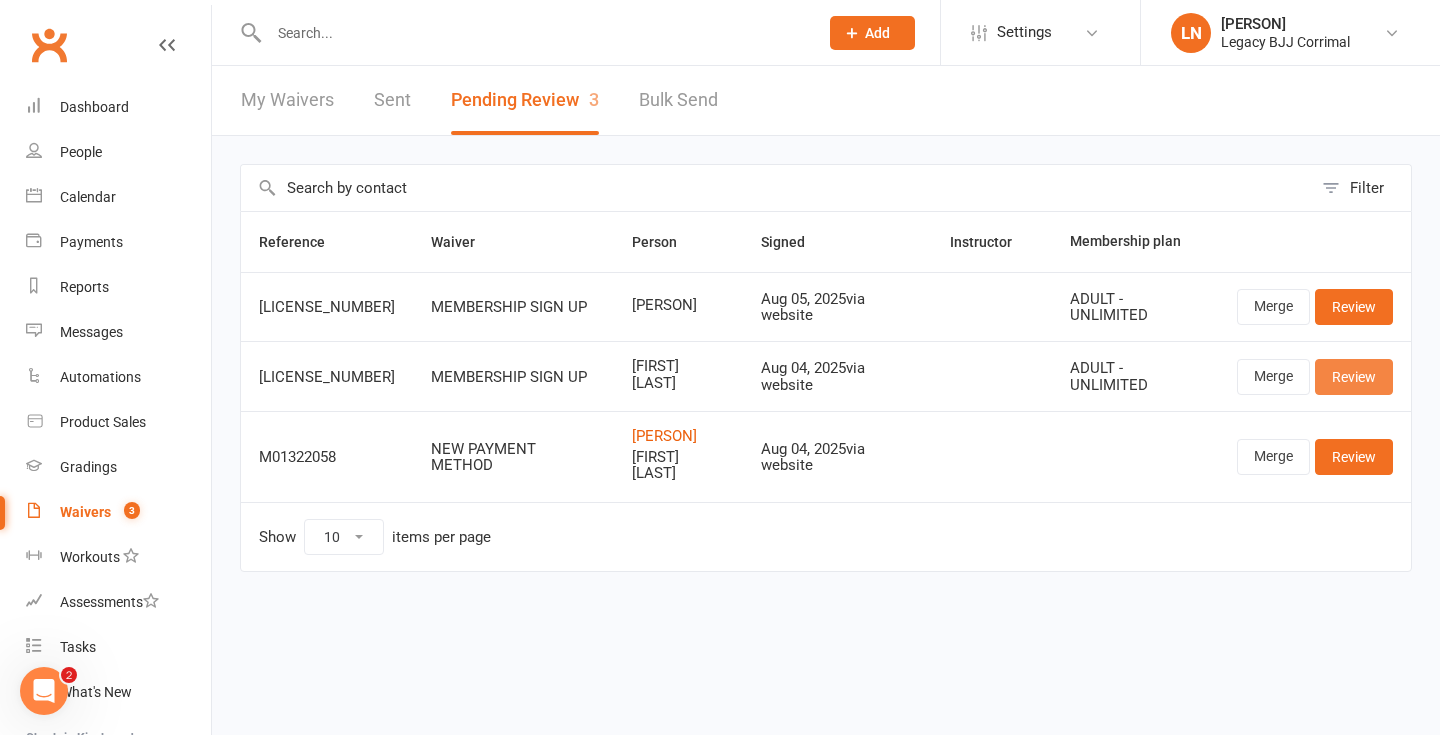 click on "Review" at bounding box center (1354, 377) 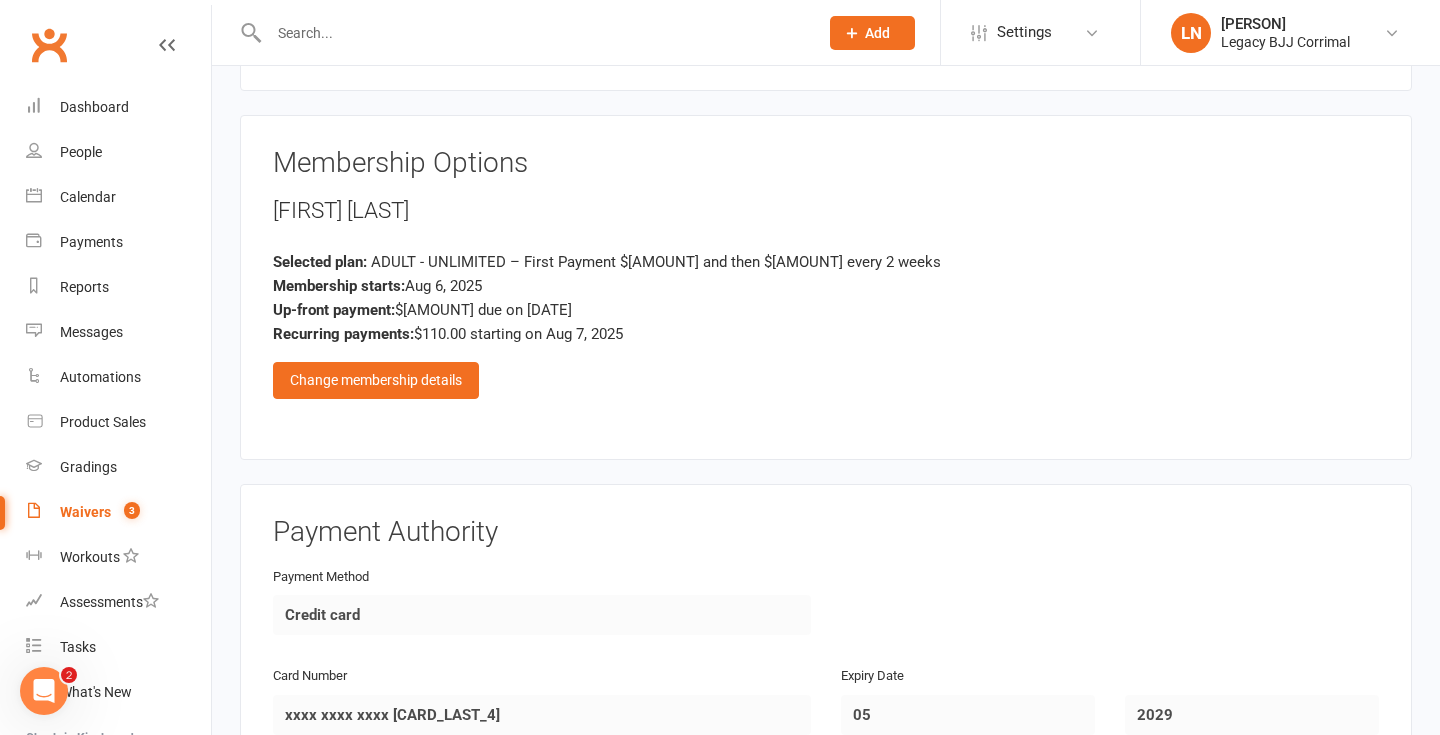 scroll, scrollTop: 1340, scrollLeft: 0, axis: vertical 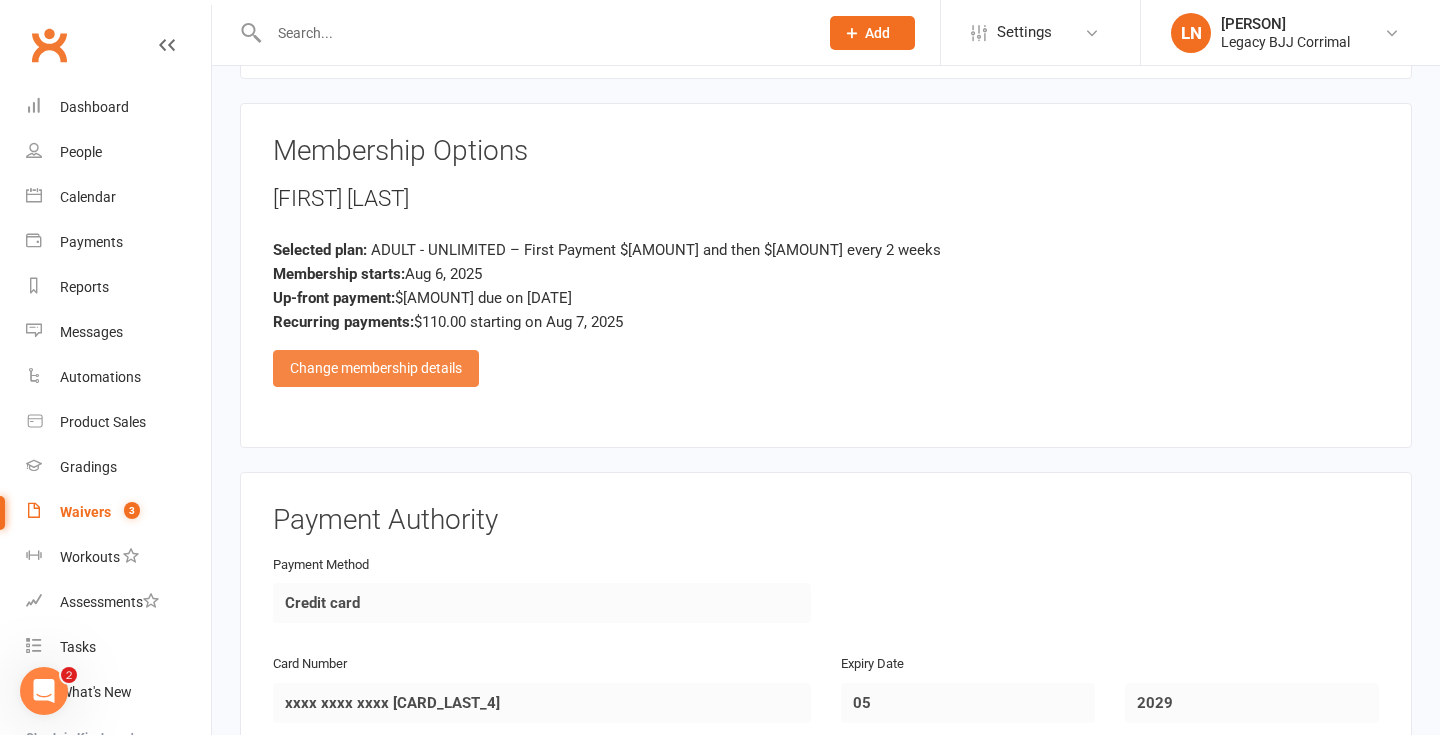 click on "Change membership details" at bounding box center [376, 368] 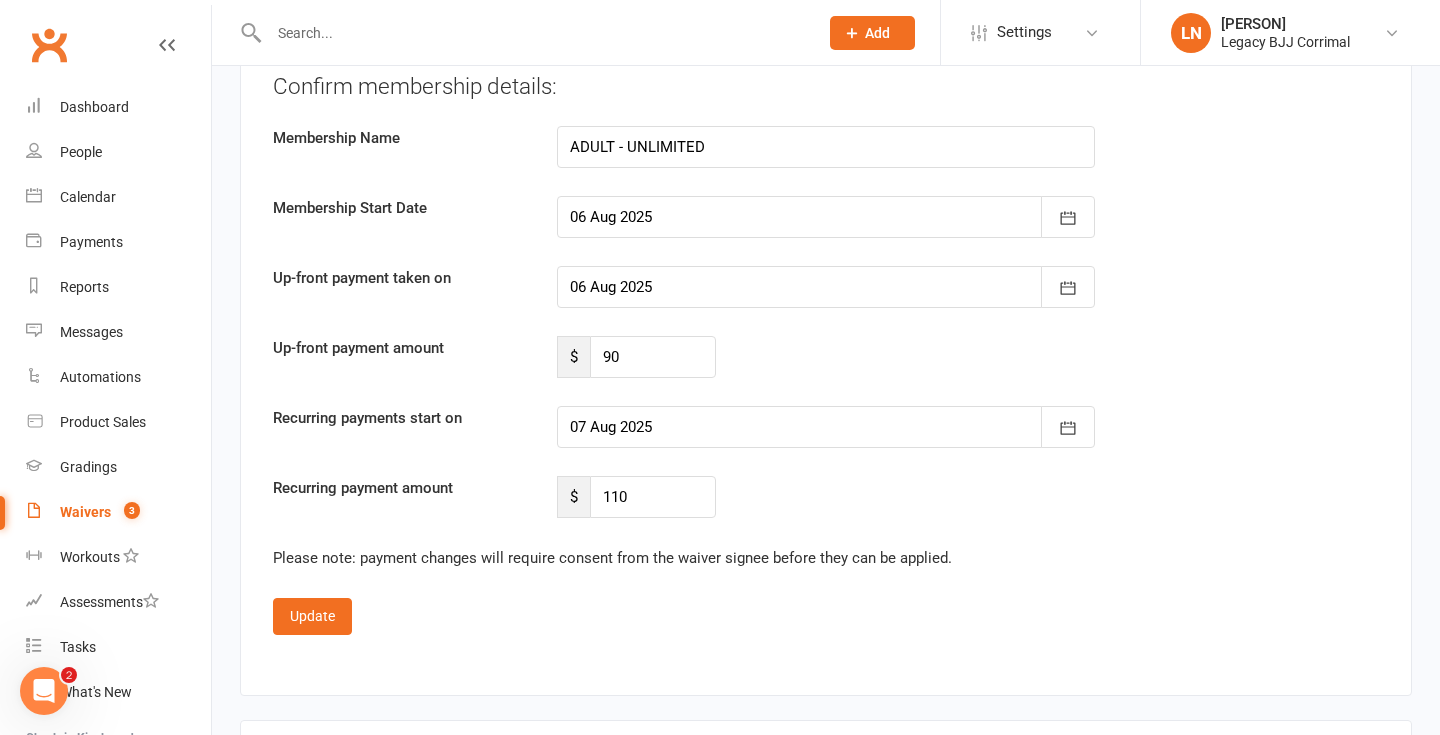 scroll, scrollTop: 1990, scrollLeft: 0, axis: vertical 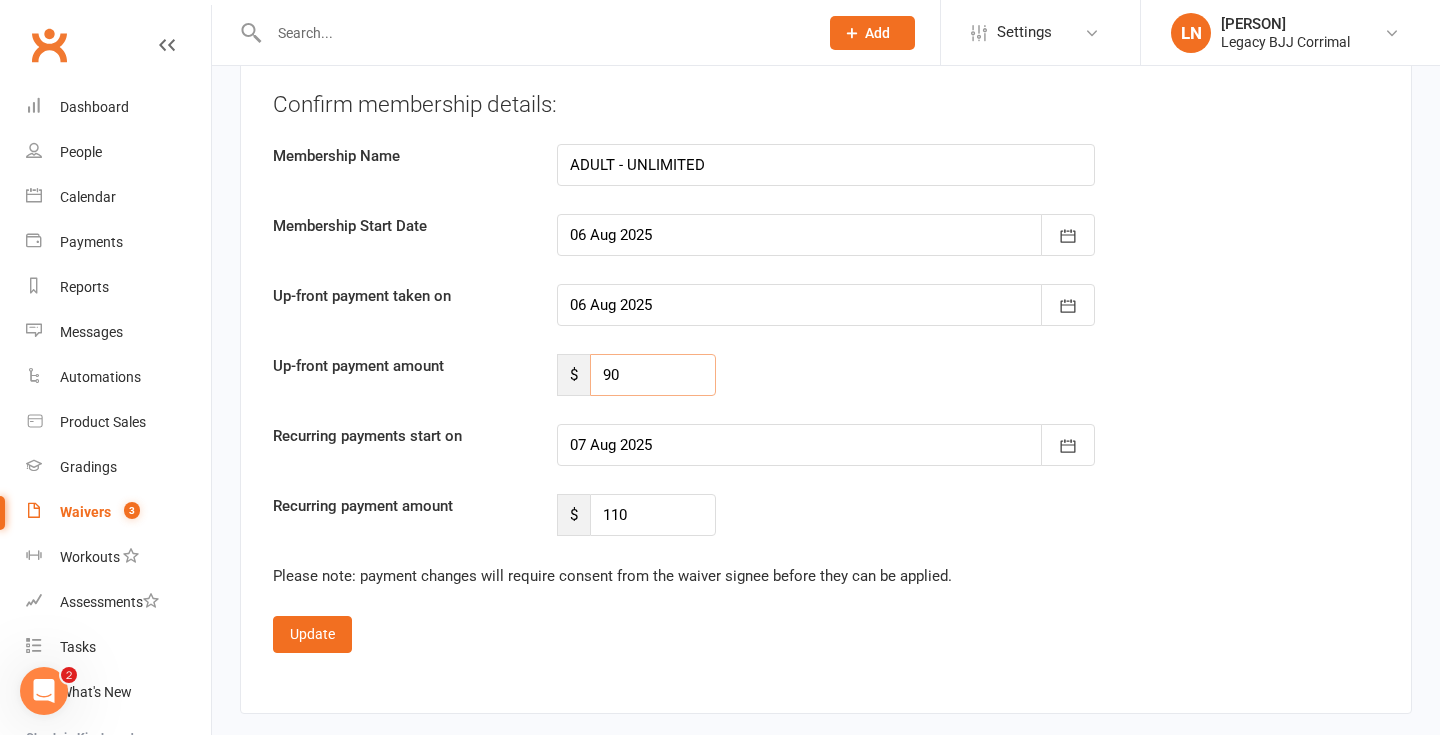 click on "90" at bounding box center (653, 375) 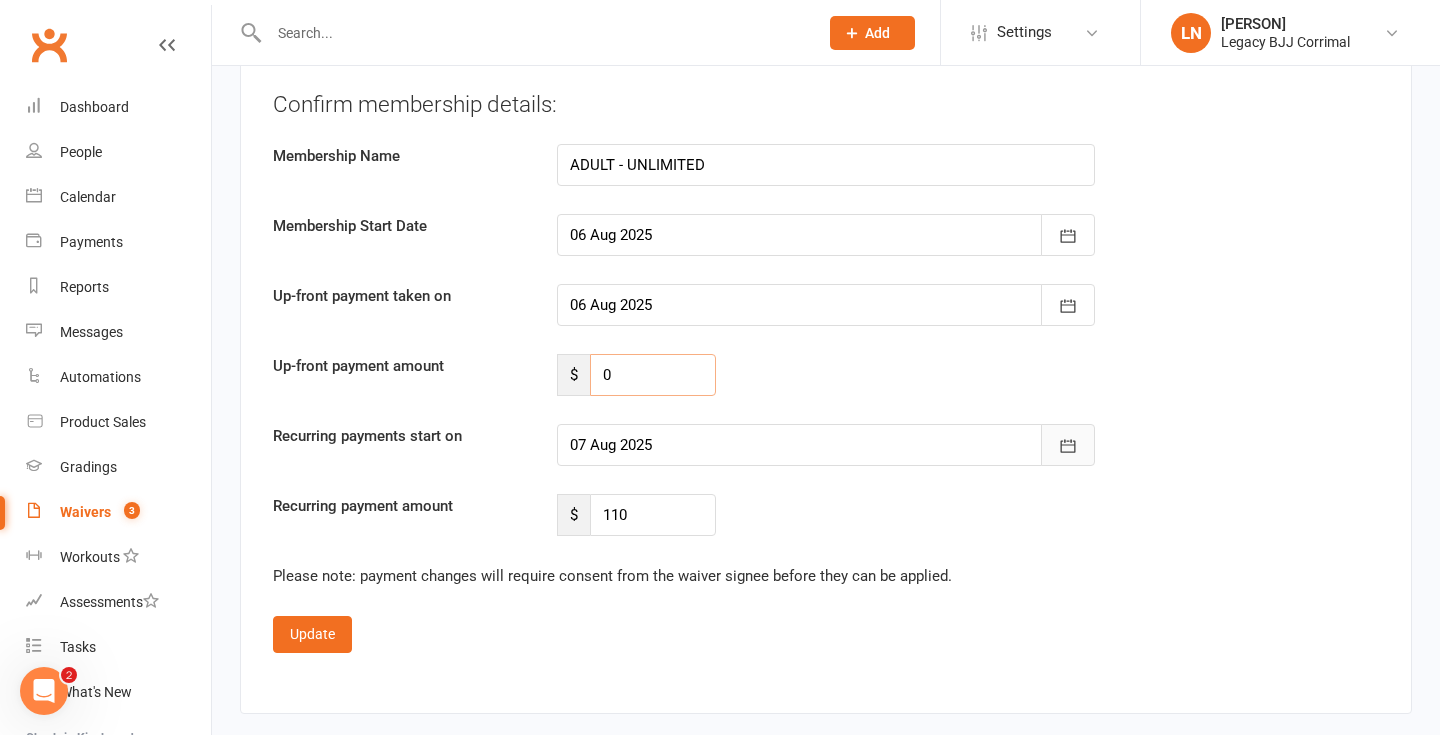 type on "0" 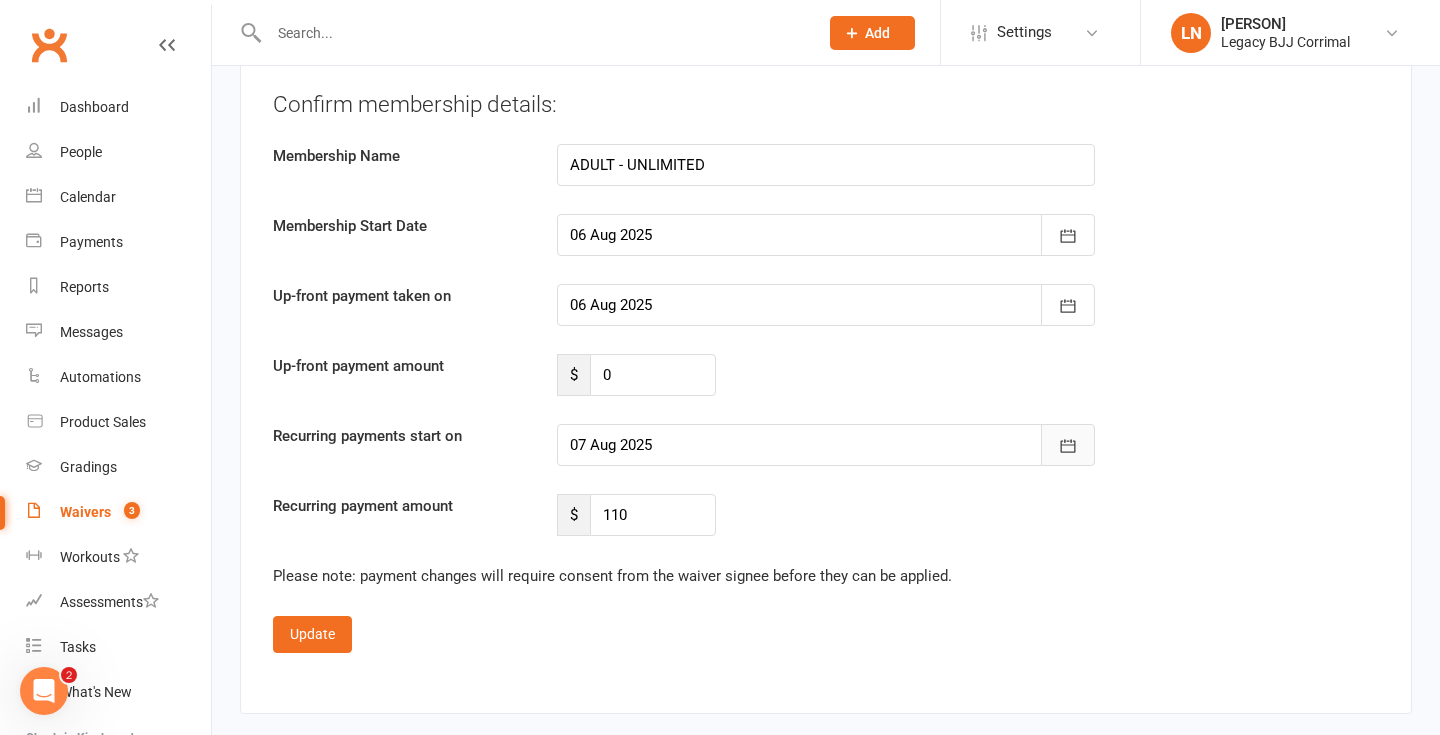click 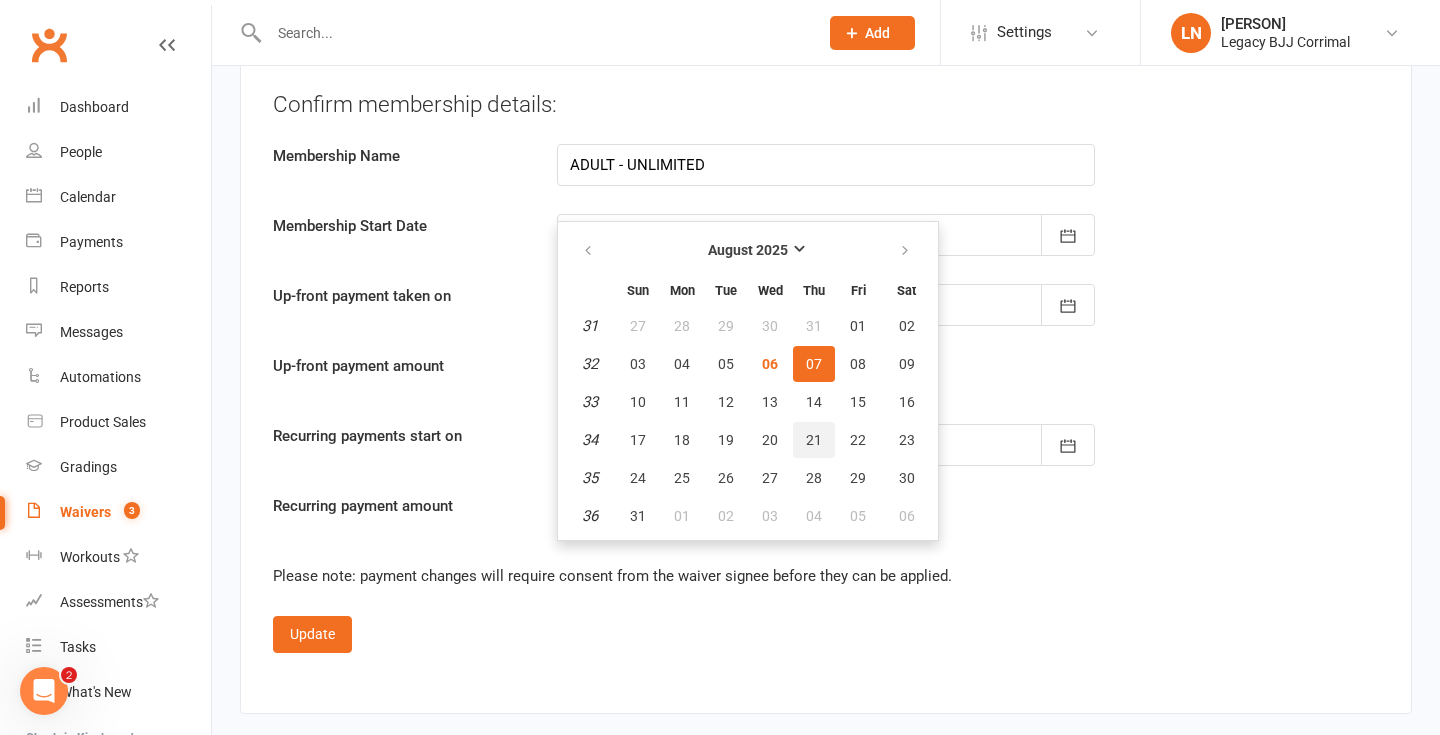 click on "21" at bounding box center [814, 440] 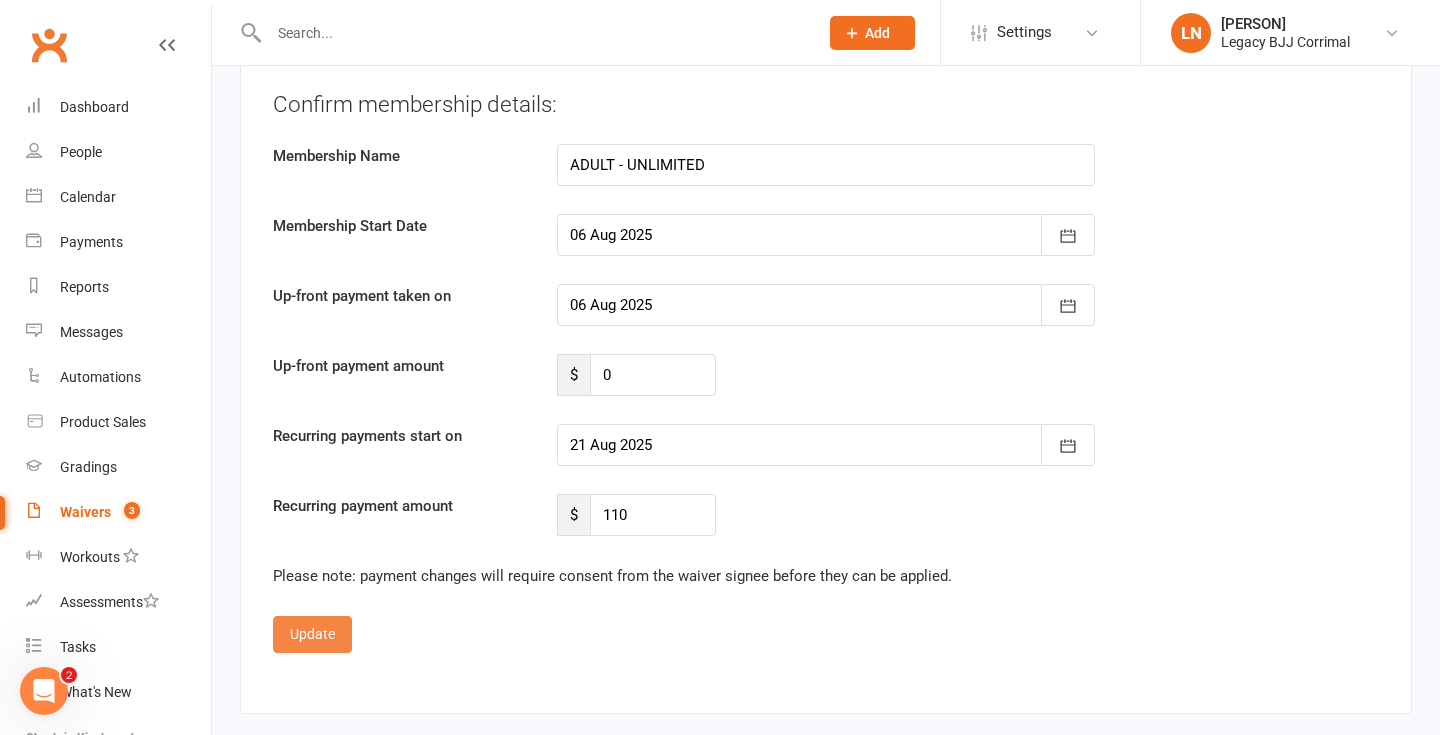 click on "Update" at bounding box center [312, 634] 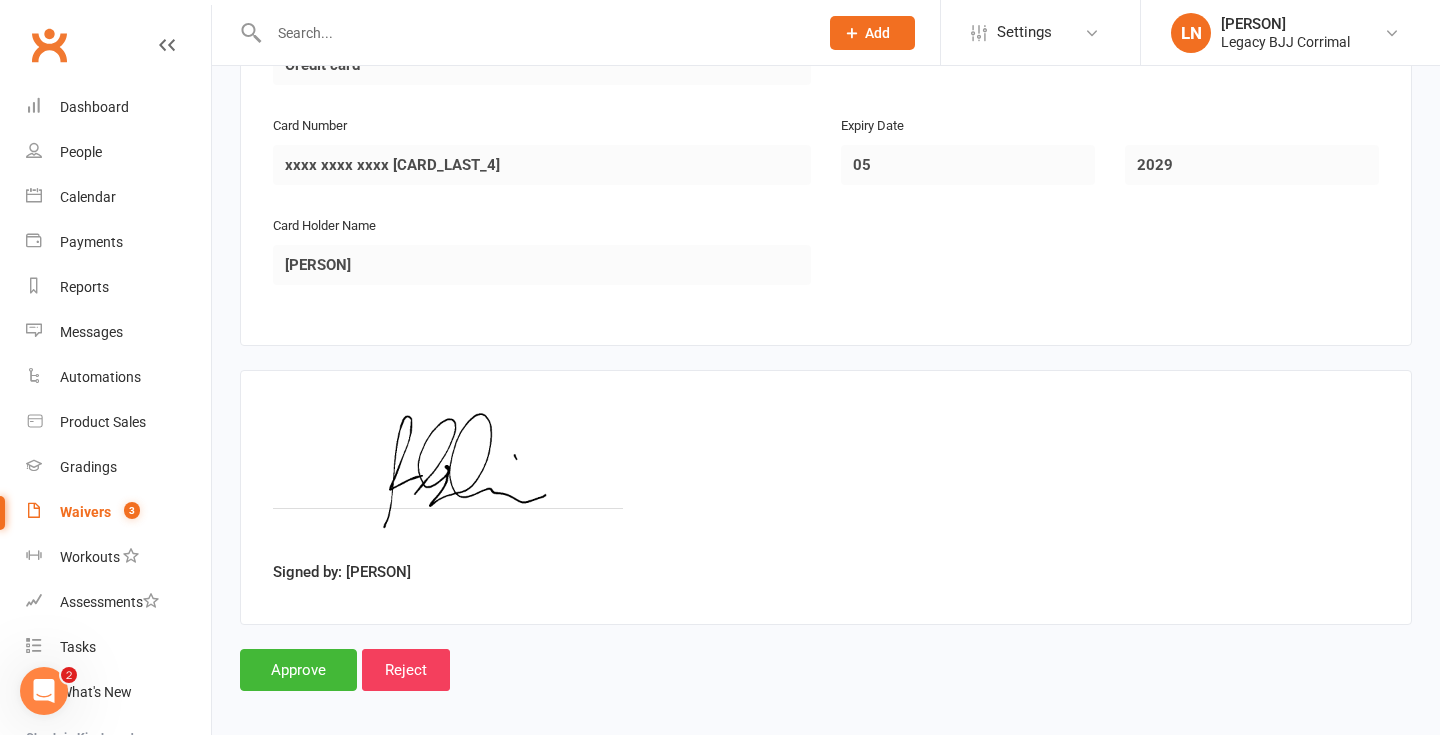 scroll, scrollTop: 1885, scrollLeft: 0, axis: vertical 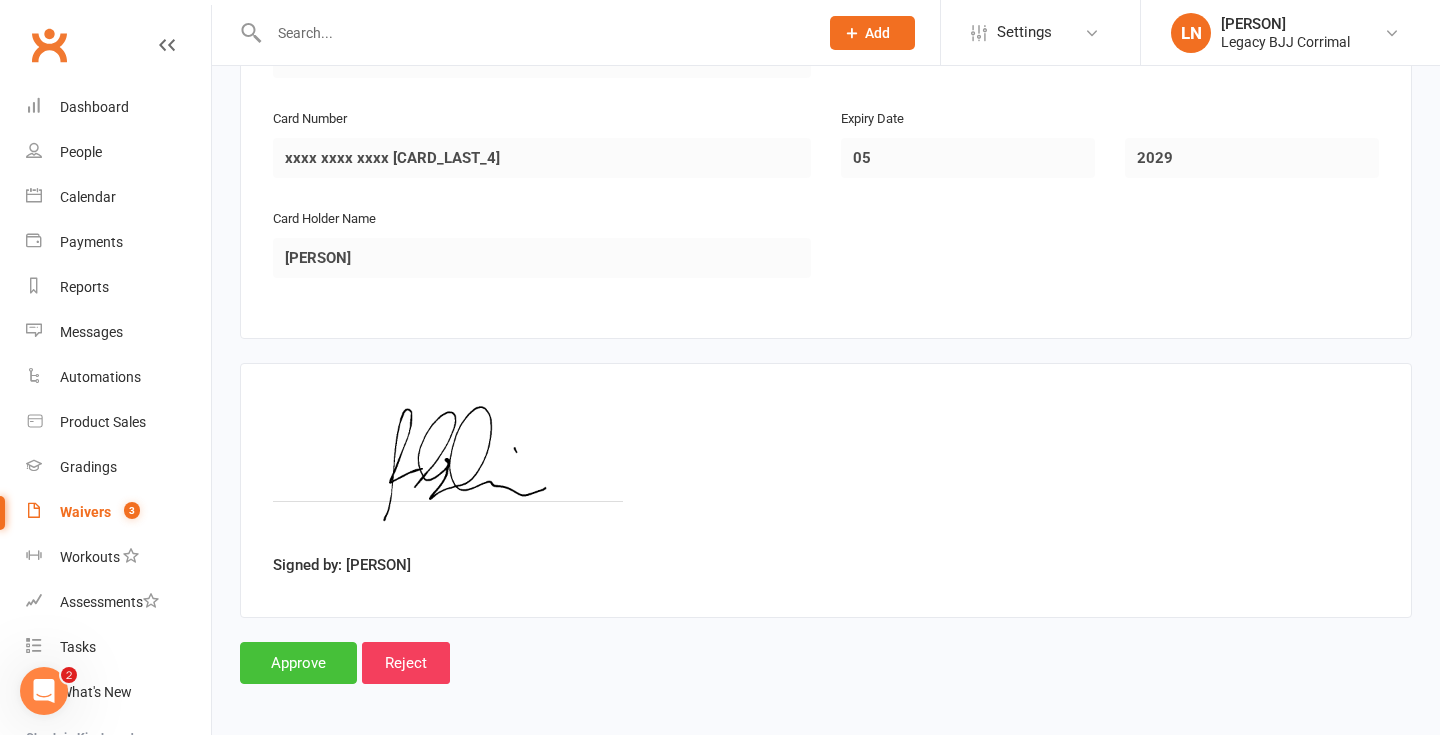 click on "Approve" at bounding box center (298, 663) 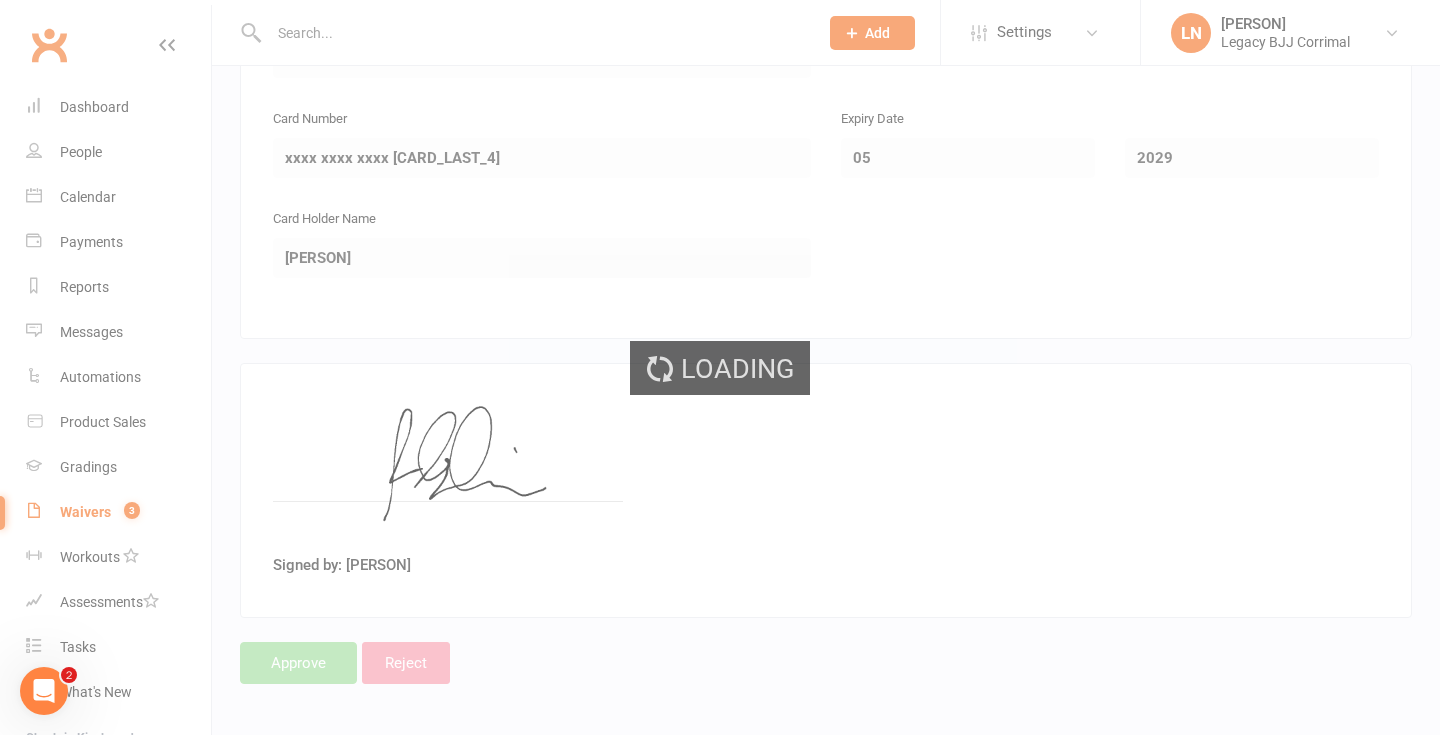 scroll, scrollTop: 0, scrollLeft: 0, axis: both 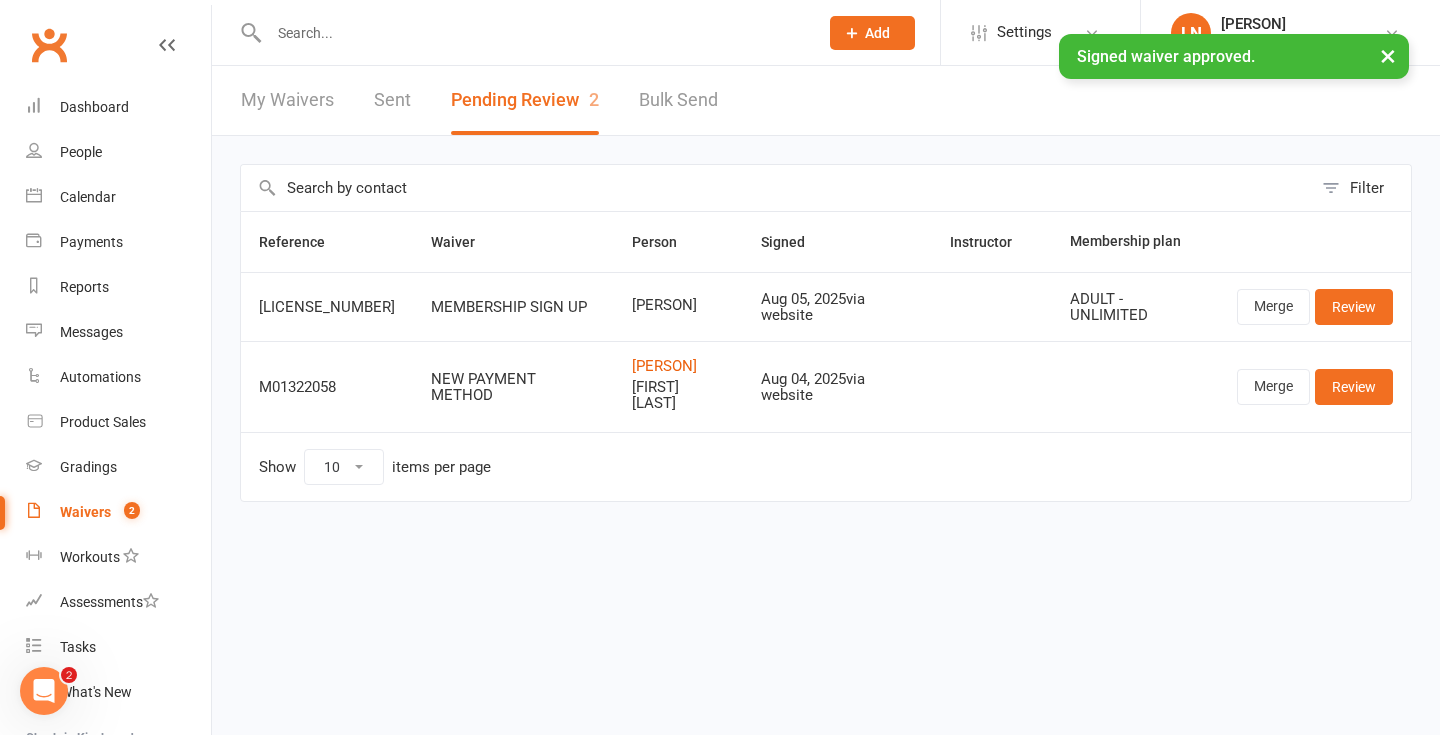 click on "× Signed waiver approved." at bounding box center [707, 34] 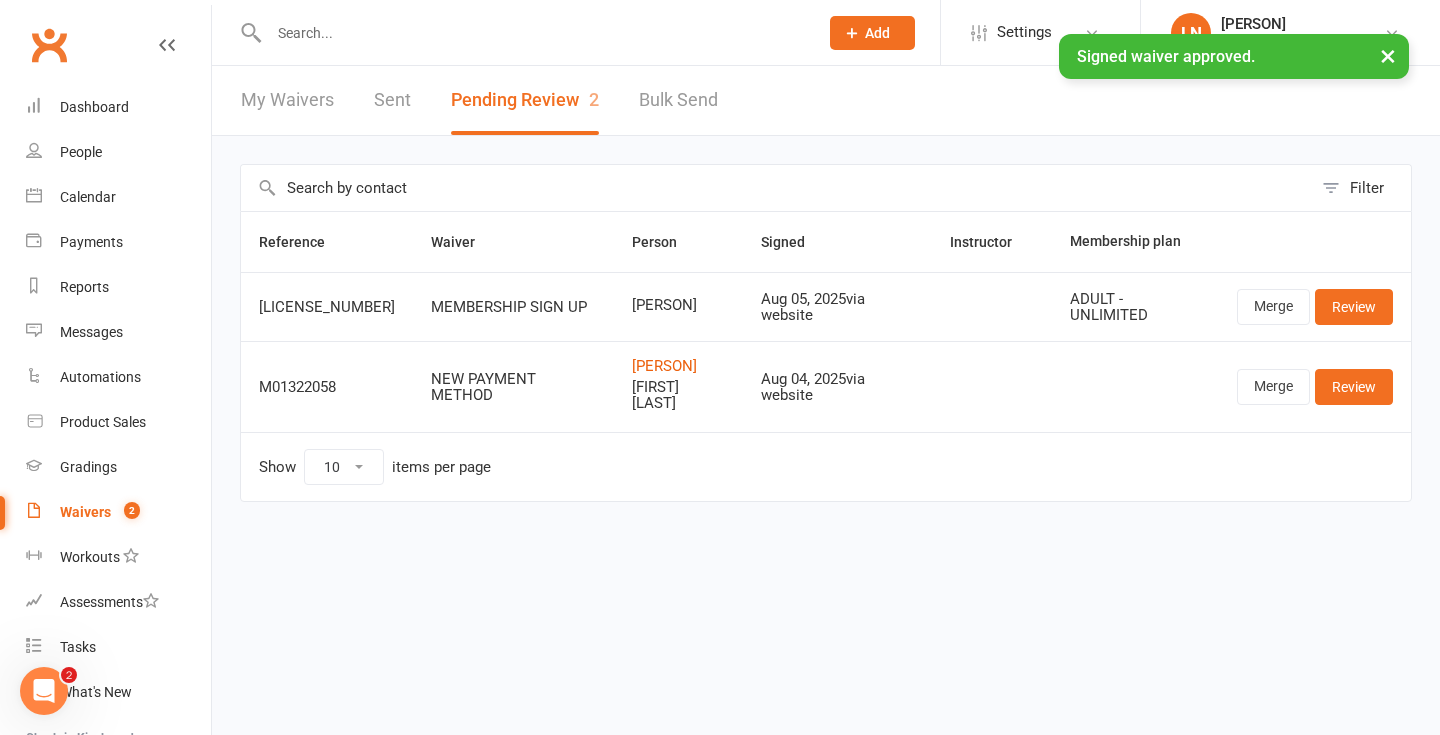 click at bounding box center [533, 33] 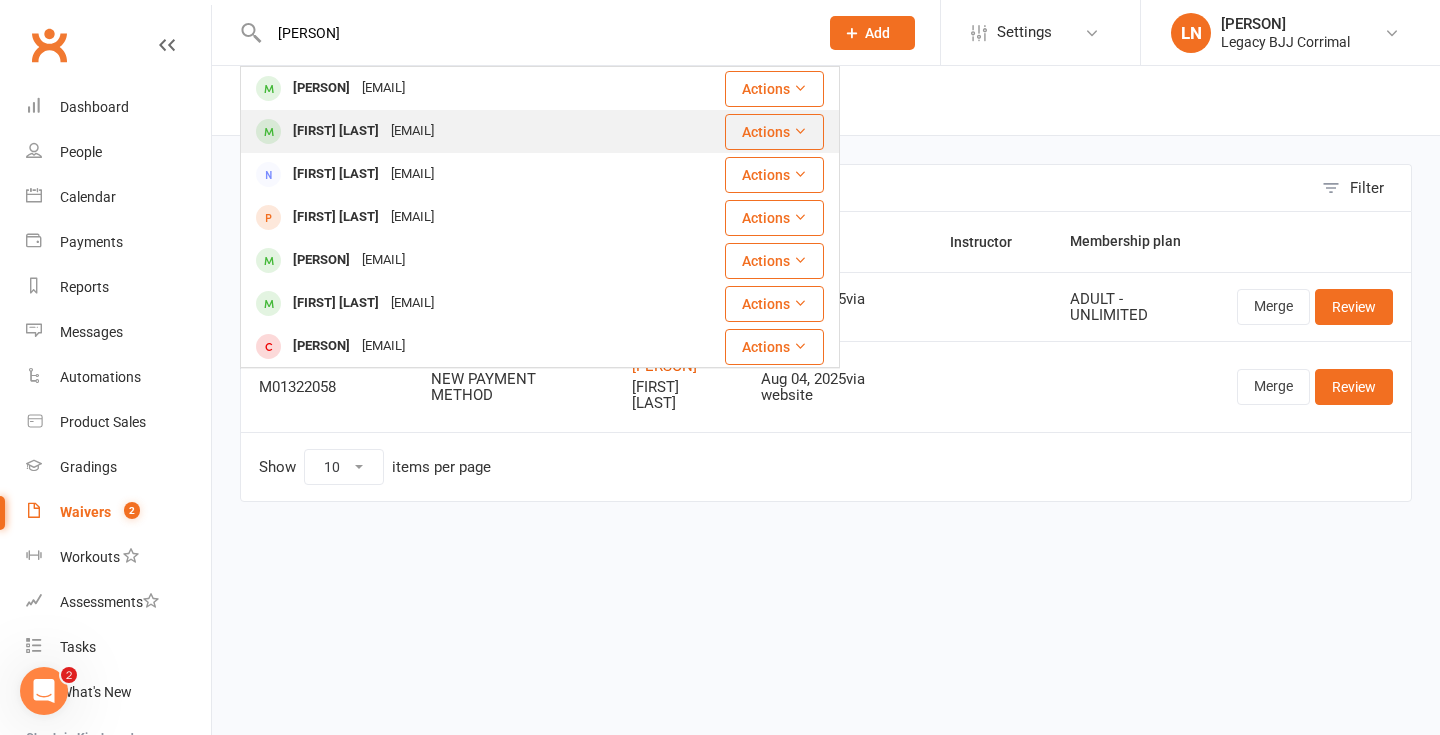 type on "[PERSON]" 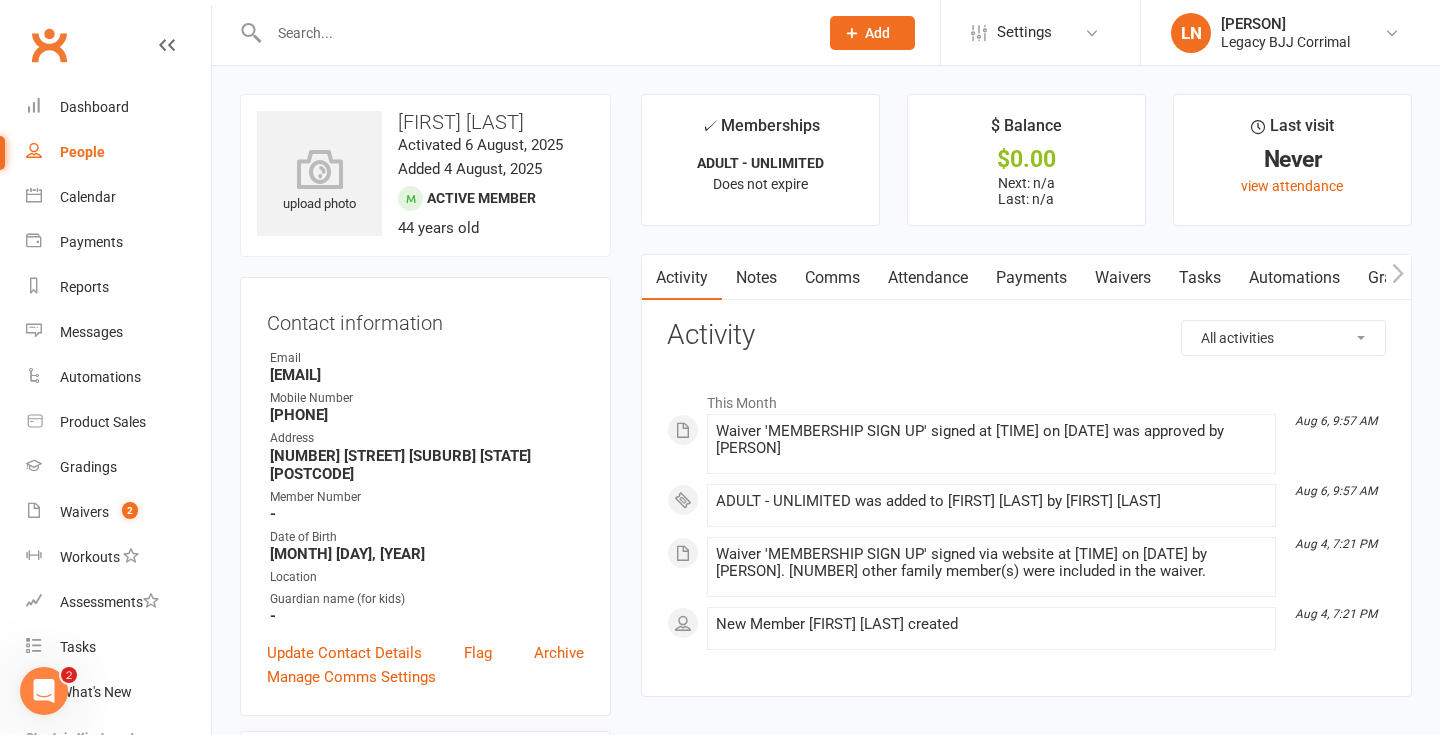 click on "Payments" at bounding box center [1031, 278] 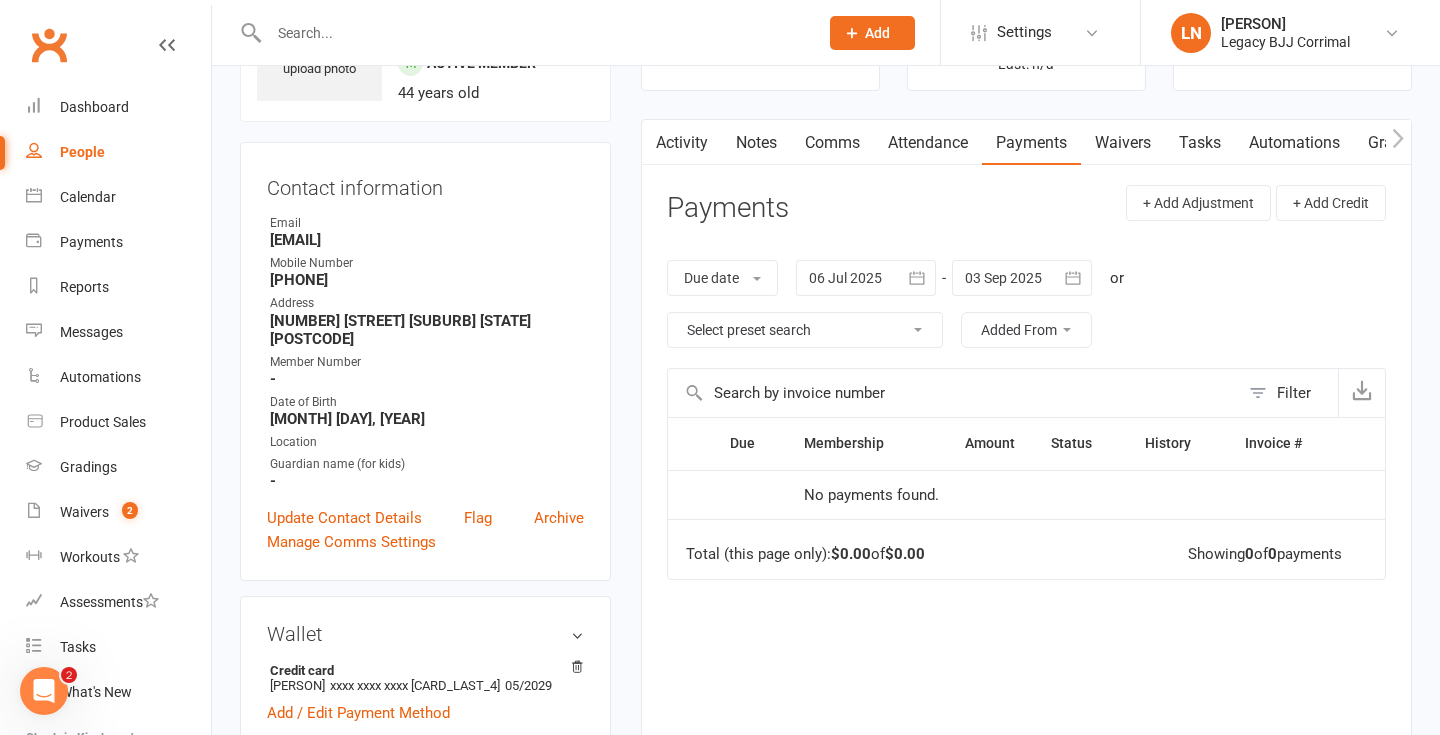 scroll, scrollTop: 0, scrollLeft: 0, axis: both 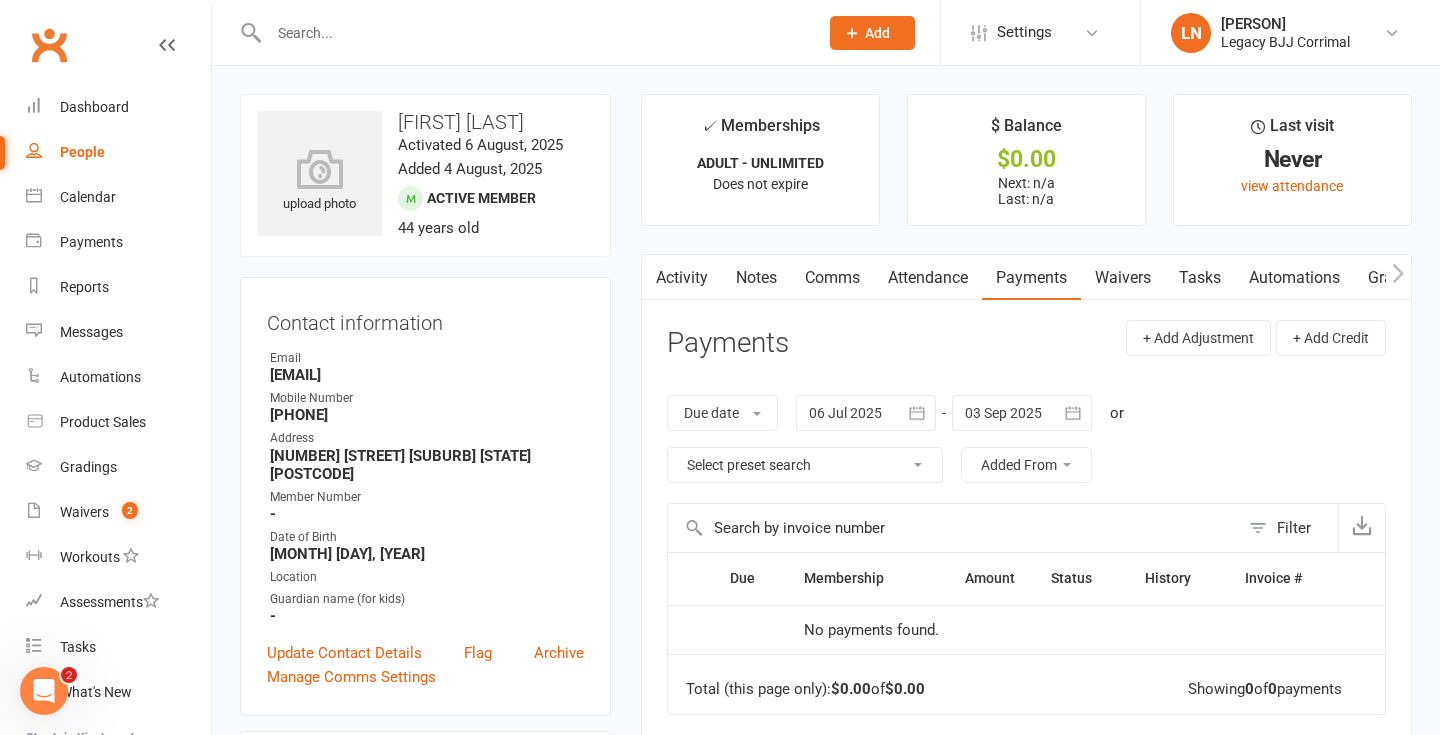click at bounding box center [533, 33] 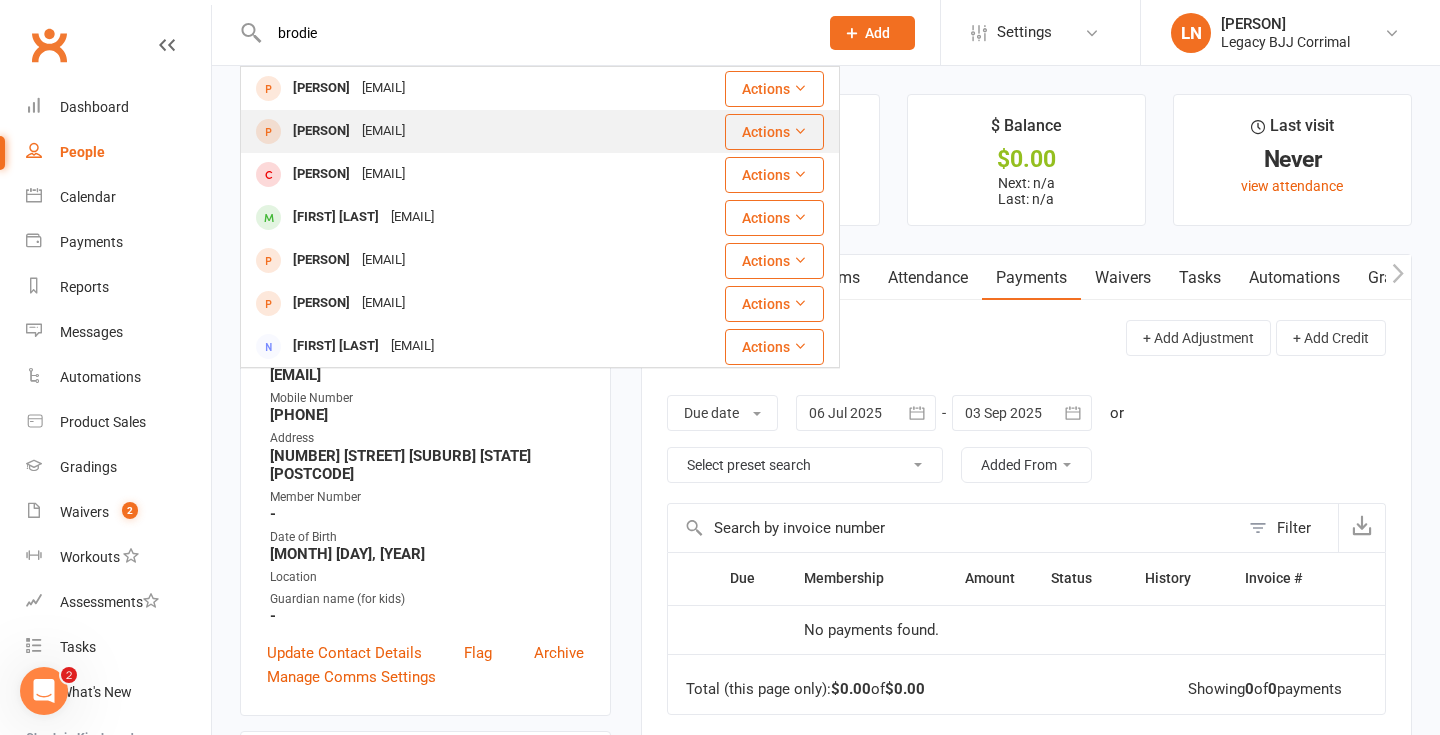 type on "brodie" 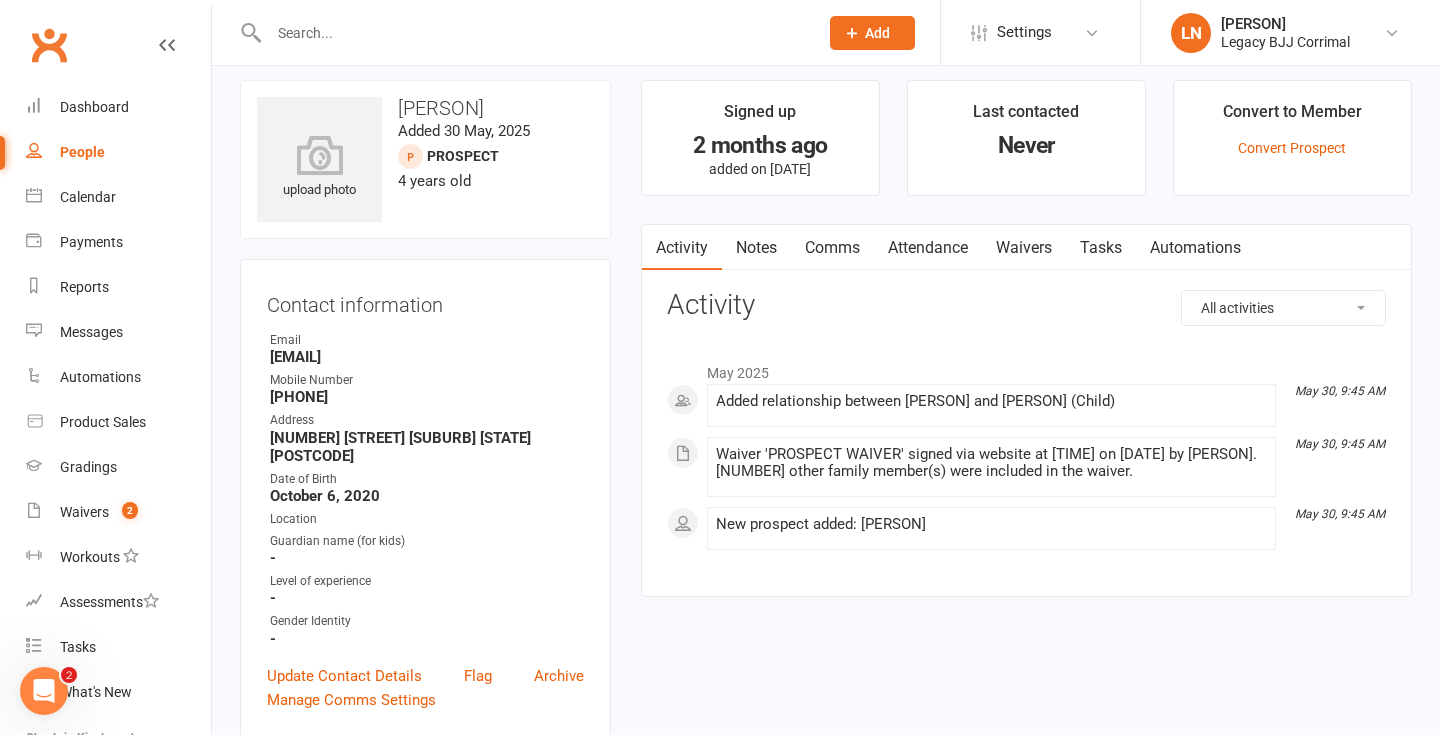 scroll, scrollTop: 17, scrollLeft: 0, axis: vertical 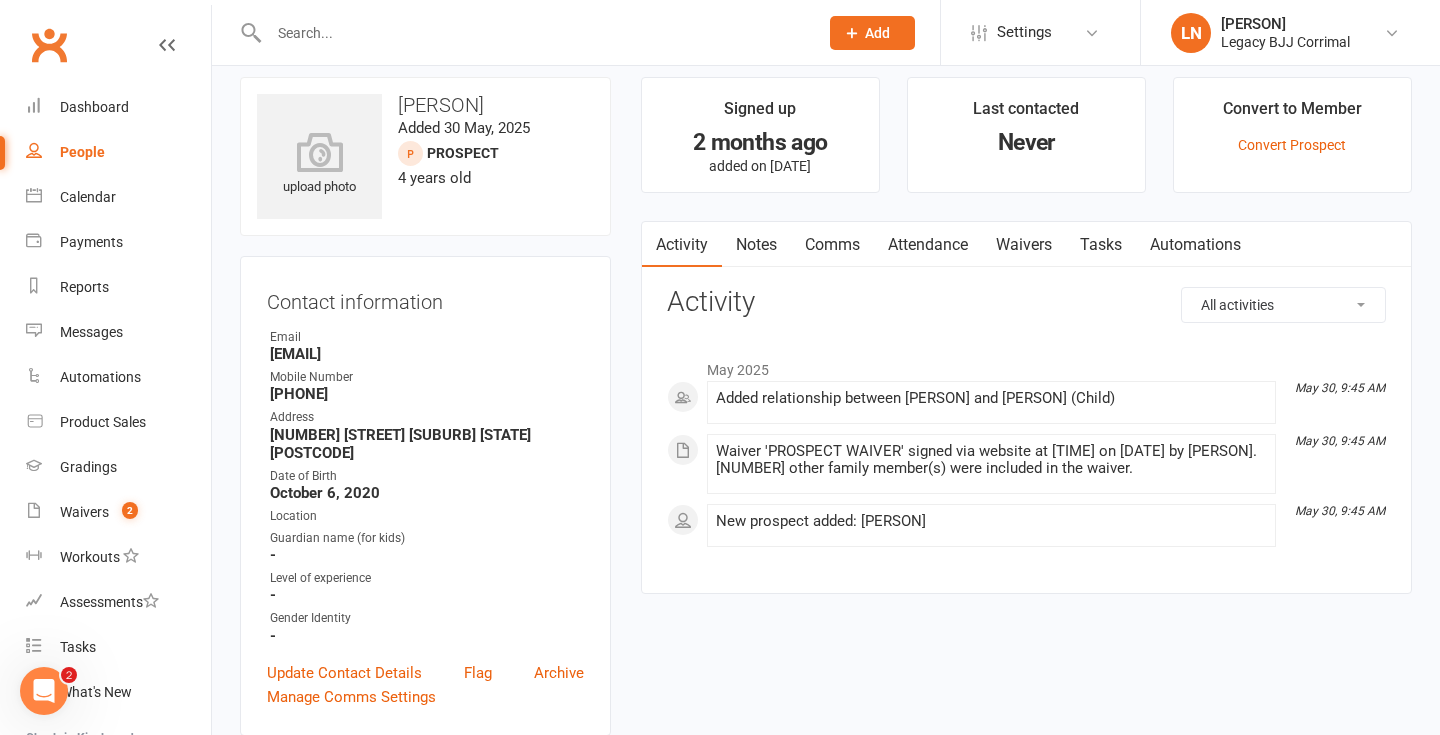 click at bounding box center [533, 33] 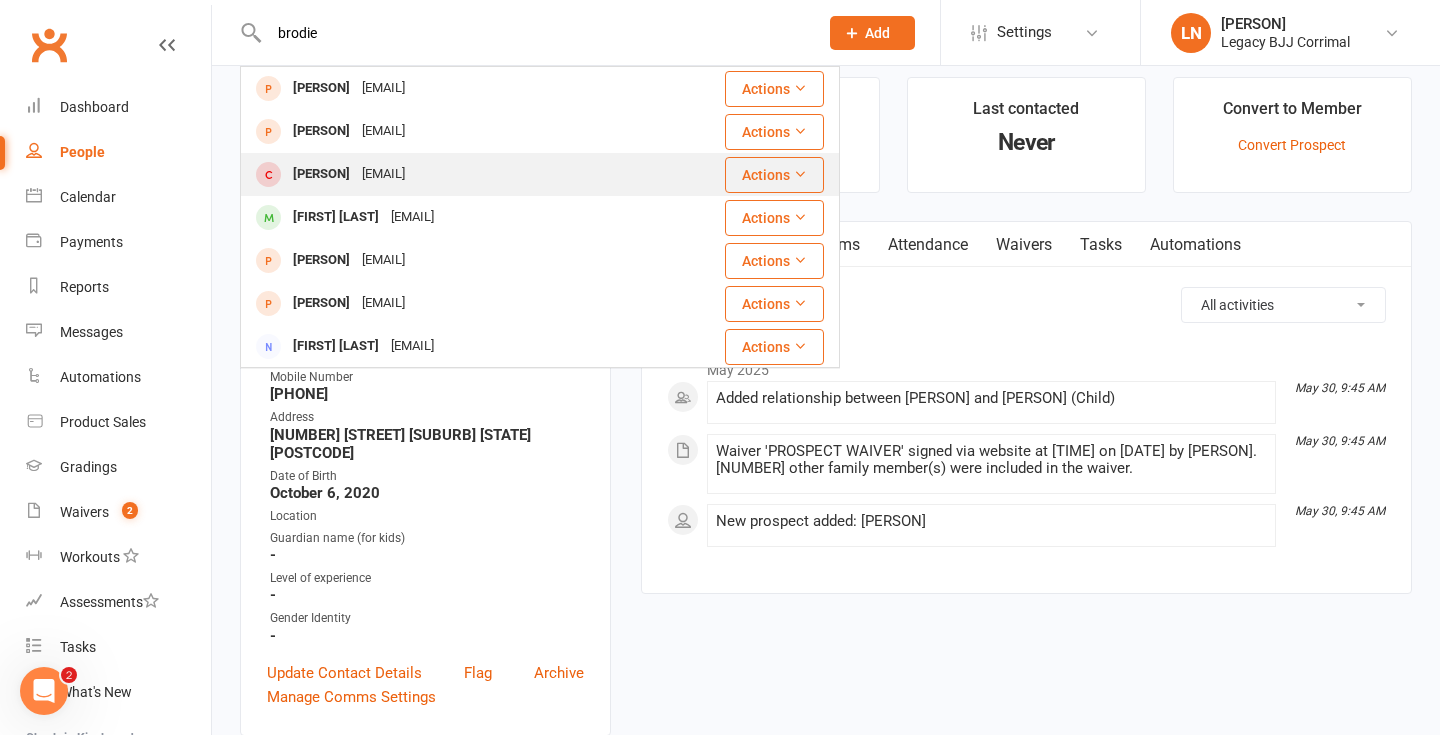 type on "brodie" 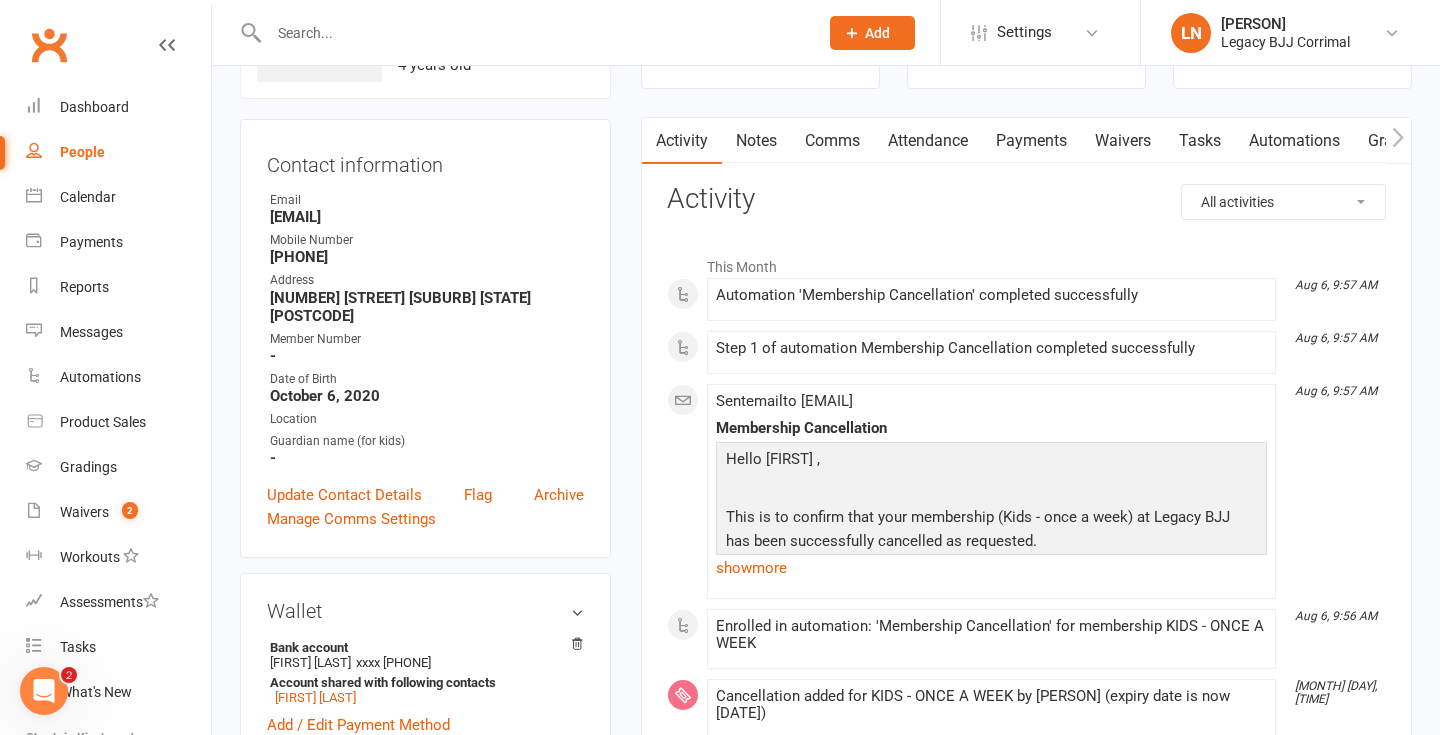 scroll, scrollTop: 162, scrollLeft: 0, axis: vertical 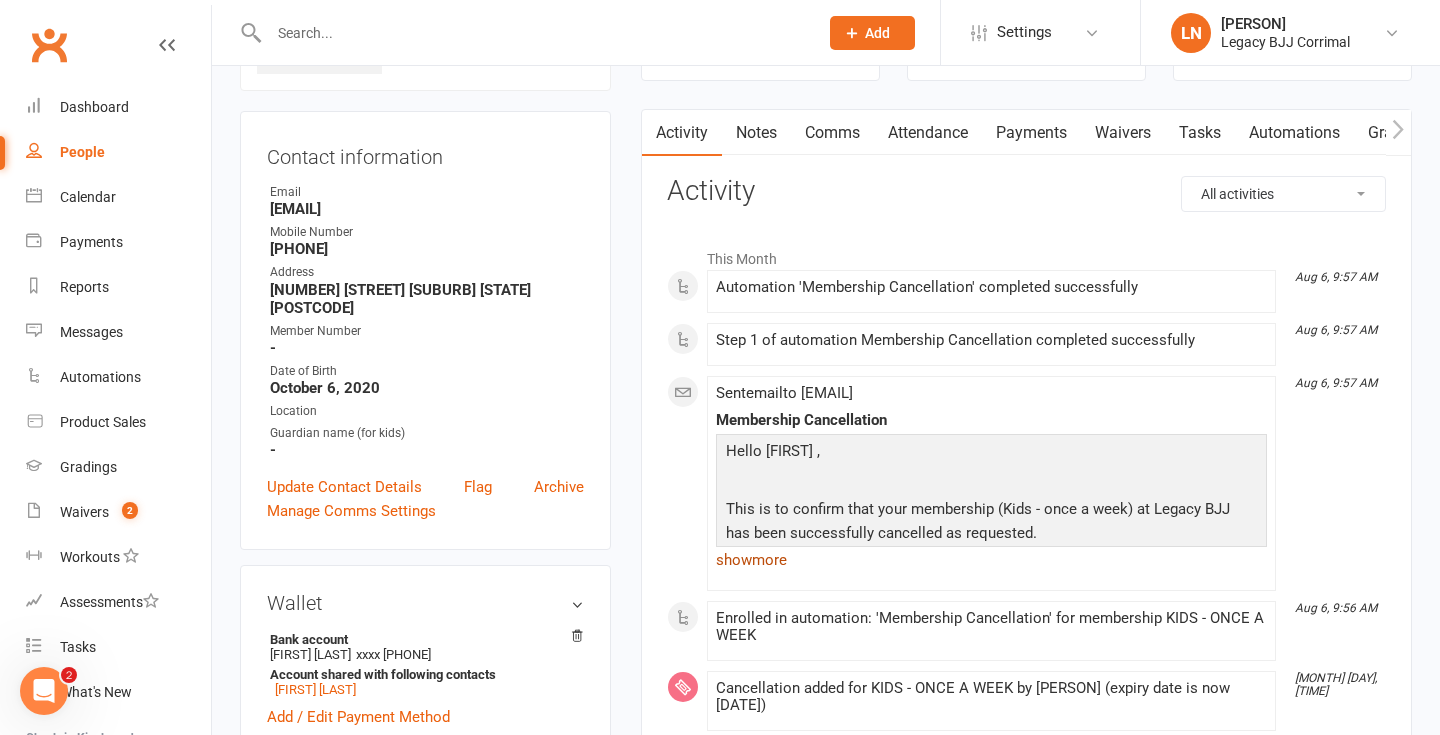 click on "show  more" at bounding box center (991, 560) 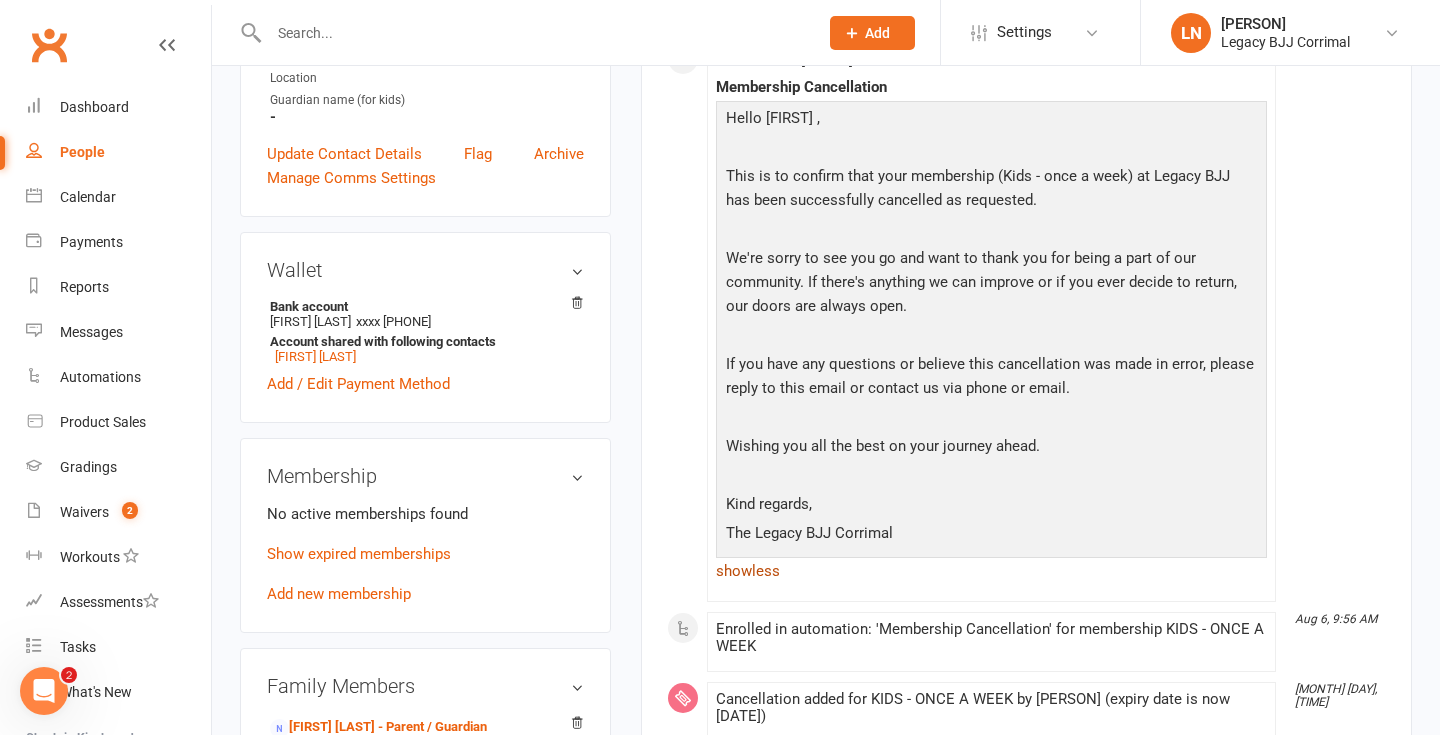 scroll, scrollTop: 498, scrollLeft: 0, axis: vertical 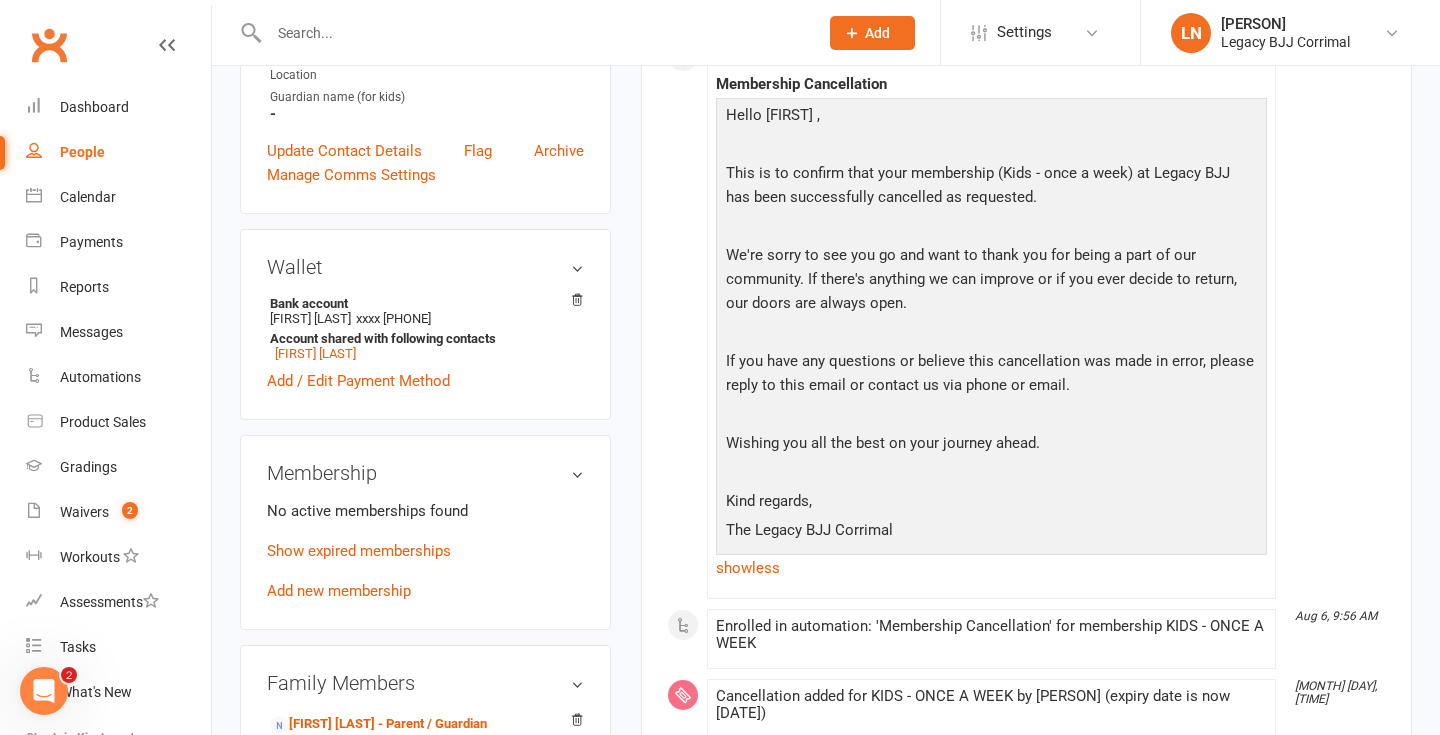 click at bounding box center (533, 33) 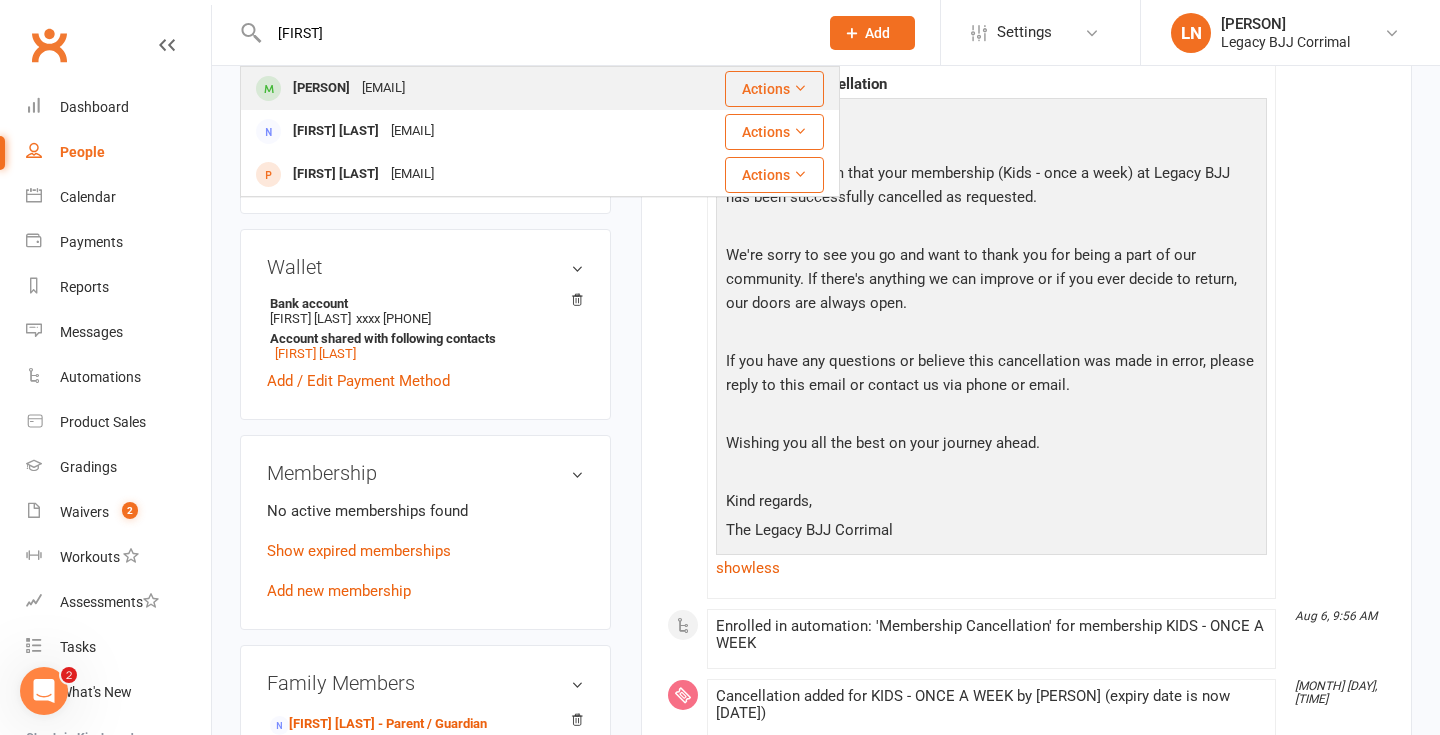 type on "[FIRST]" 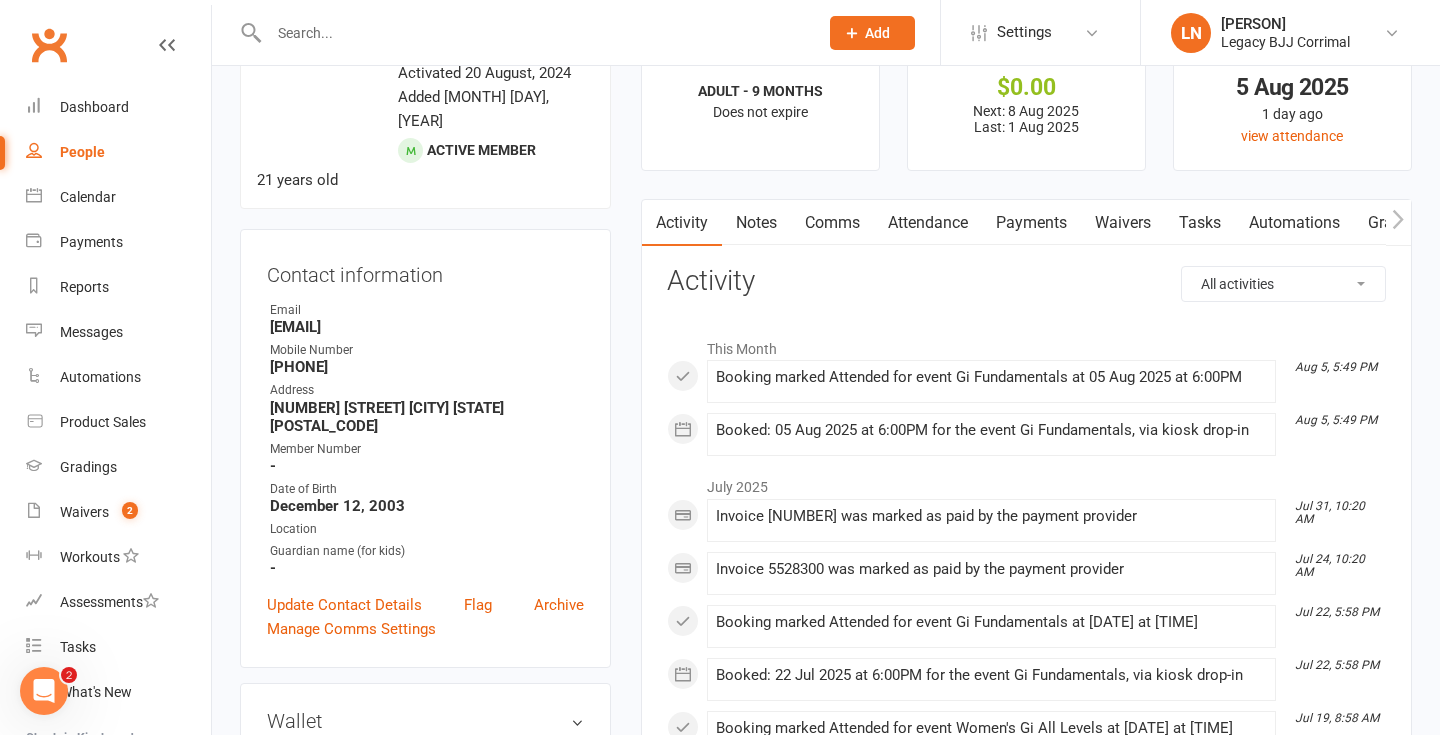 scroll, scrollTop: 0, scrollLeft: 0, axis: both 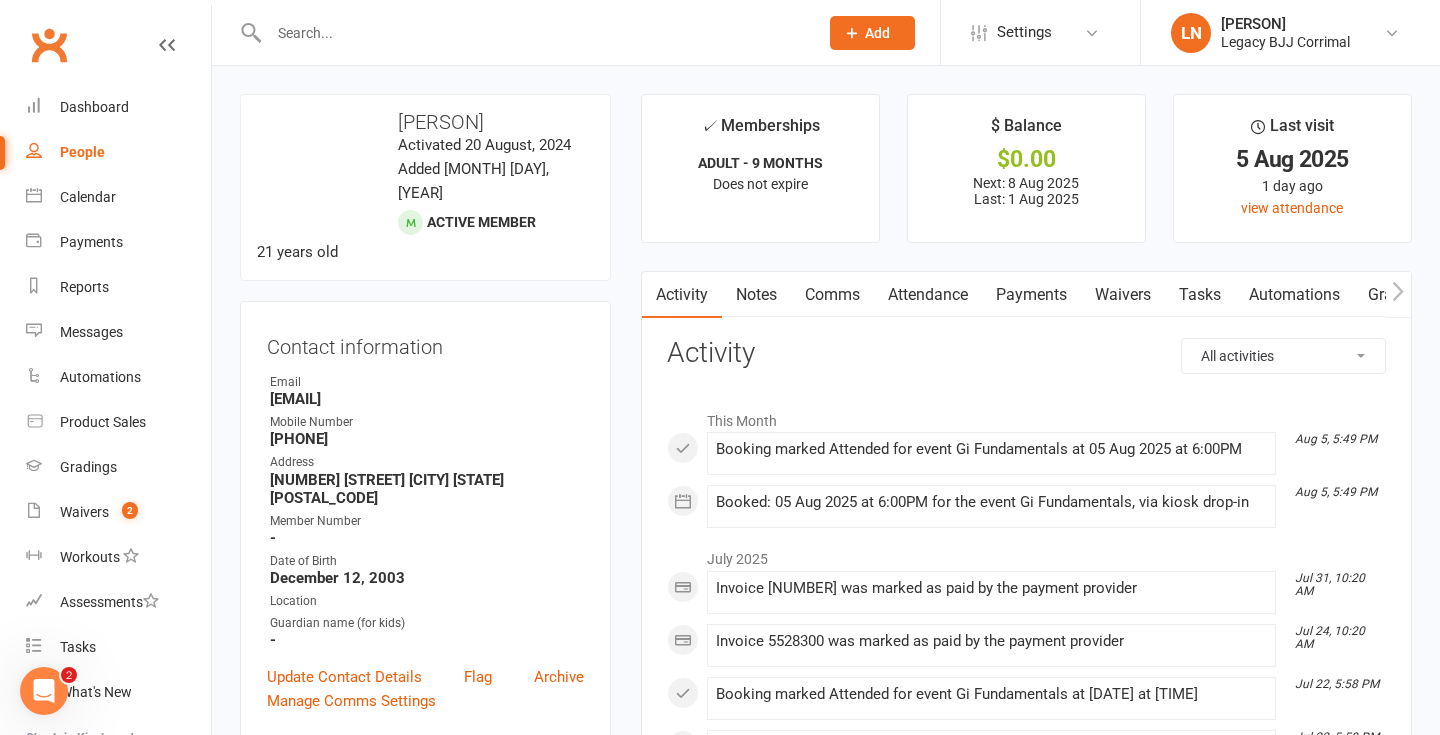 click on "Notes" at bounding box center (756, 295) 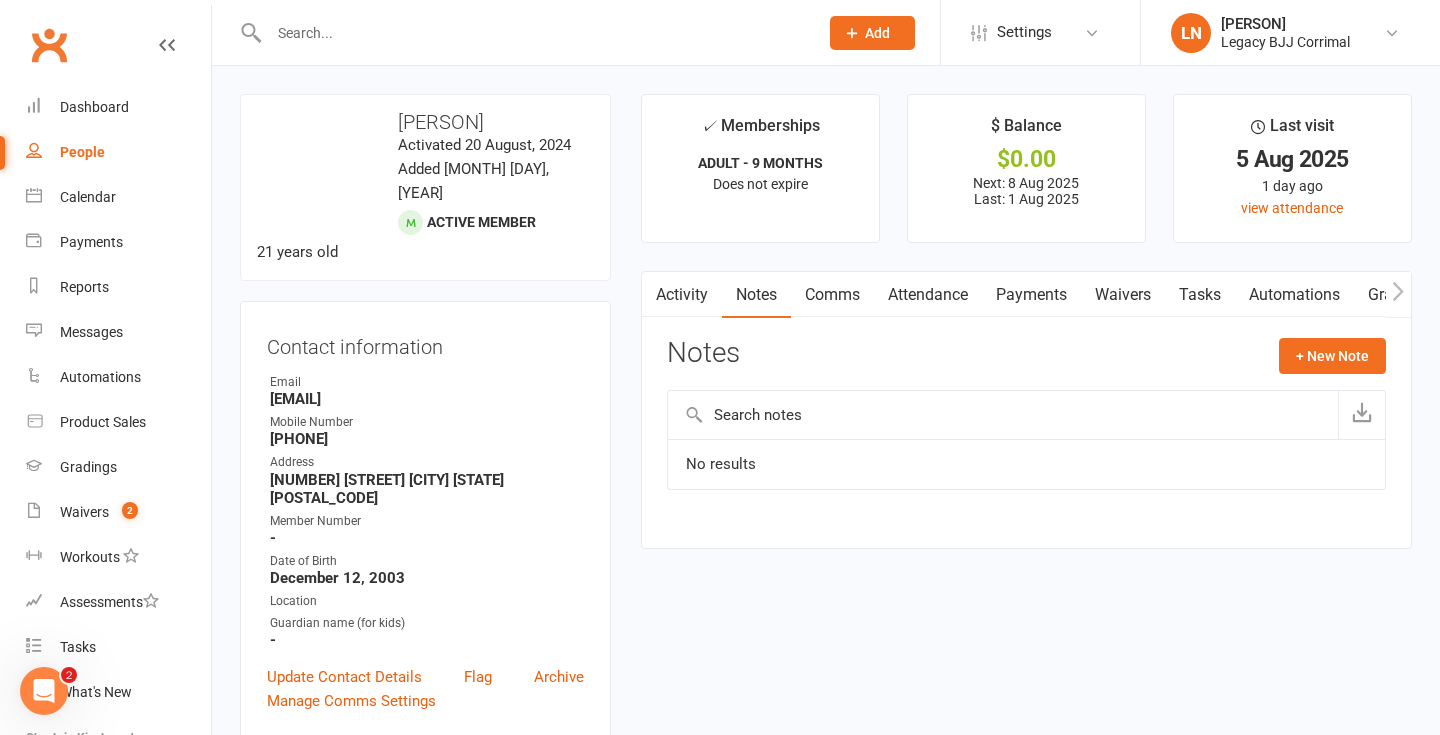 click on "Activity" at bounding box center (682, 295) 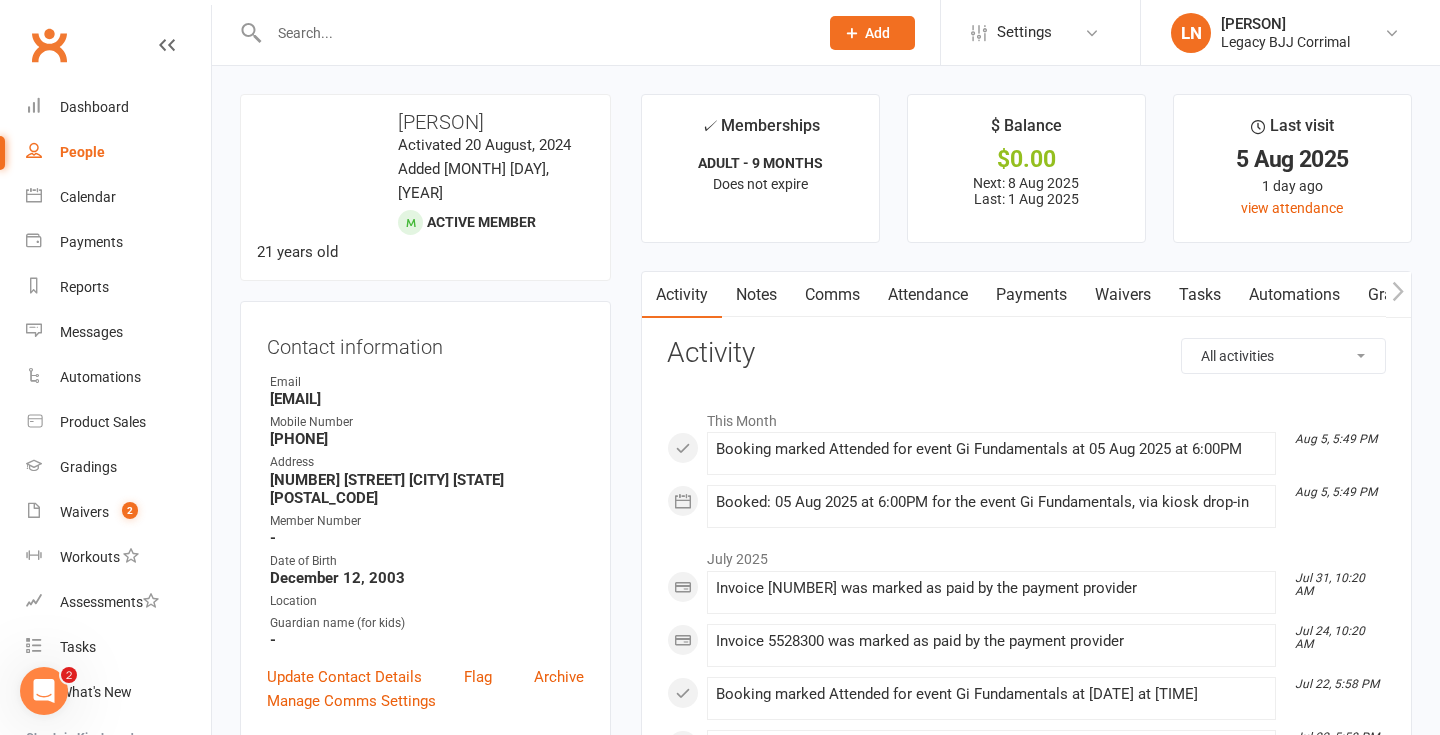 click on "Comms" at bounding box center (832, 295) 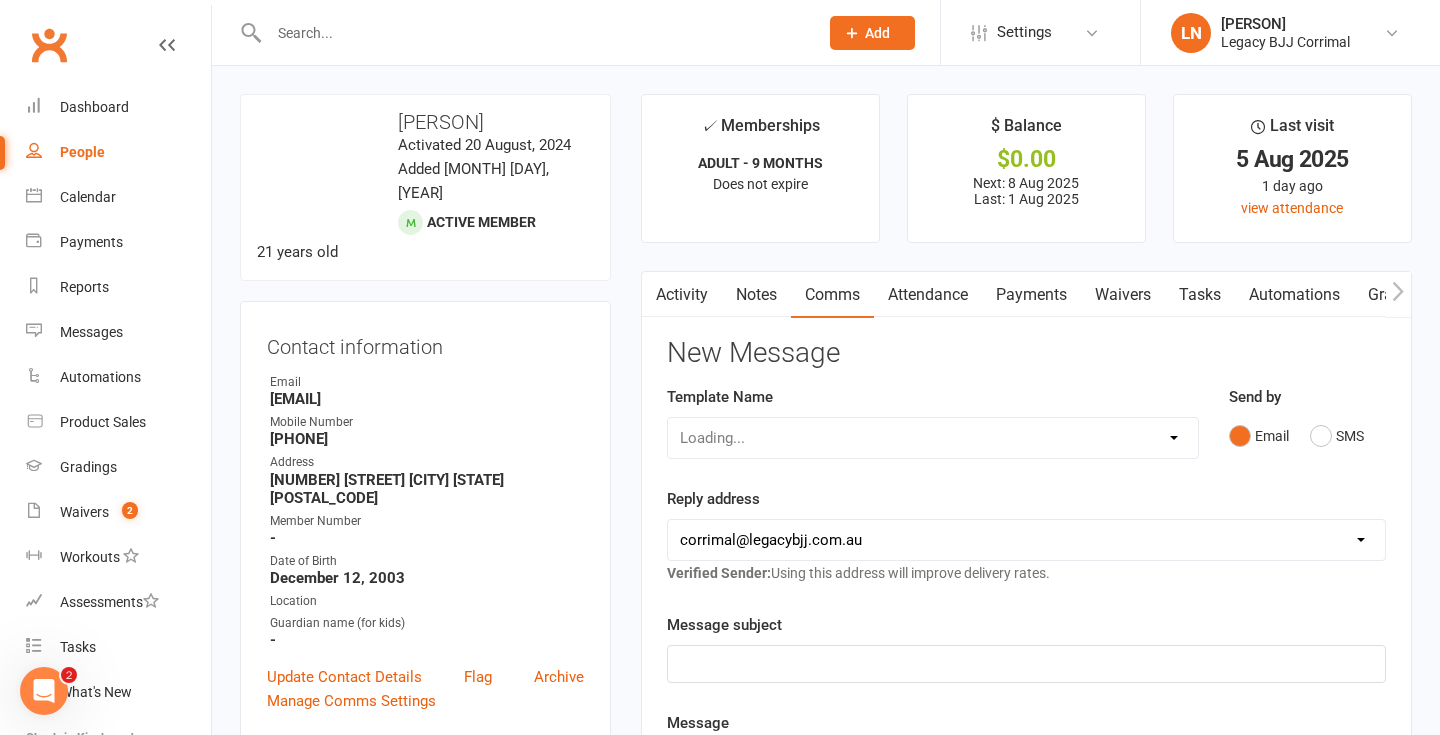 click on "Attendance" at bounding box center (928, 295) 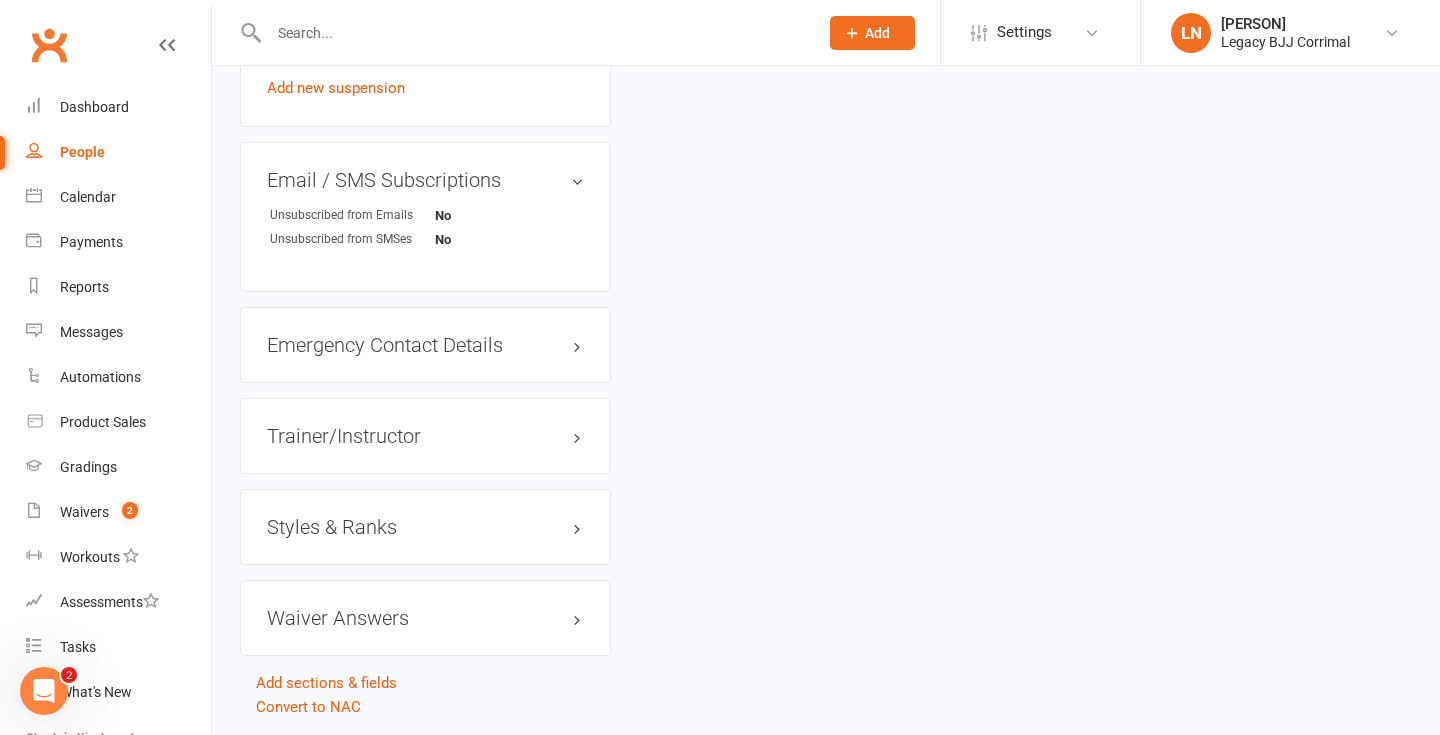 scroll, scrollTop: 1373, scrollLeft: 0, axis: vertical 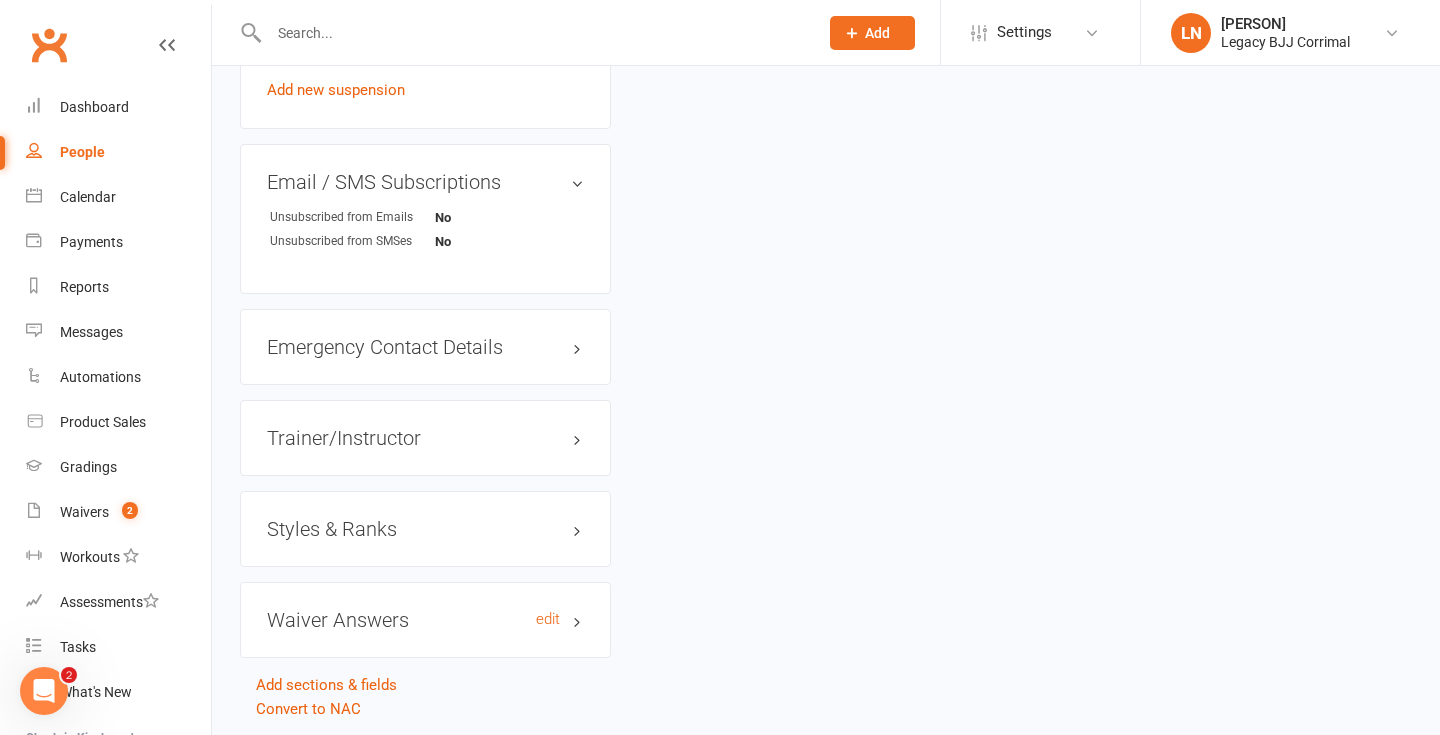 click on "Waiver Answers  edit" at bounding box center (425, 620) 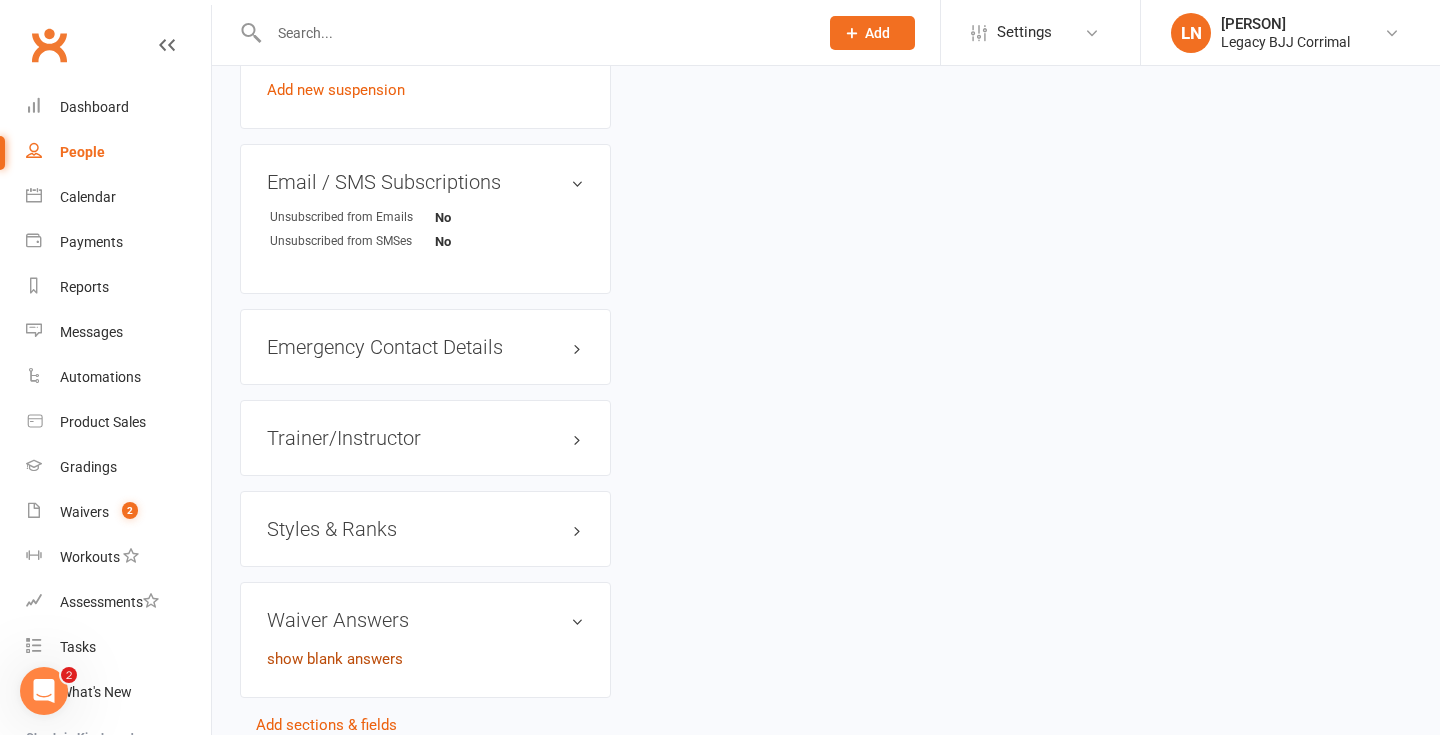 click on "show blank answers" at bounding box center (335, 659) 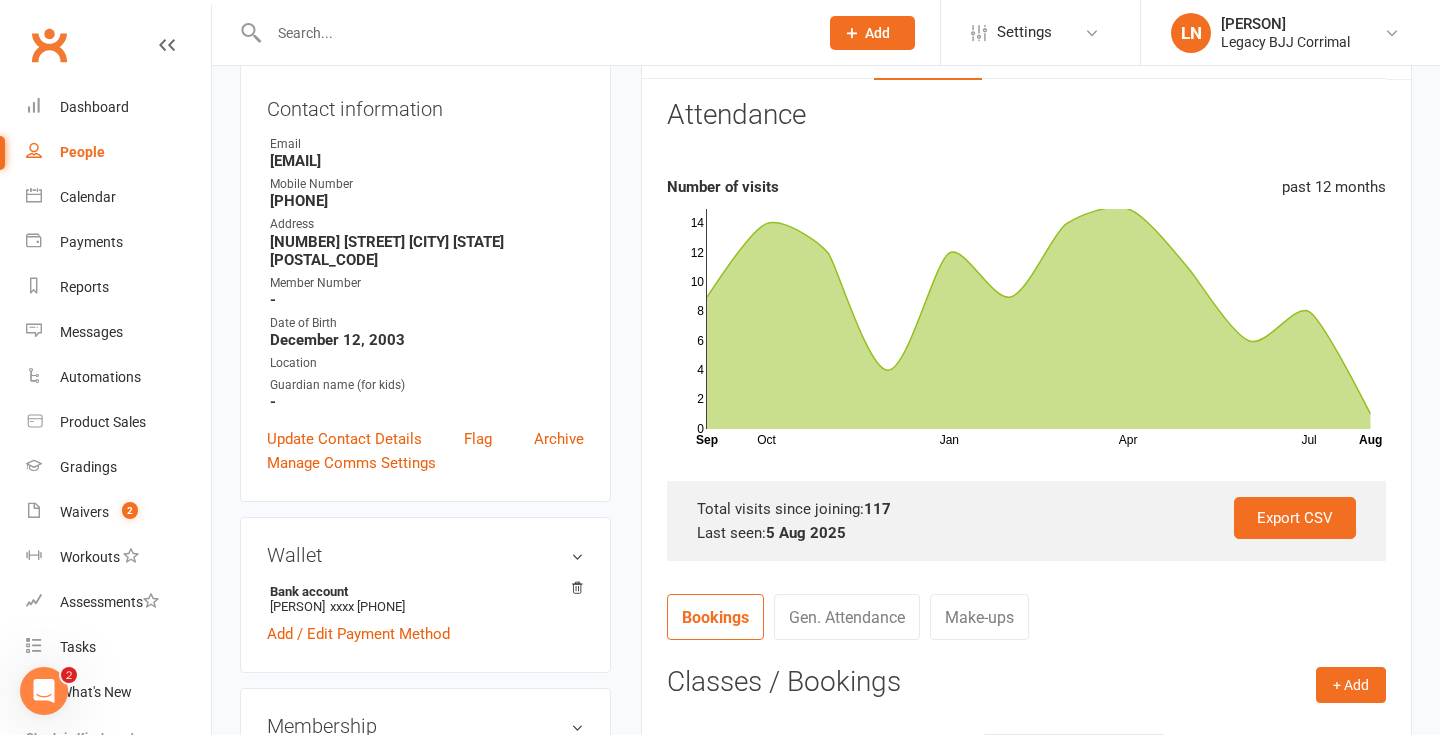 scroll, scrollTop: 0, scrollLeft: 0, axis: both 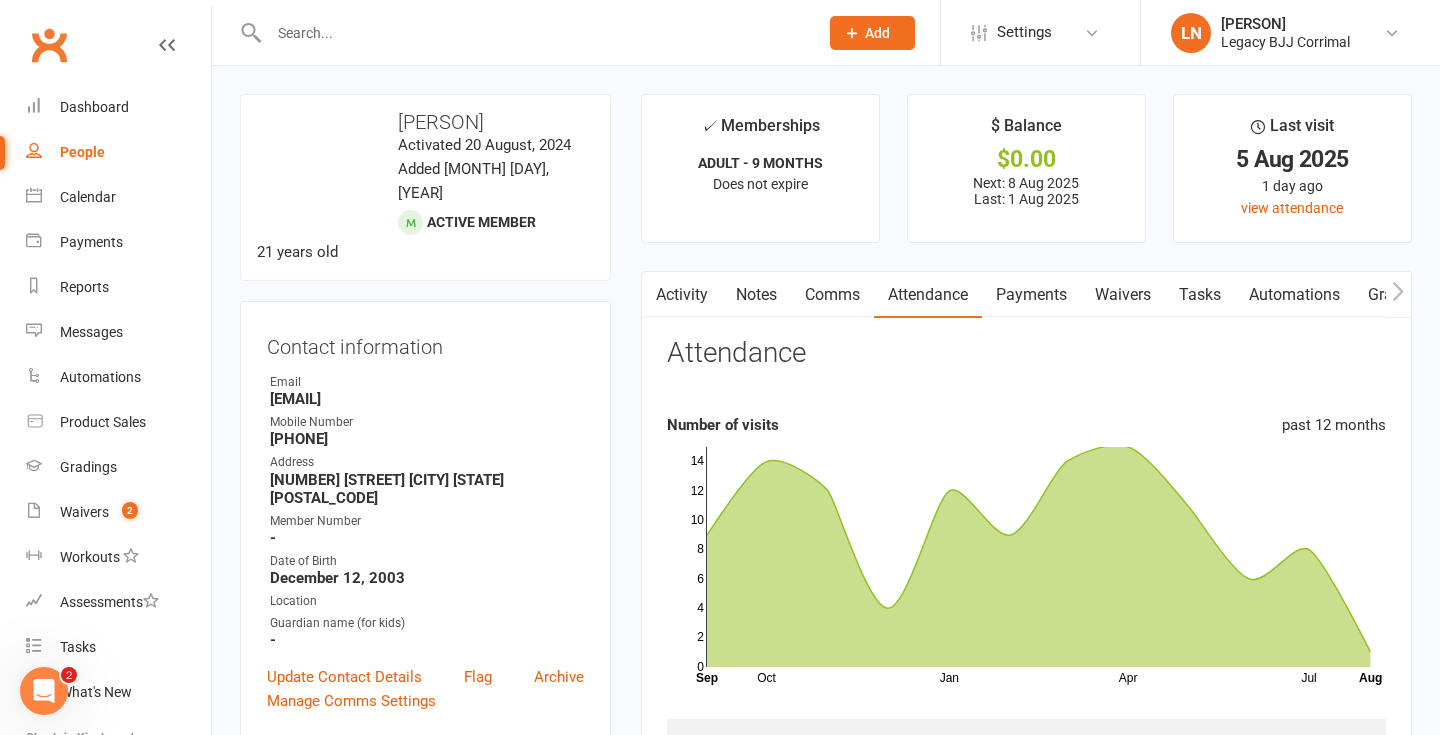 click on "Payments" at bounding box center [1031, 295] 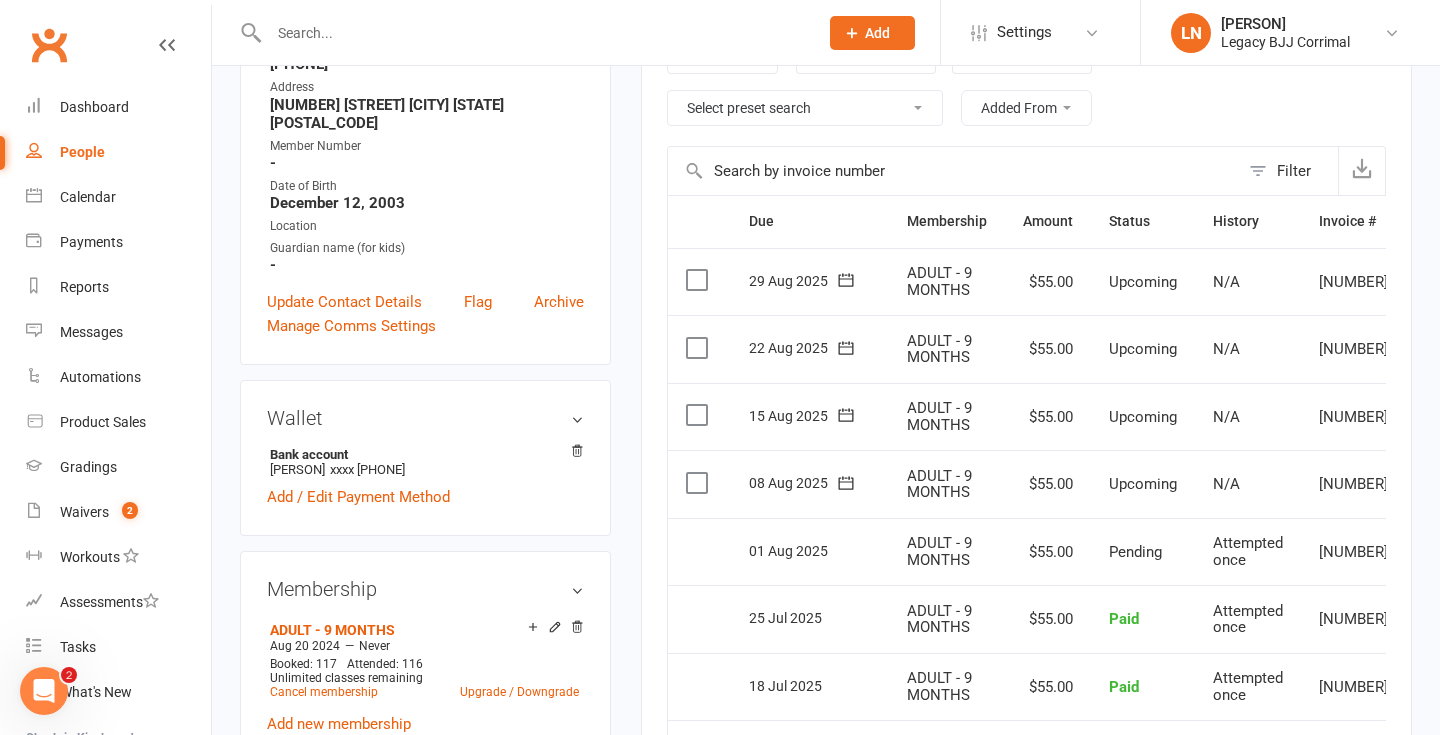 scroll, scrollTop: 0, scrollLeft: 0, axis: both 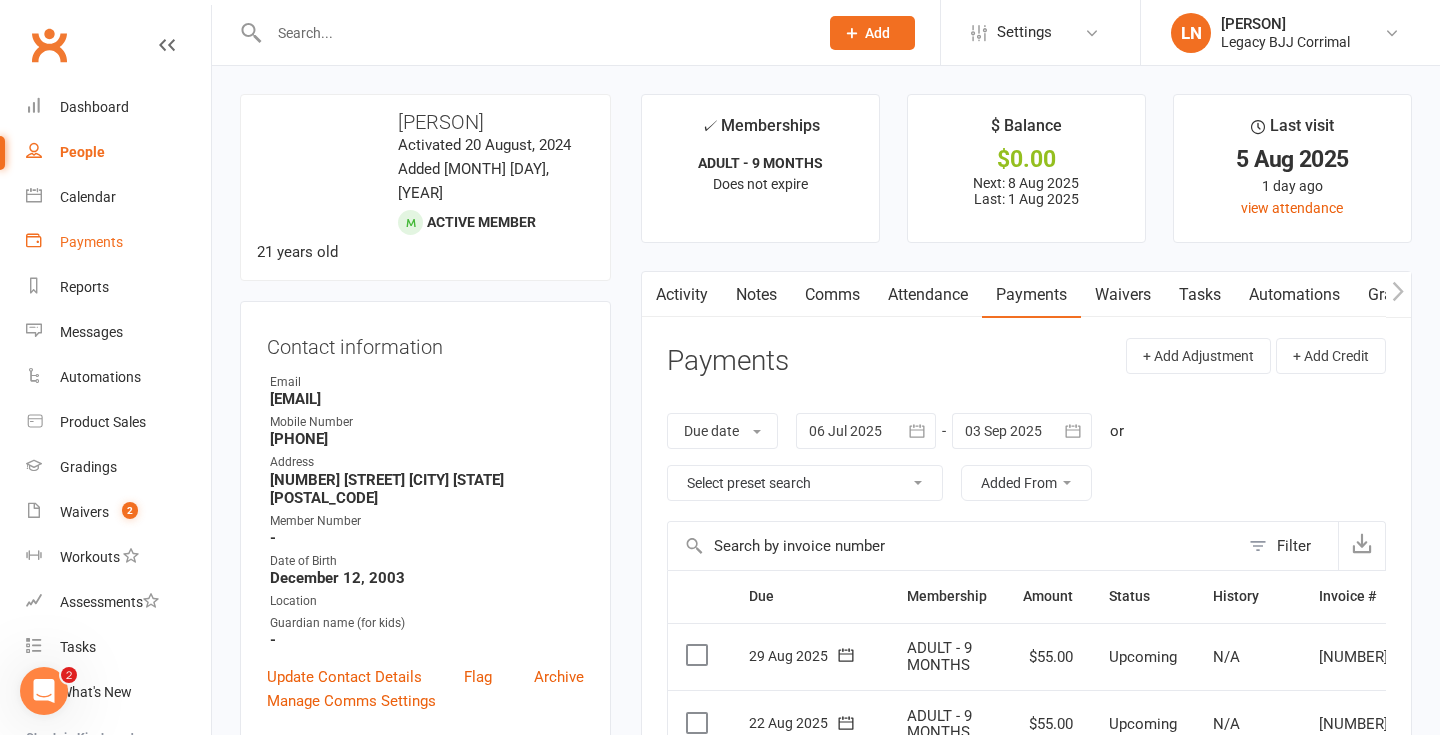 click on "Payments" at bounding box center (118, 242) 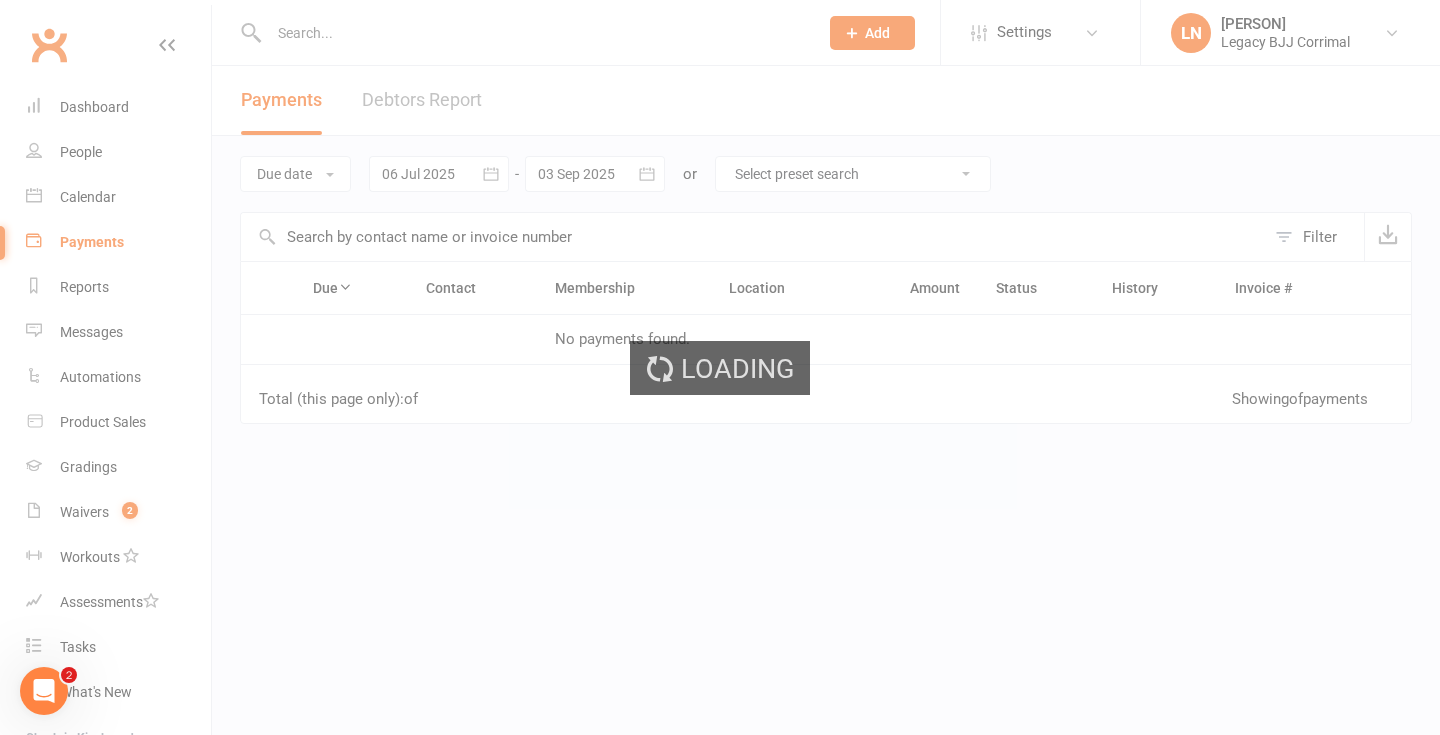 click on "Loading" at bounding box center [720, 367] 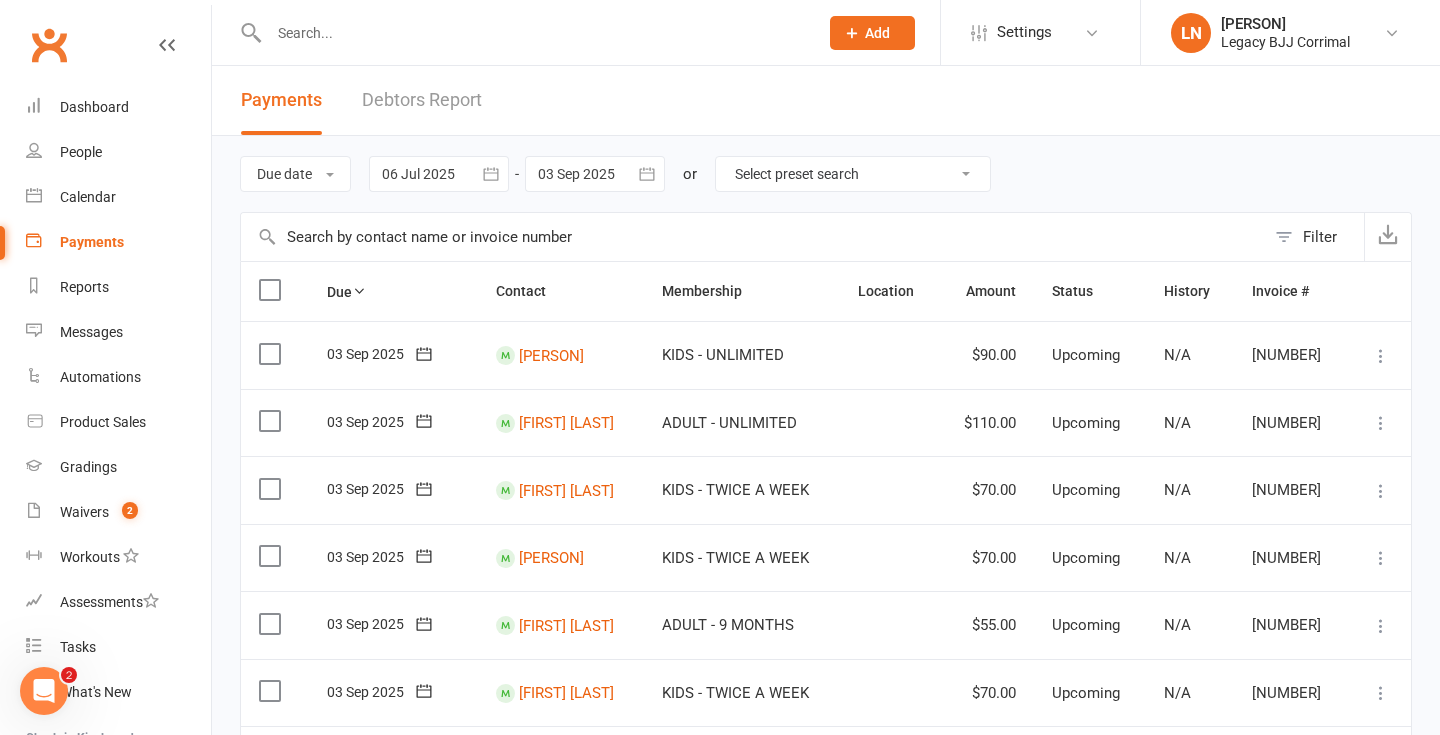 click on "Debtors Report" at bounding box center [422, 100] 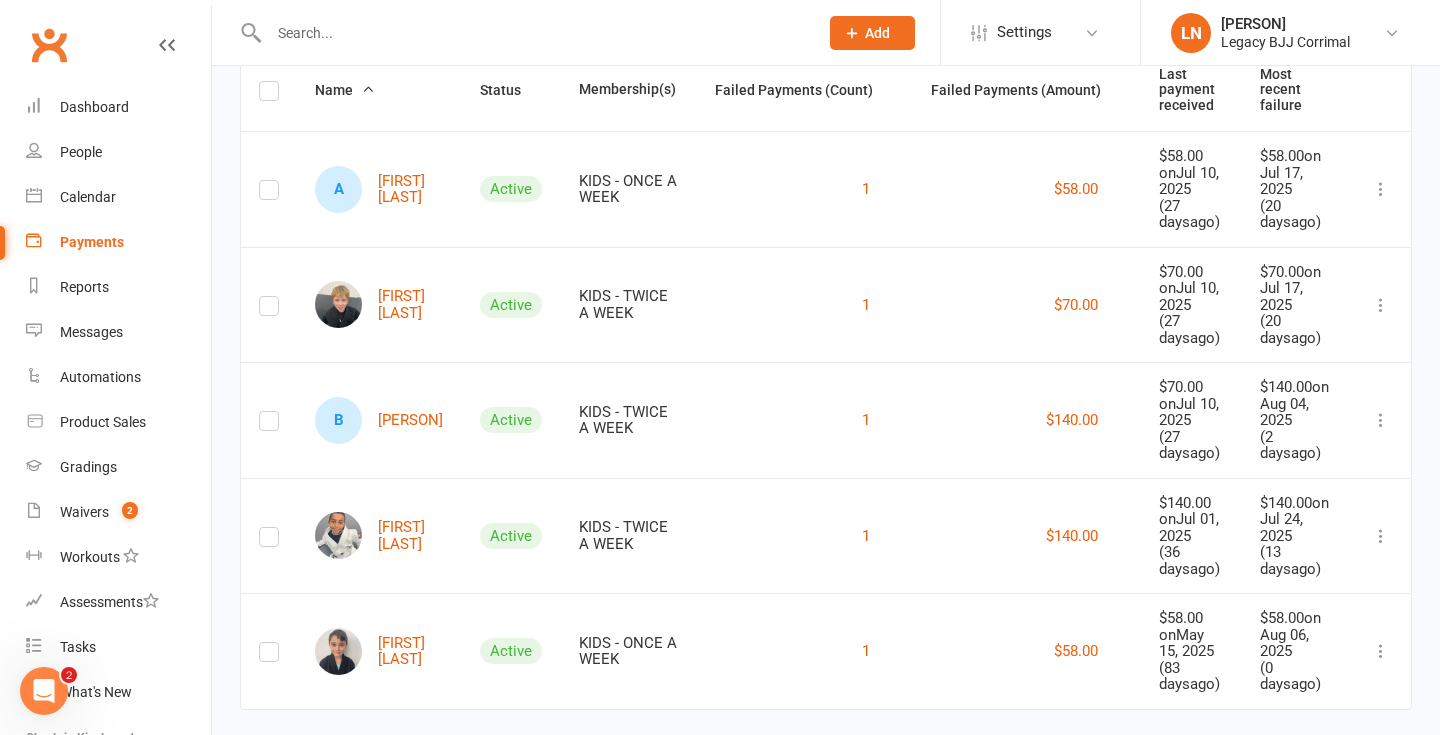 scroll, scrollTop: 244, scrollLeft: 0, axis: vertical 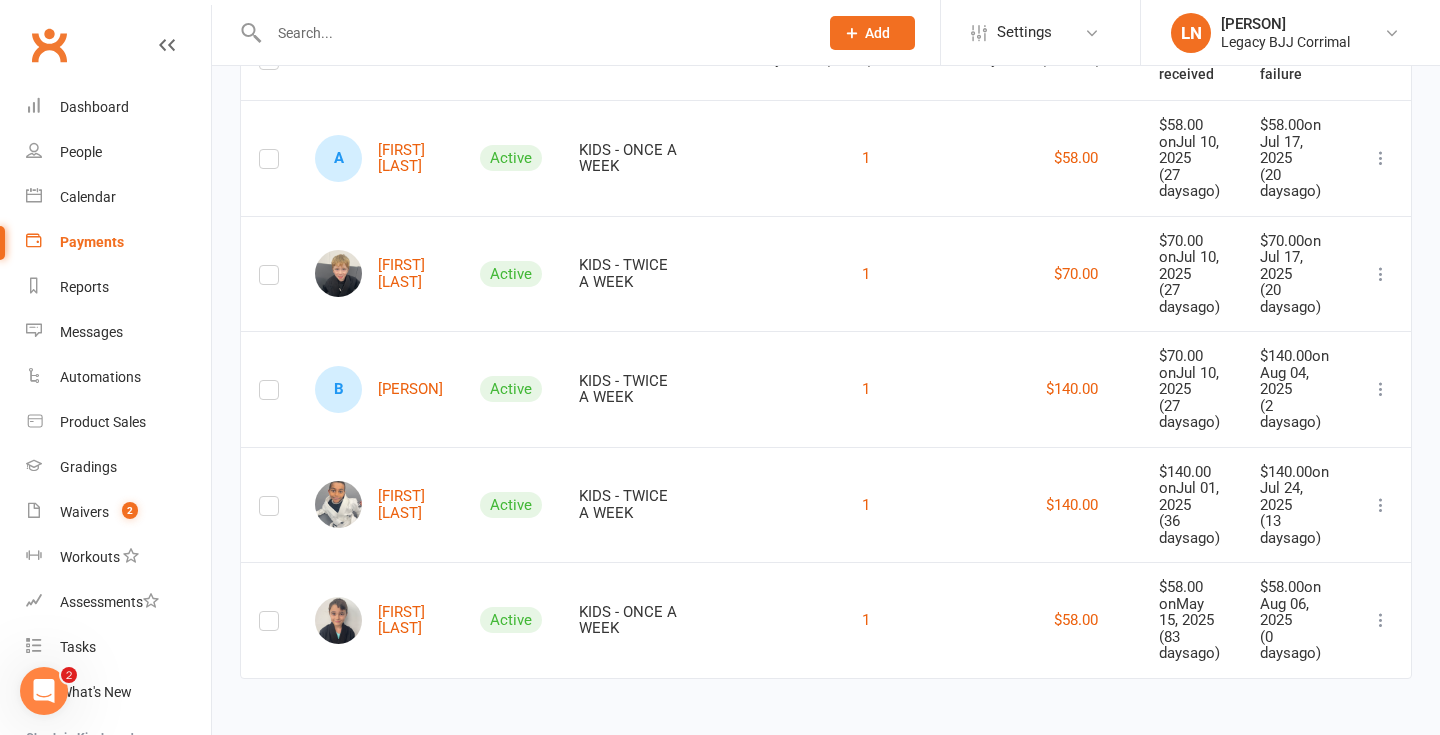 click at bounding box center (1381, 505) 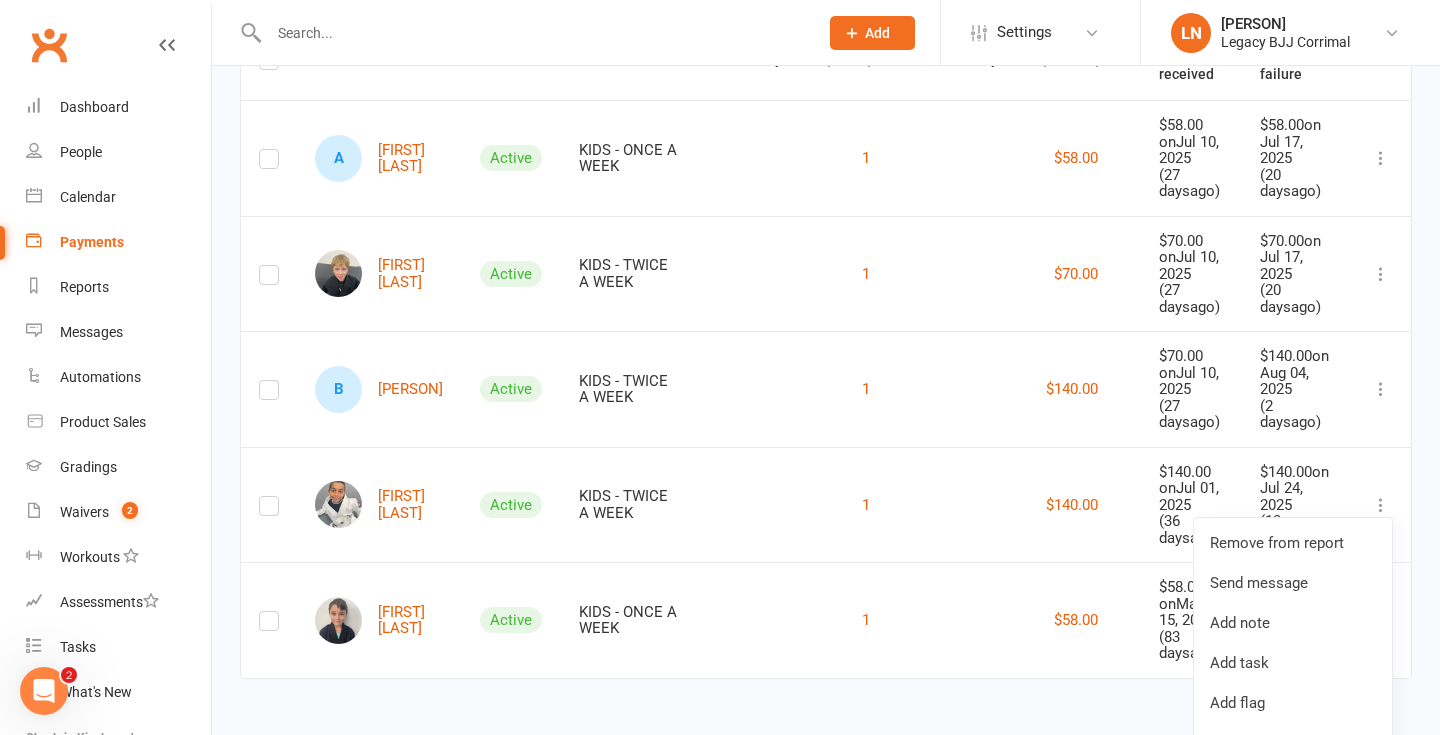 click on "$140.00" at bounding box center (1027, 505) 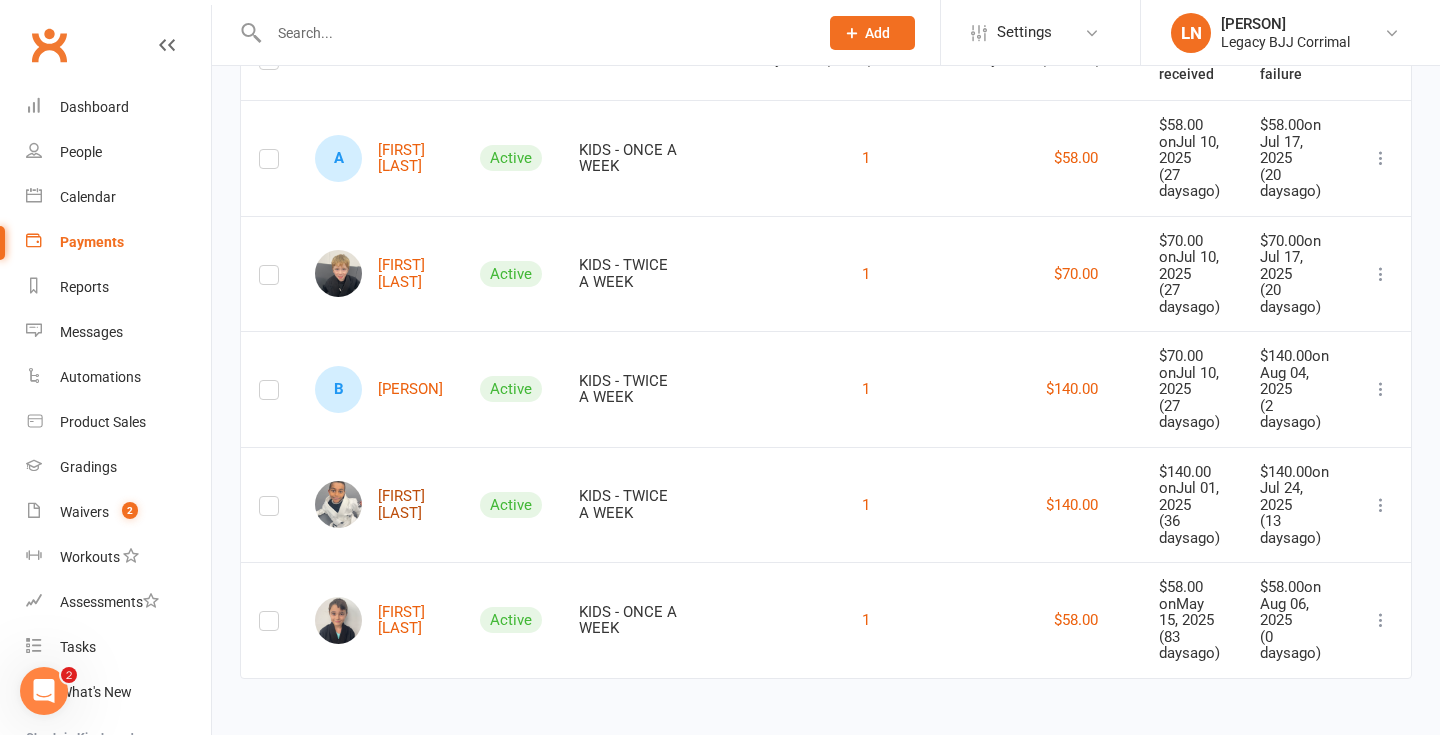 click on "[FIRST] [LAST]" at bounding box center [379, 504] 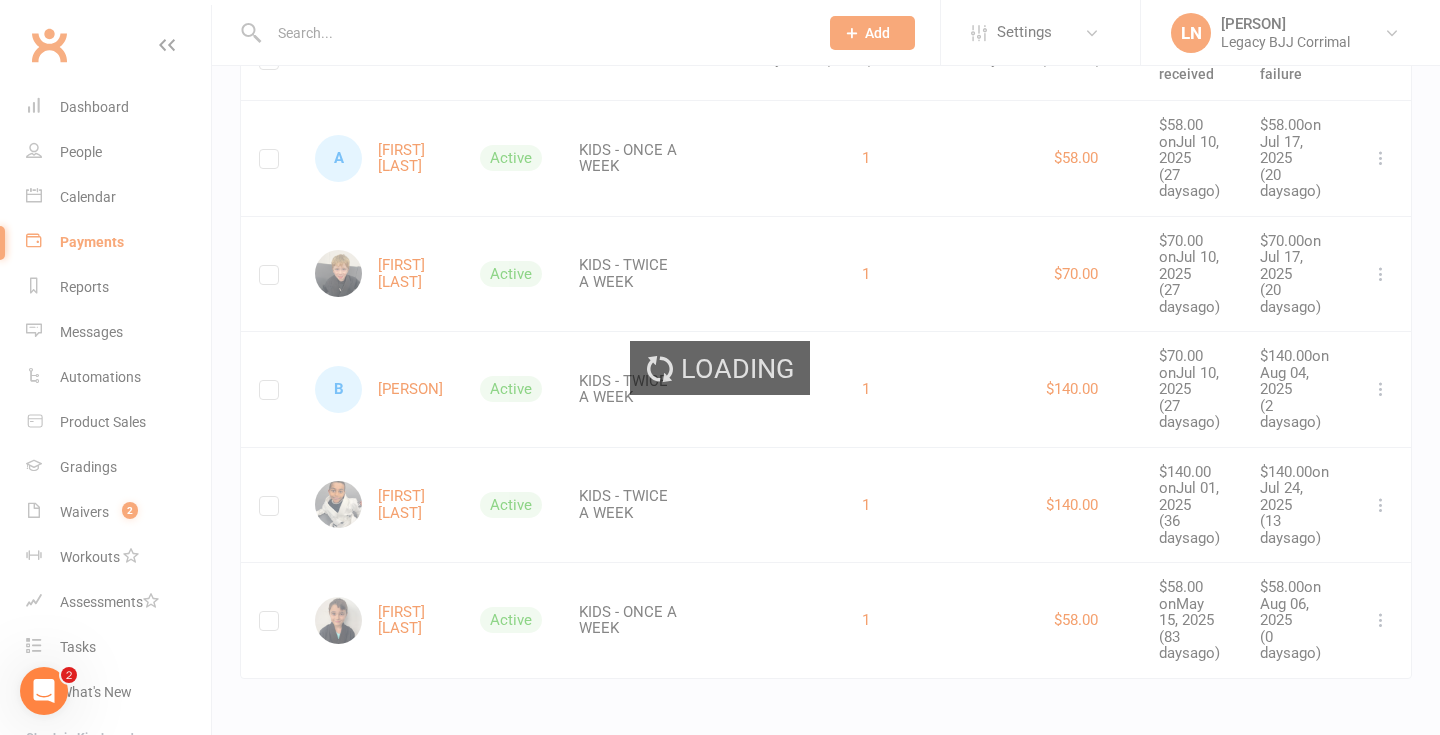 scroll, scrollTop: 0, scrollLeft: 0, axis: both 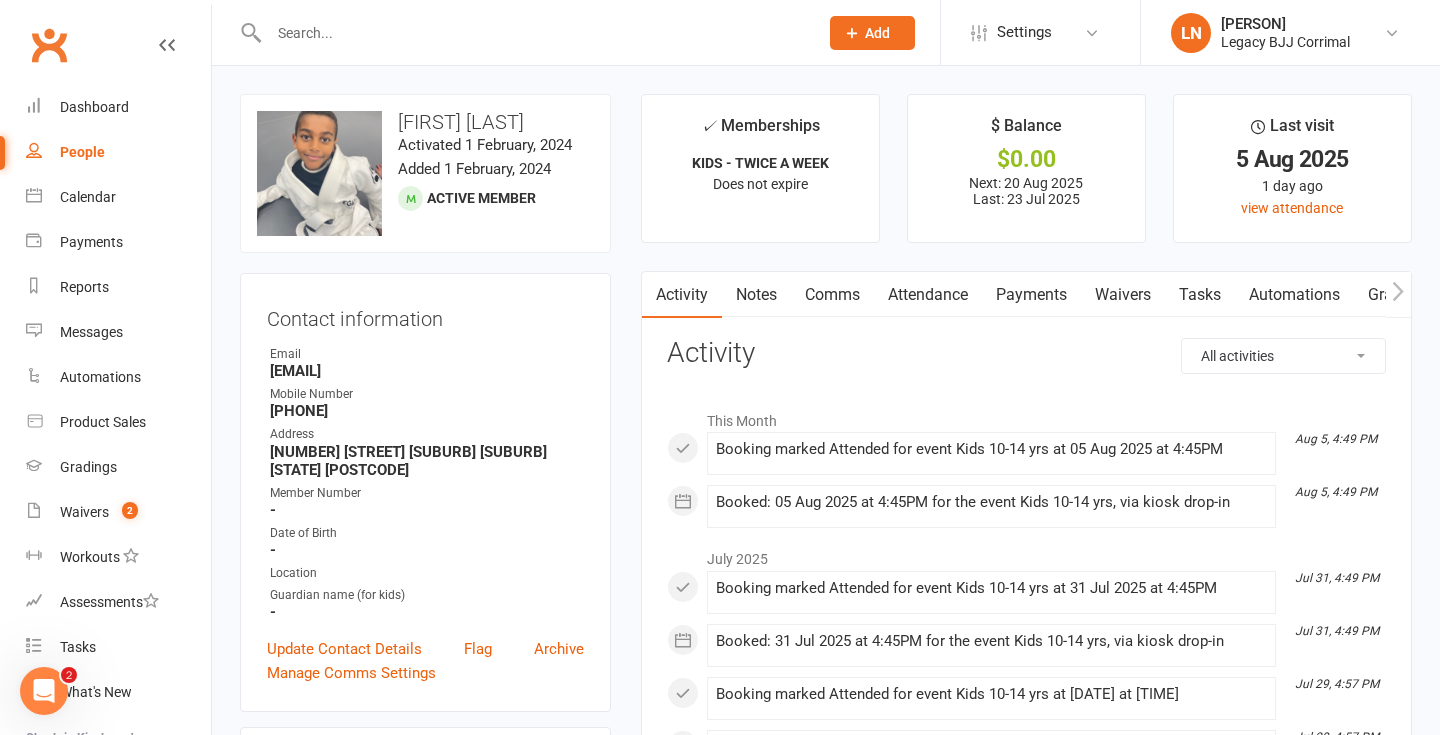 click on "Payments" at bounding box center [1031, 295] 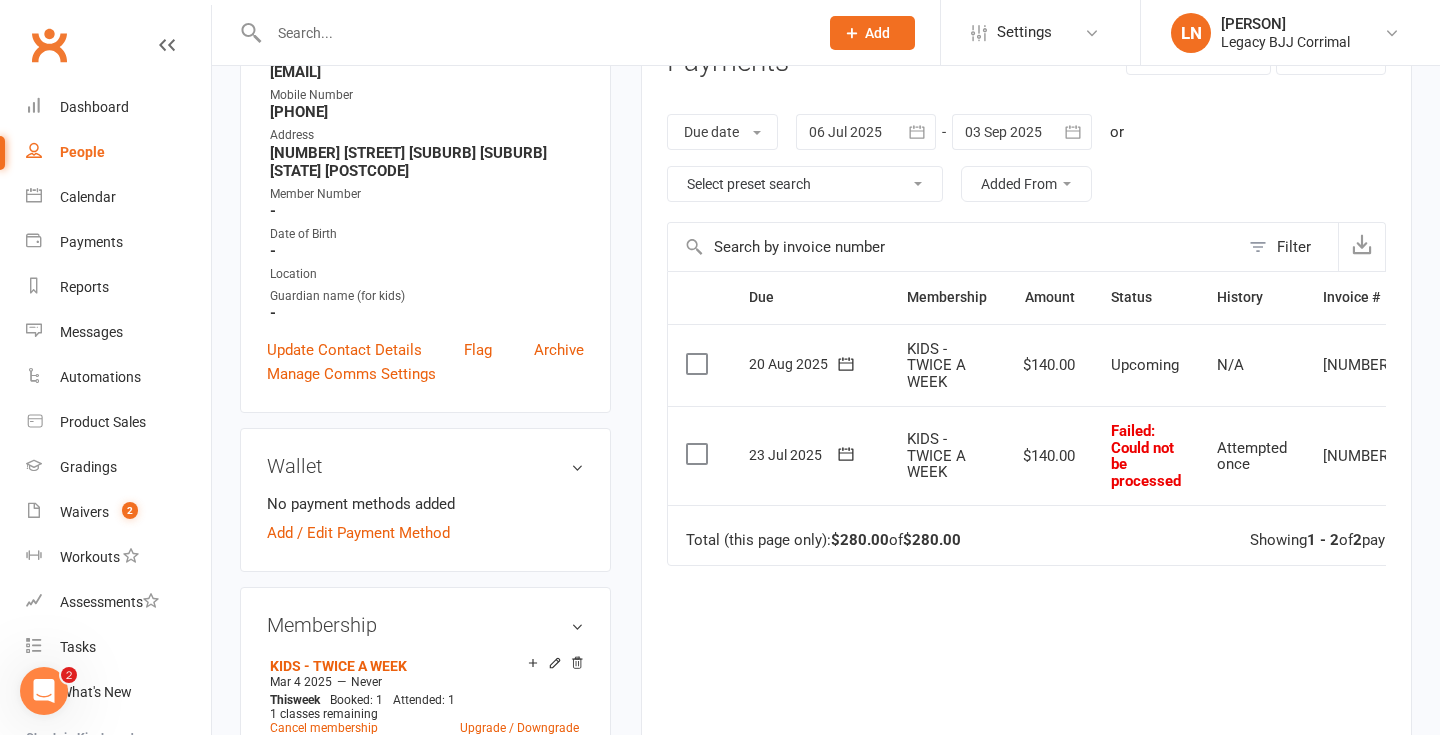 scroll, scrollTop: 412, scrollLeft: 0, axis: vertical 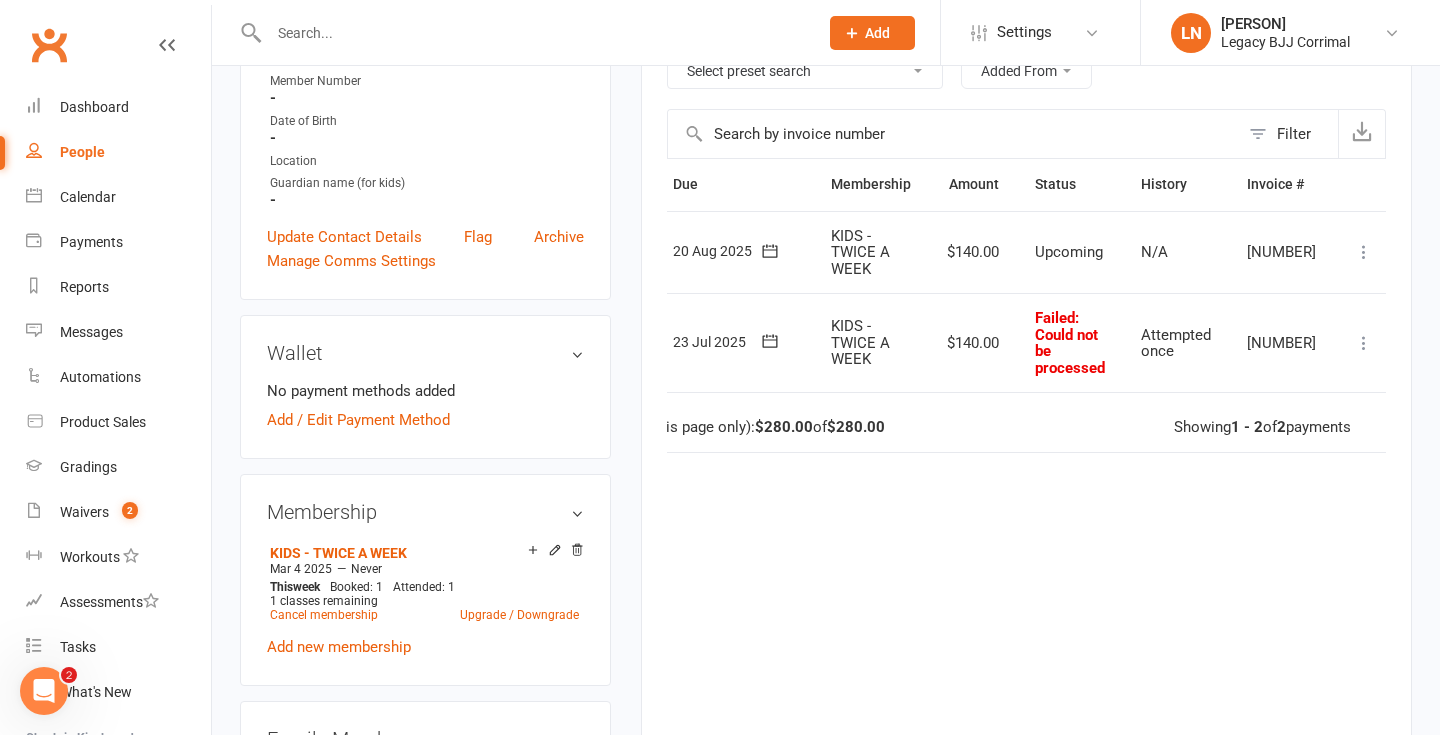 click at bounding box center (1364, 343) 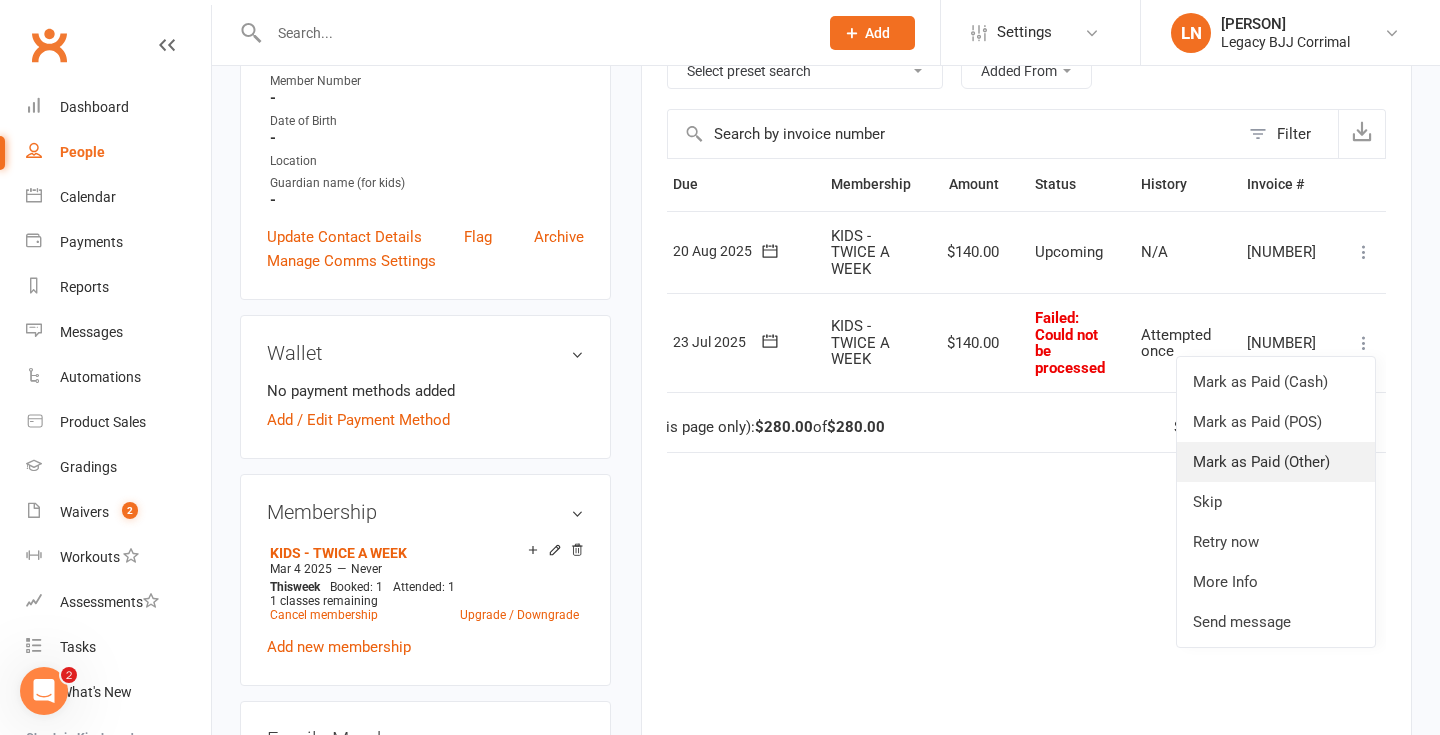 click on "Mark as Paid (Other)" at bounding box center (1276, 462) 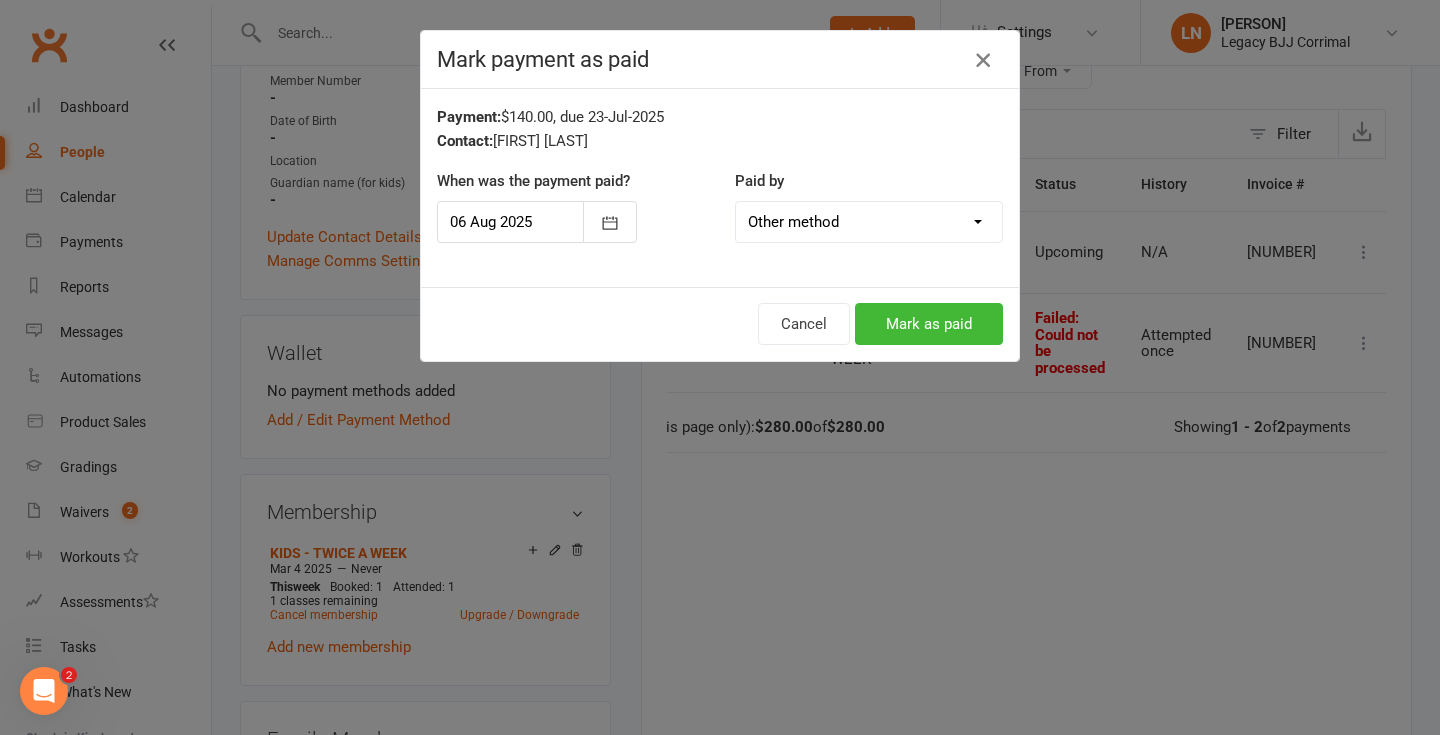 click at bounding box center [983, 60] 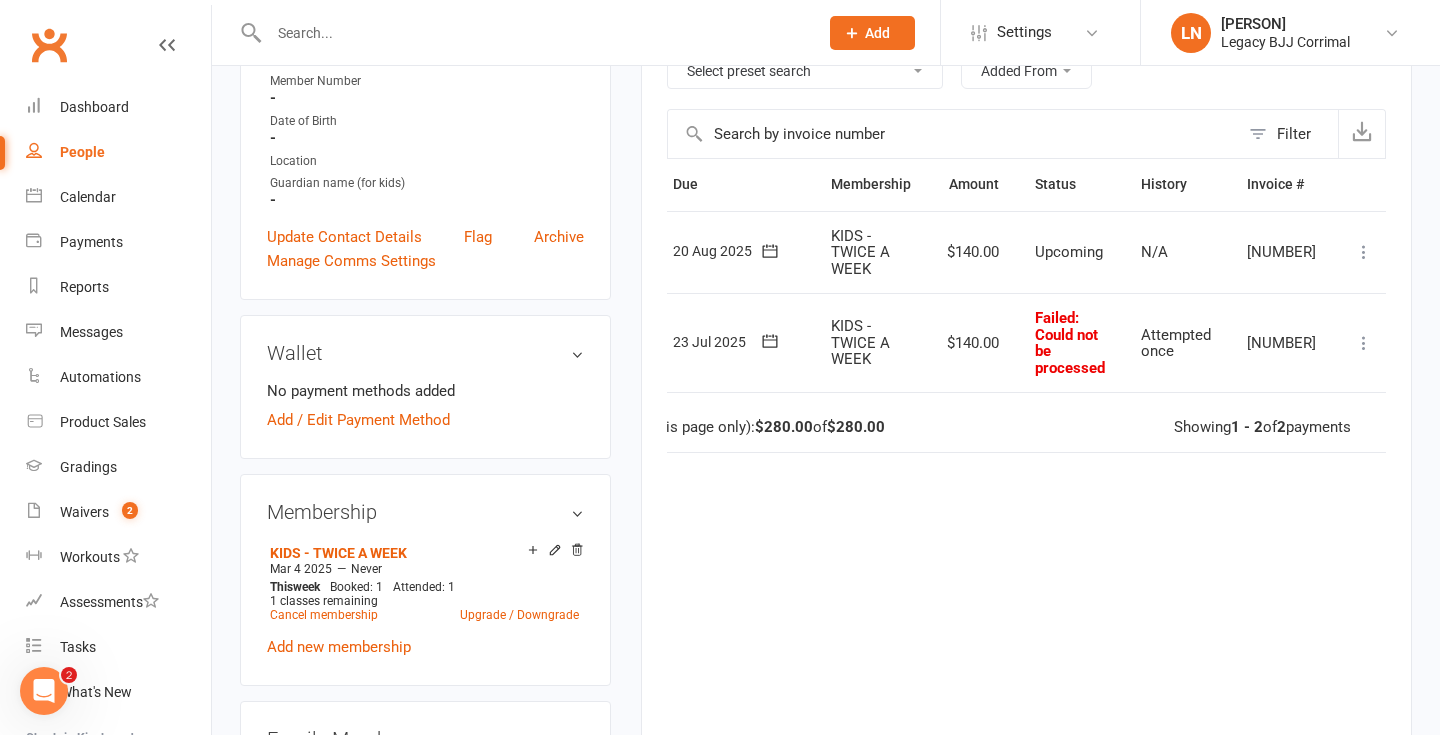 click at bounding box center (1364, 343) 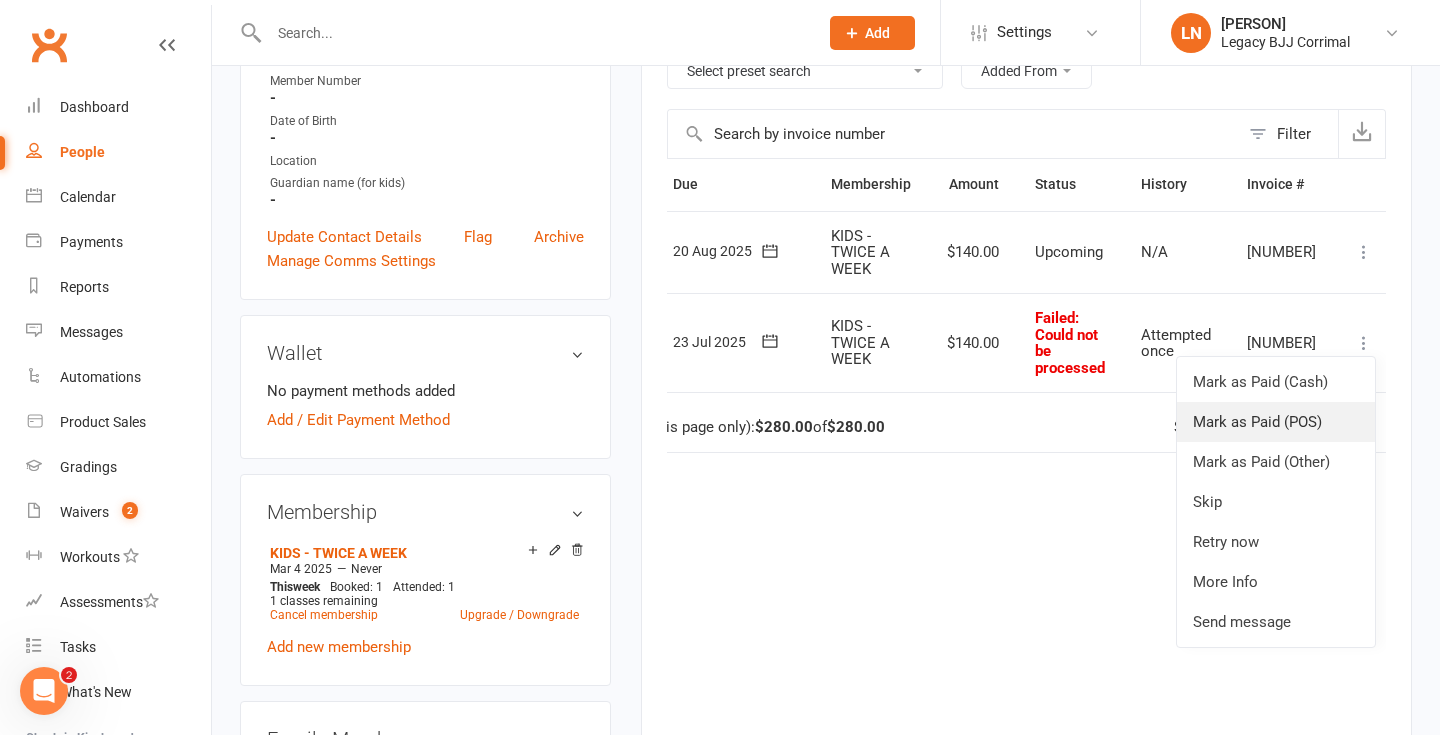 click on "Mark as Paid (POS)" at bounding box center [1276, 422] 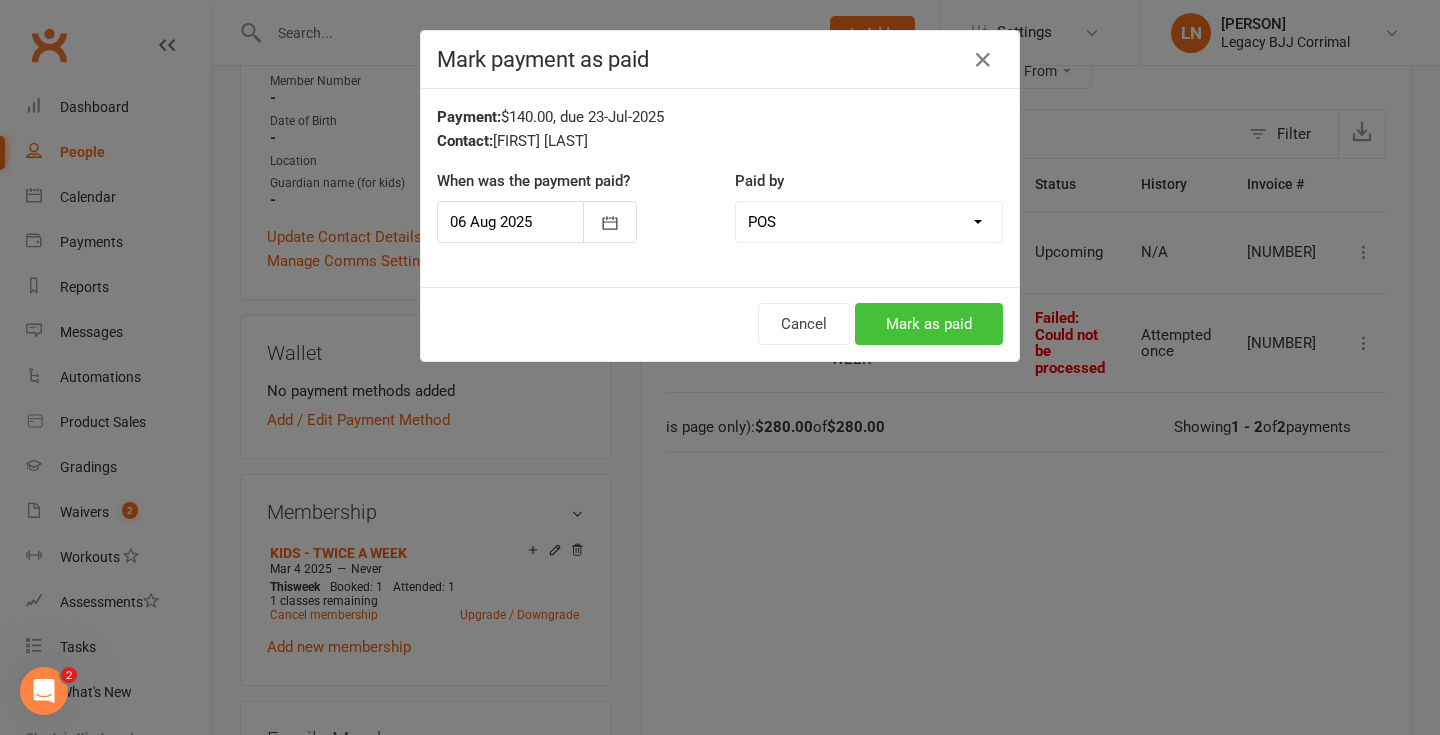 click on "Mark as paid" at bounding box center [929, 324] 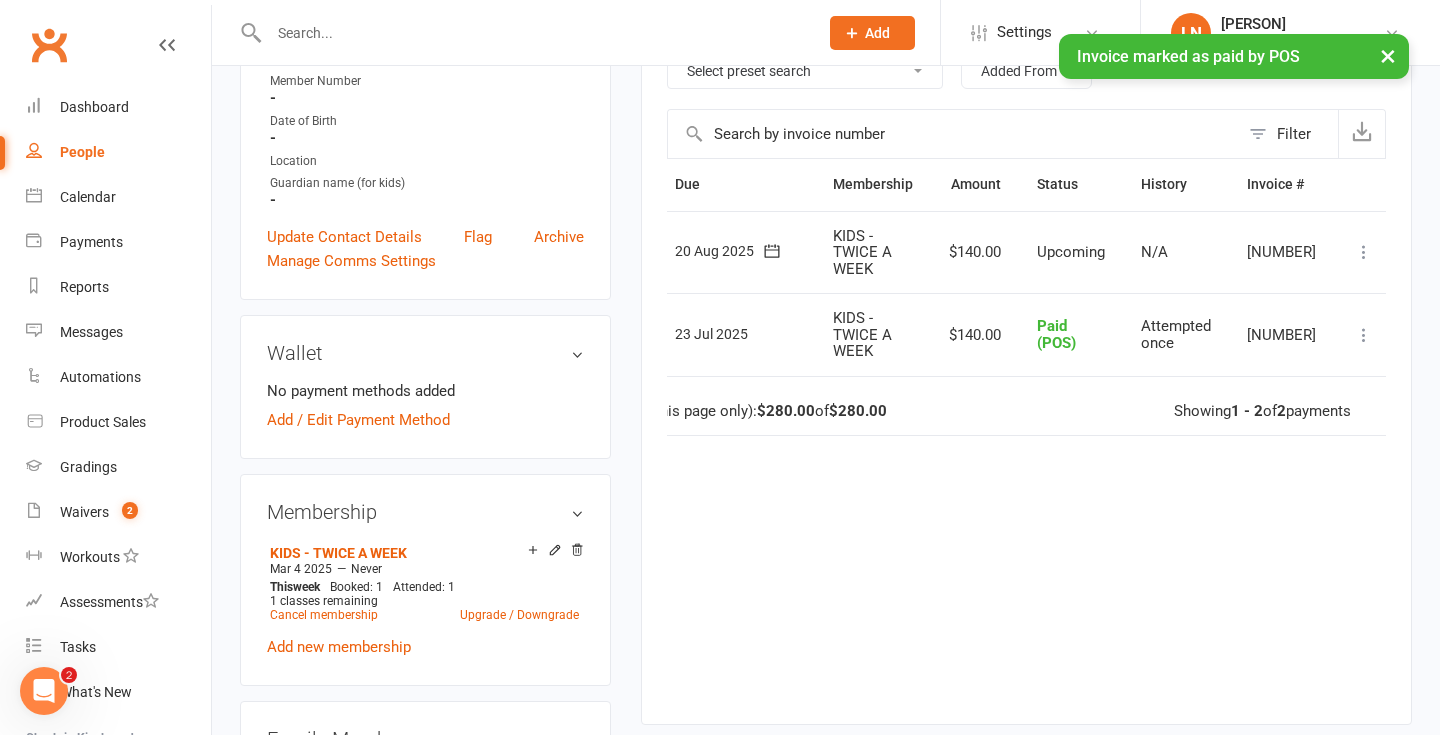 scroll, scrollTop: 0, scrollLeft: 57, axis: horizontal 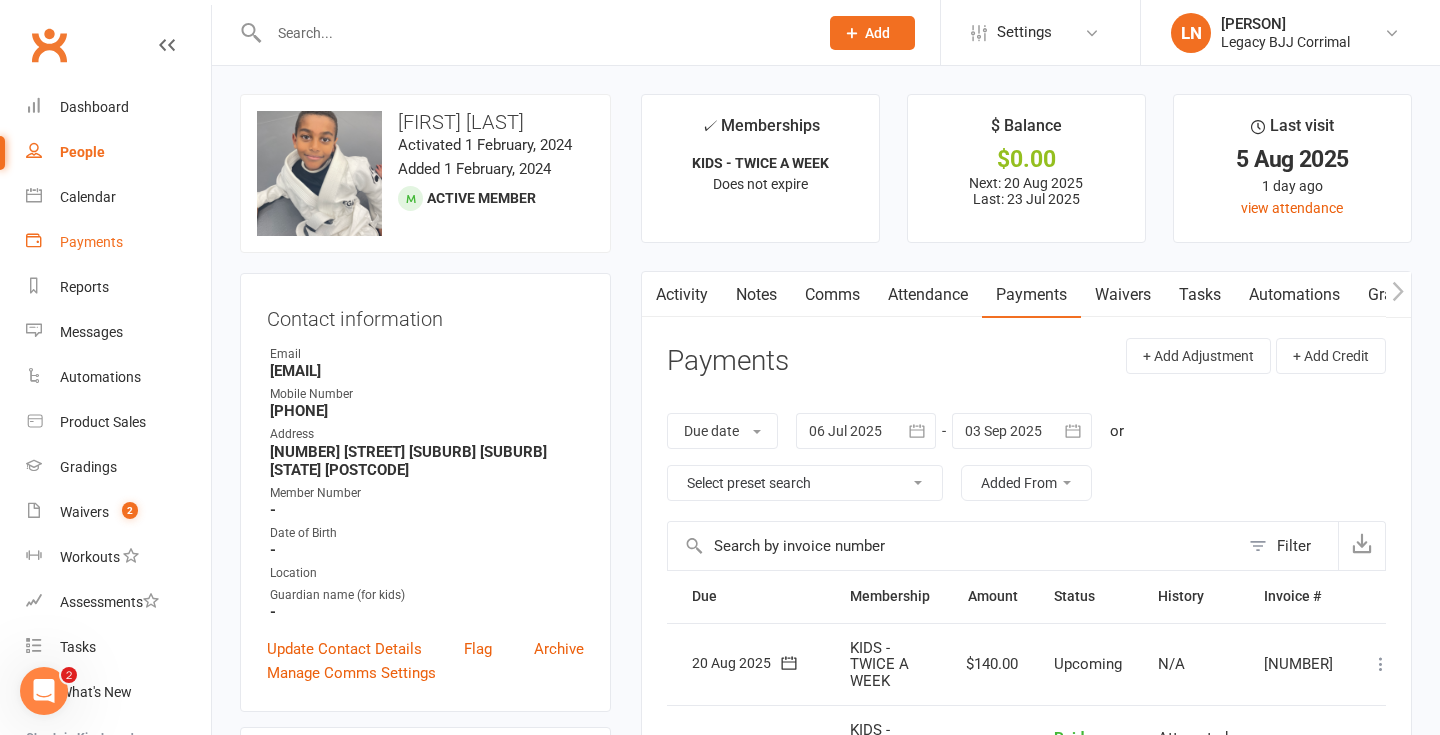 click on "Payments" at bounding box center (91, 242) 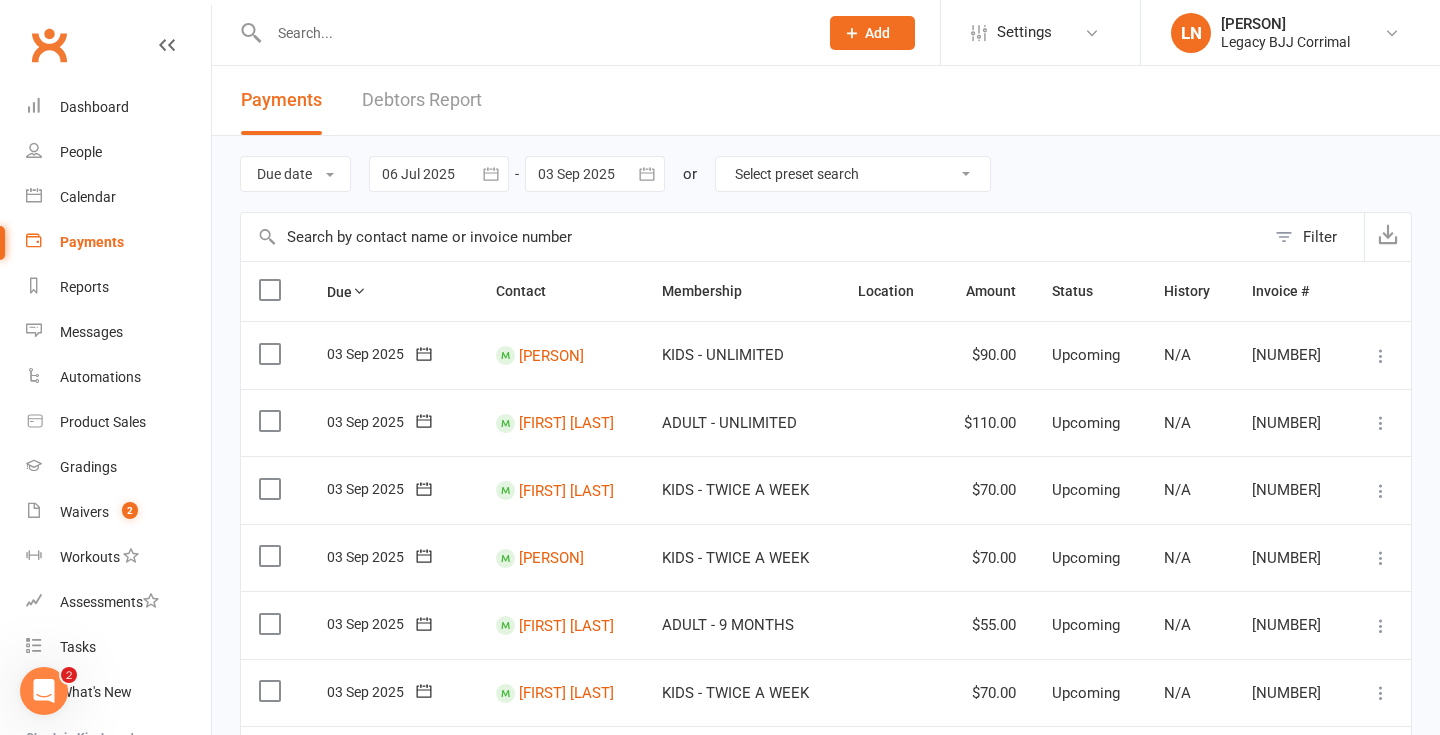 click on "Debtors Report" at bounding box center [422, 100] 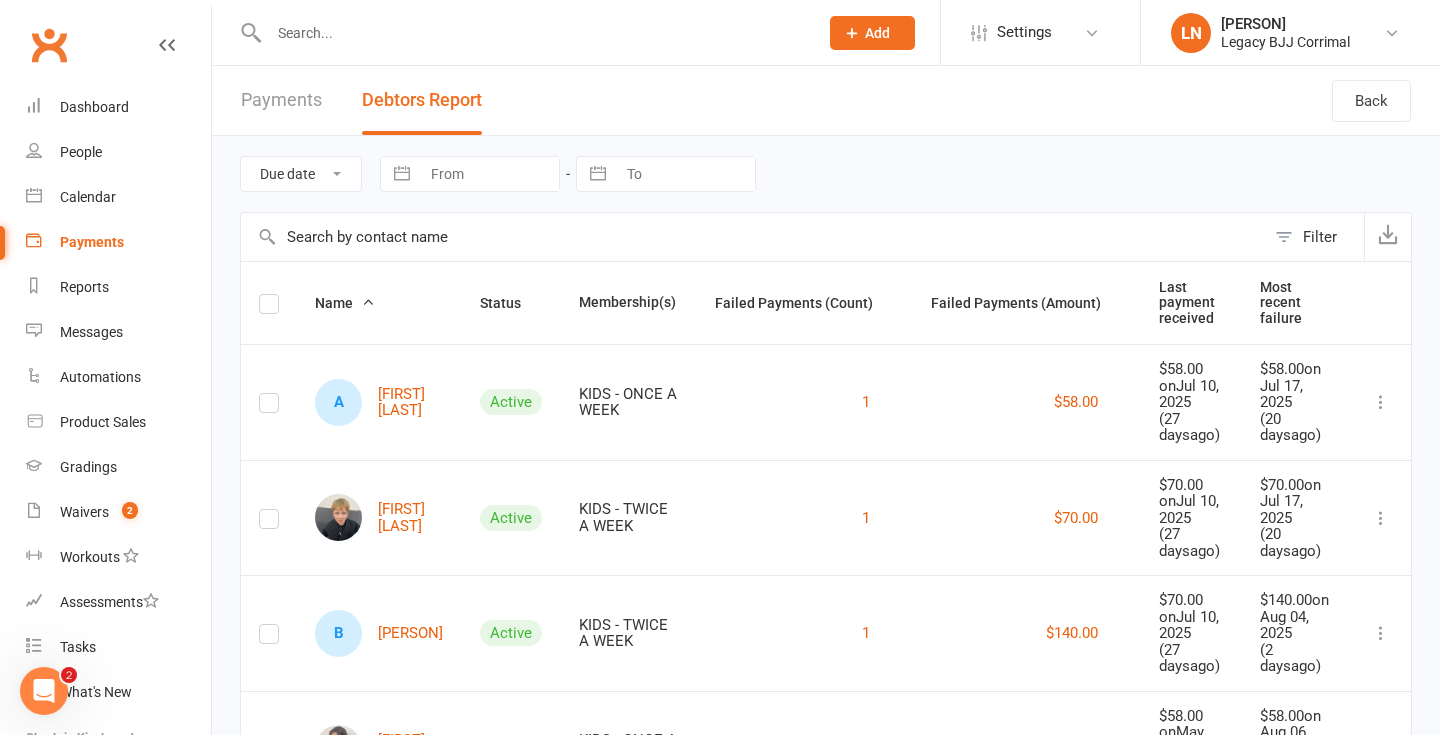 click at bounding box center (533, 33) 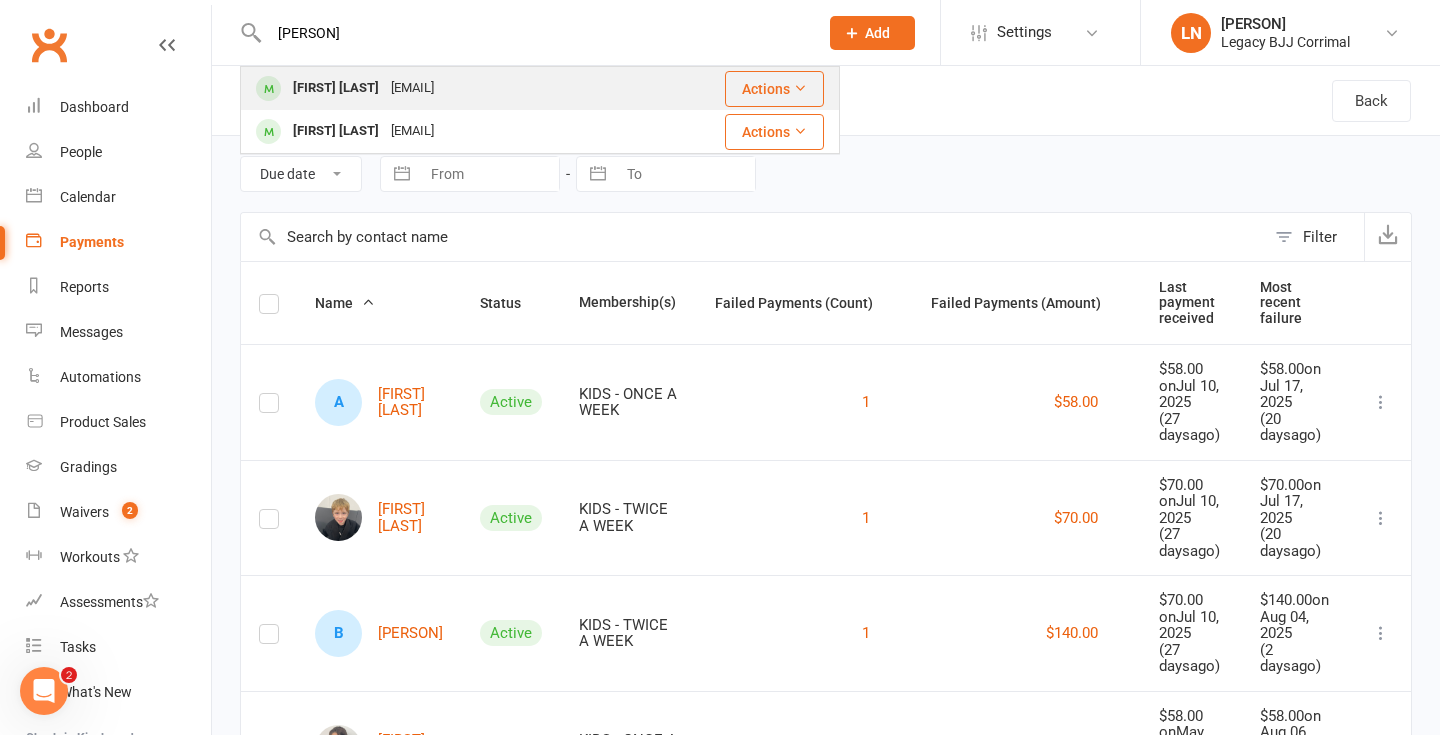 type on "[PERSON]" 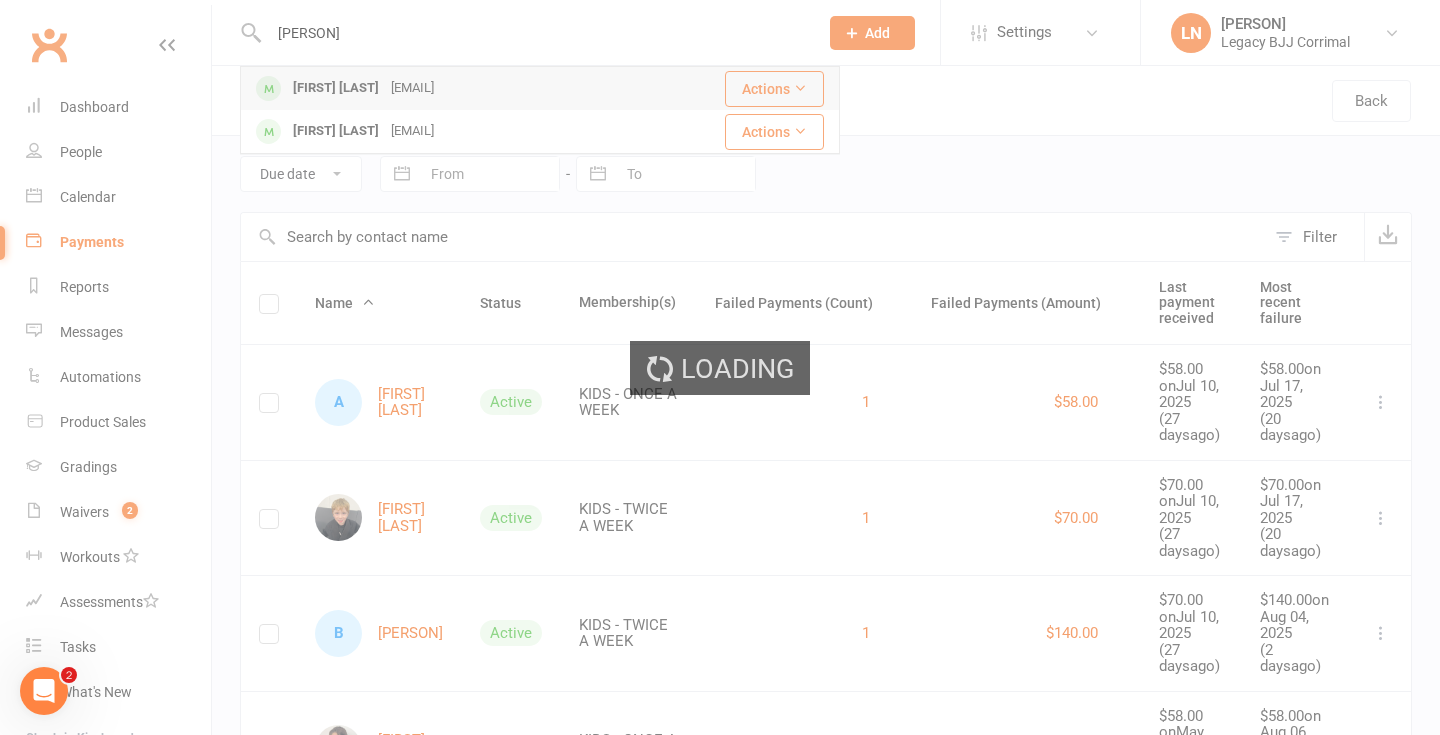 type 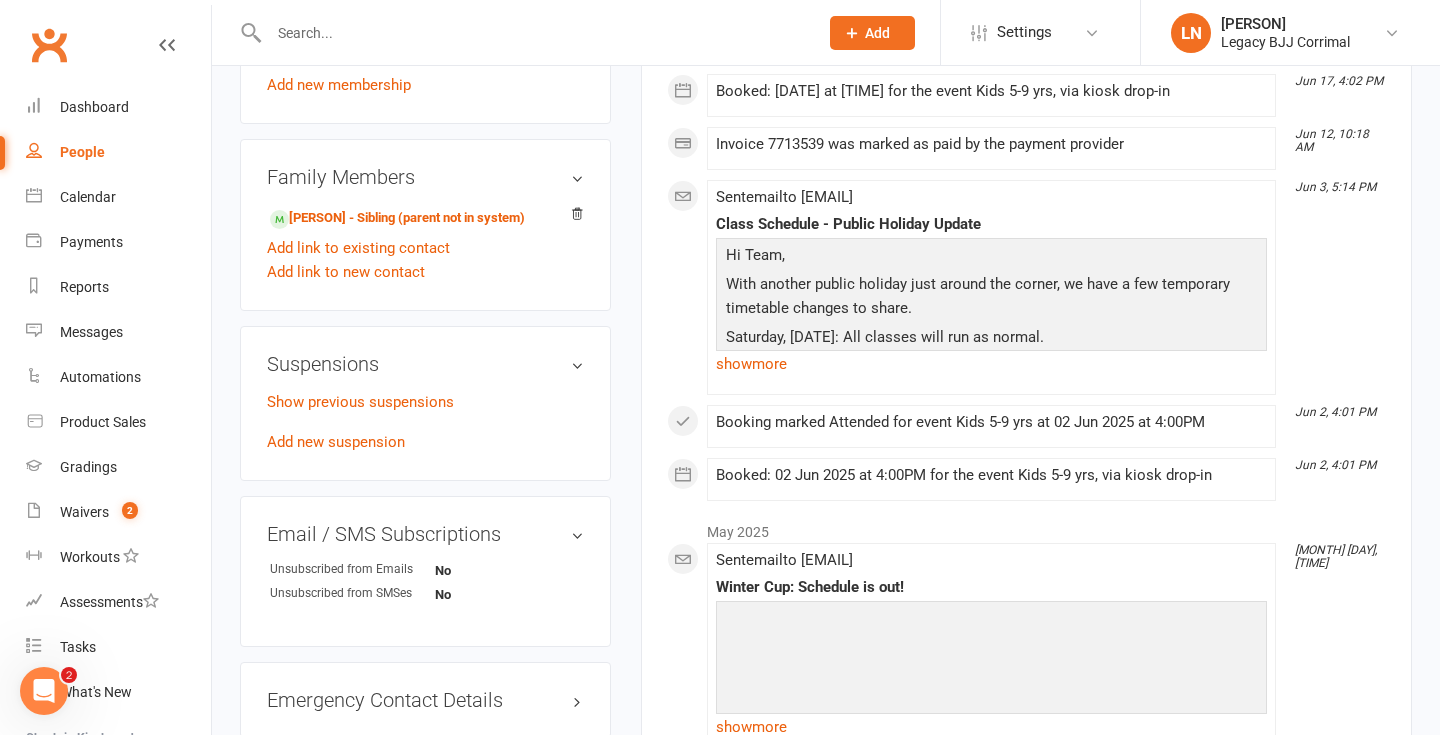 scroll, scrollTop: 1029, scrollLeft: 0, axis: vertical 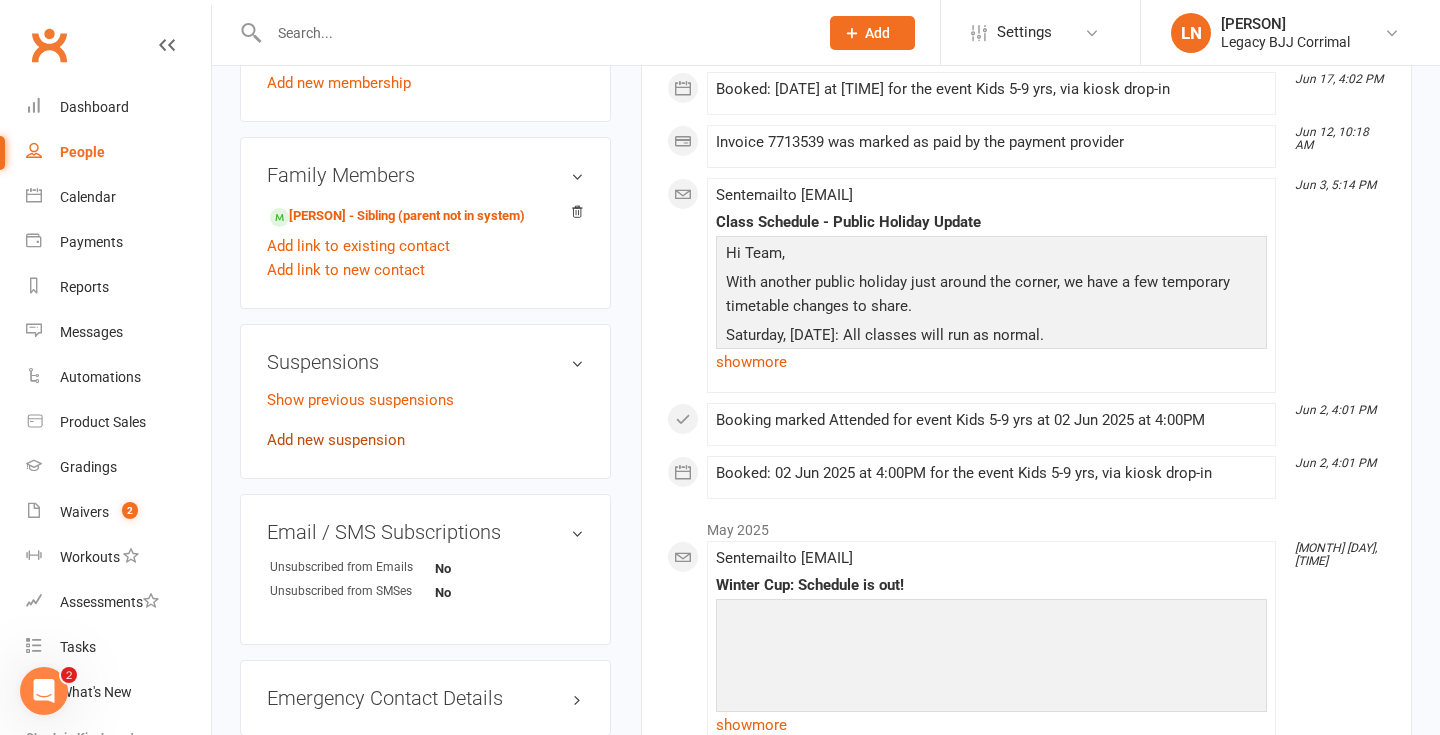 click on "Add new suspension" at bounding box center [336, 440] 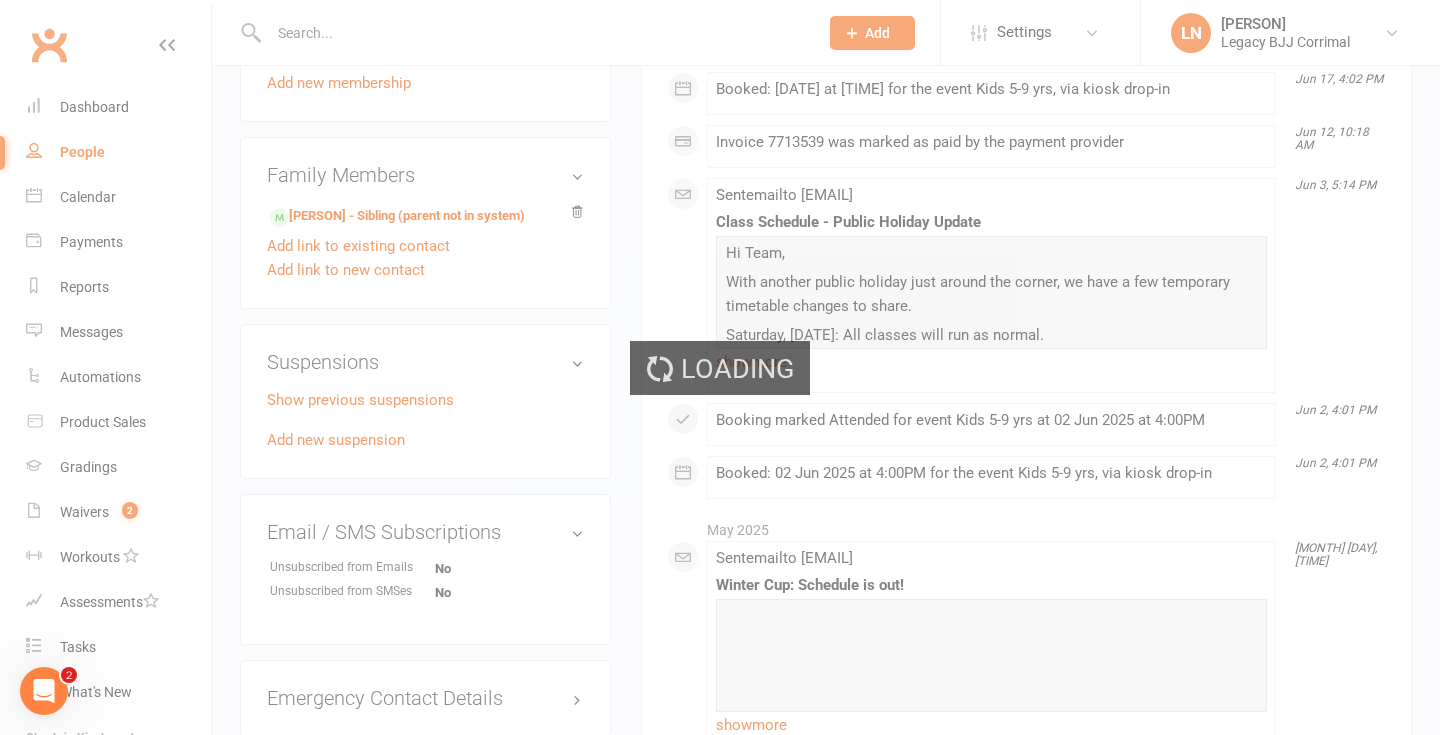 scroll, scrollTop: 0, scrollLeft: 0, axis: both 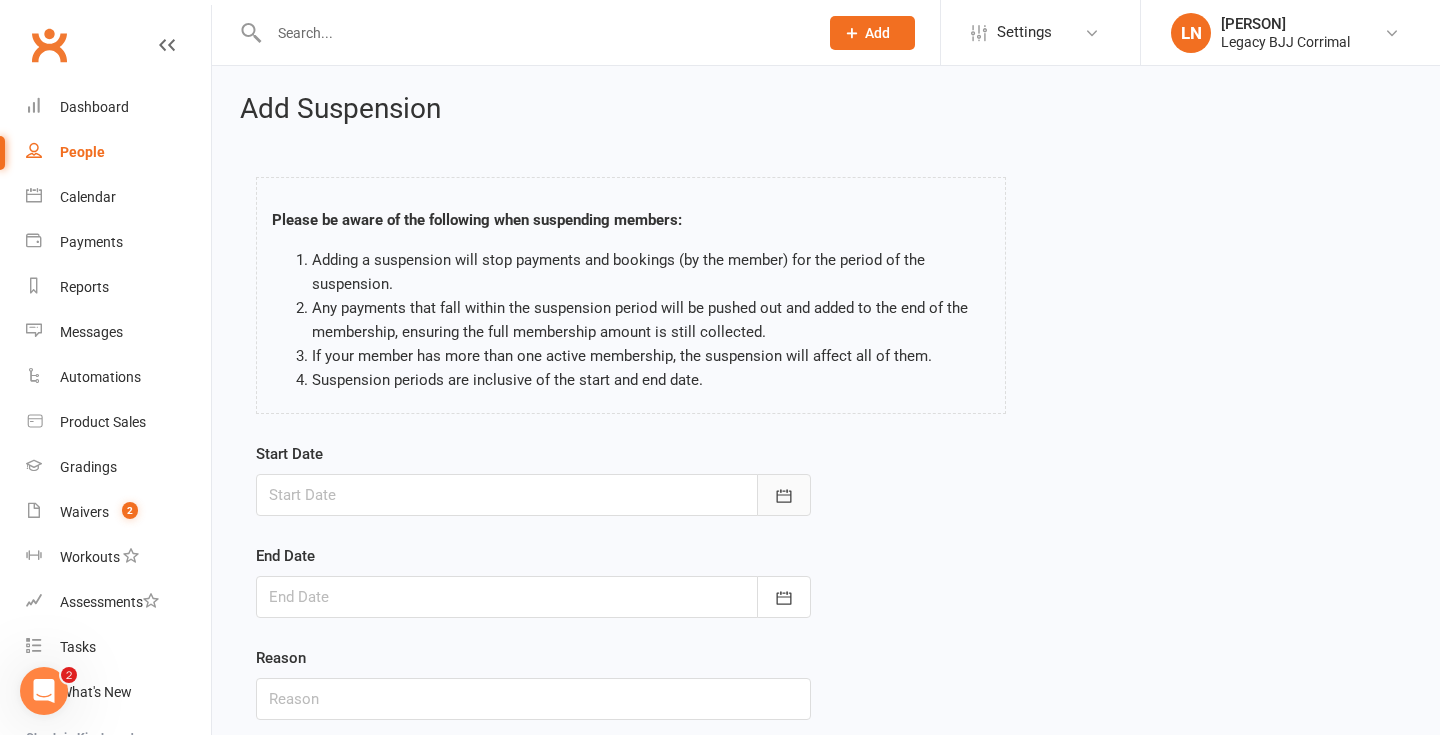 click 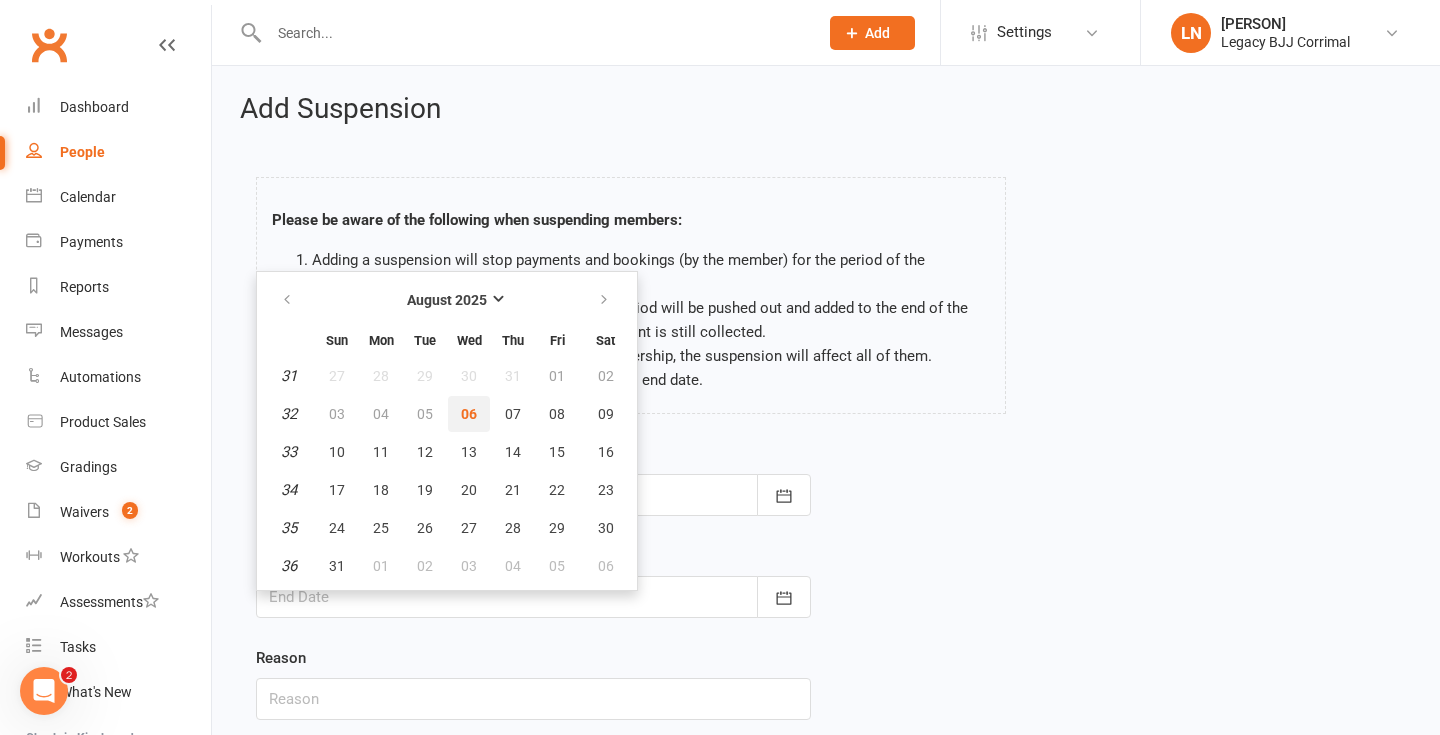 click on "06" at bounding box center [469, 414] 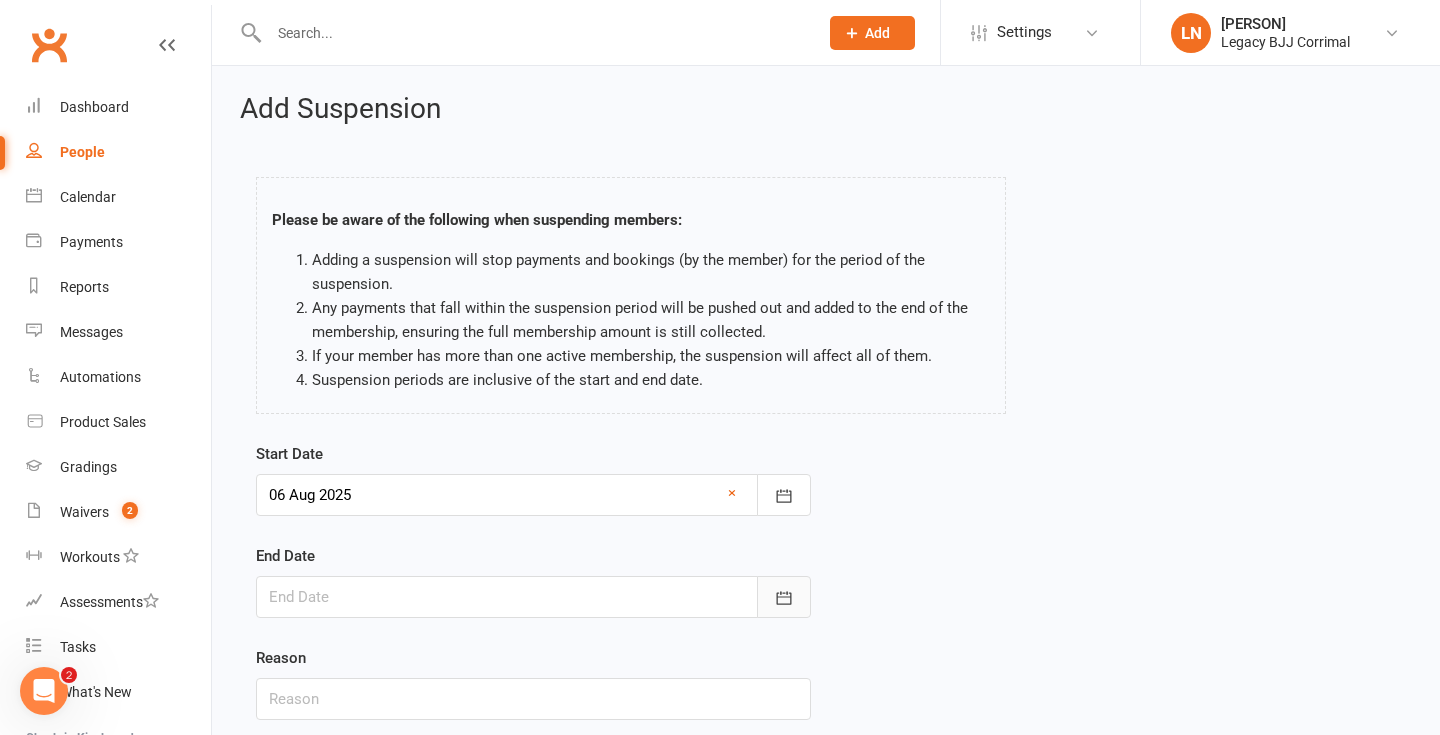 click at bounding box center [784, 597] 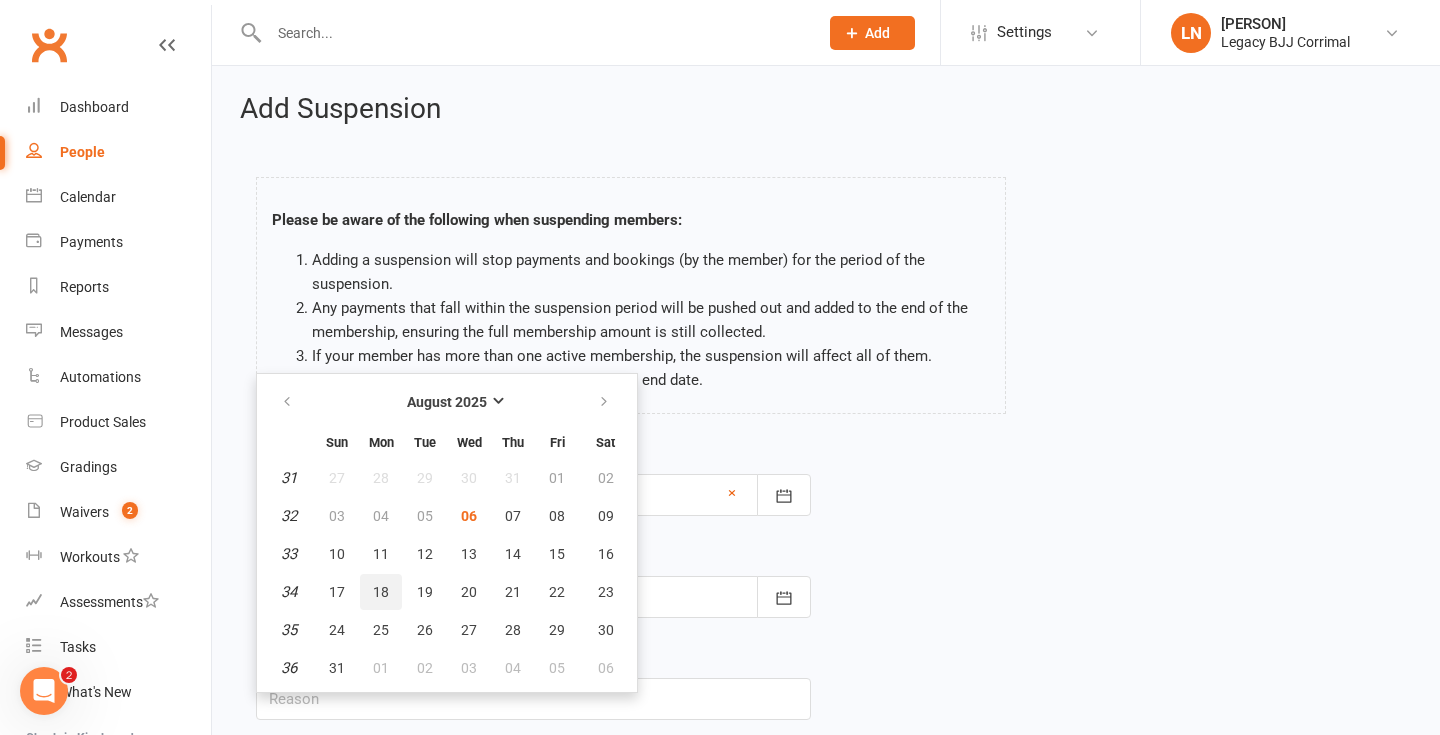 click on "18" at bounding box center [381, 592] 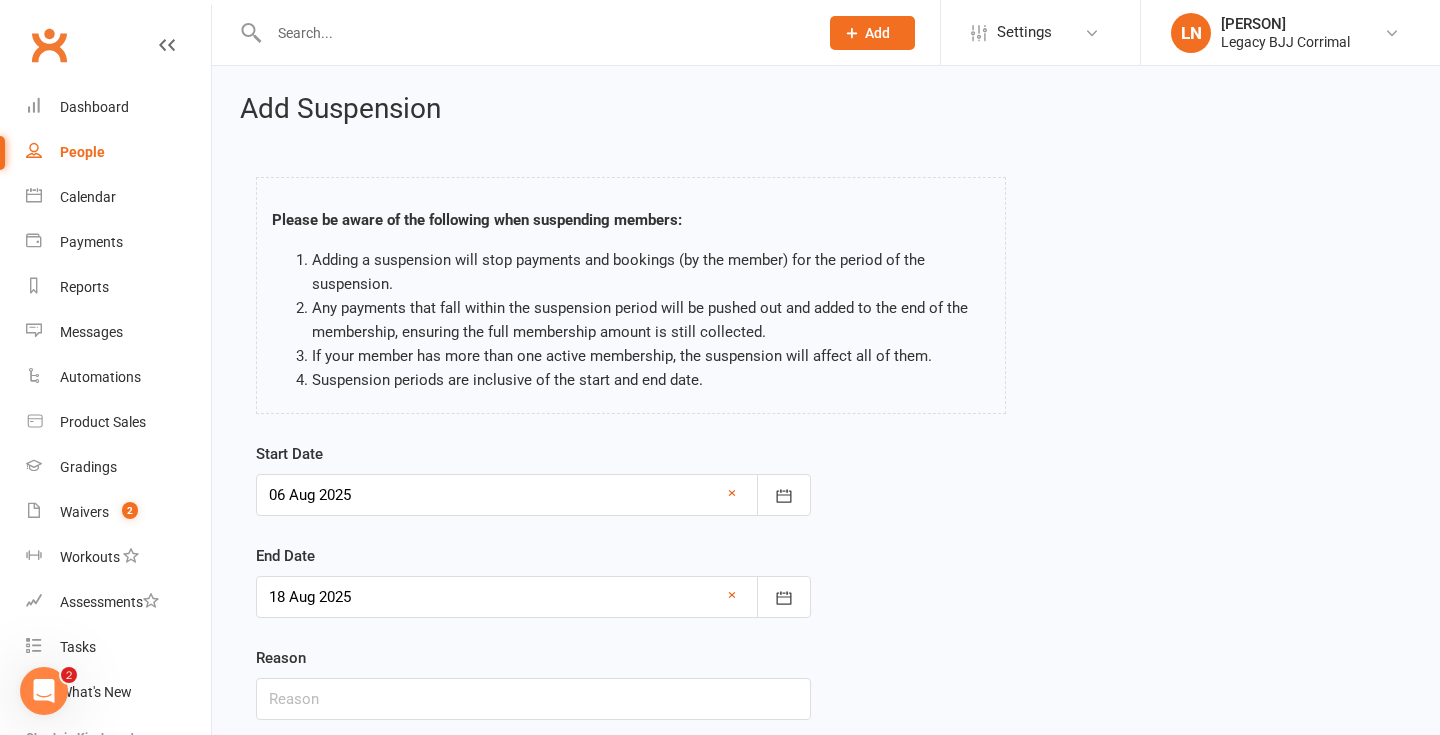 scroll, scrollTop: 144, scrollLeft: 0, axis: vertical 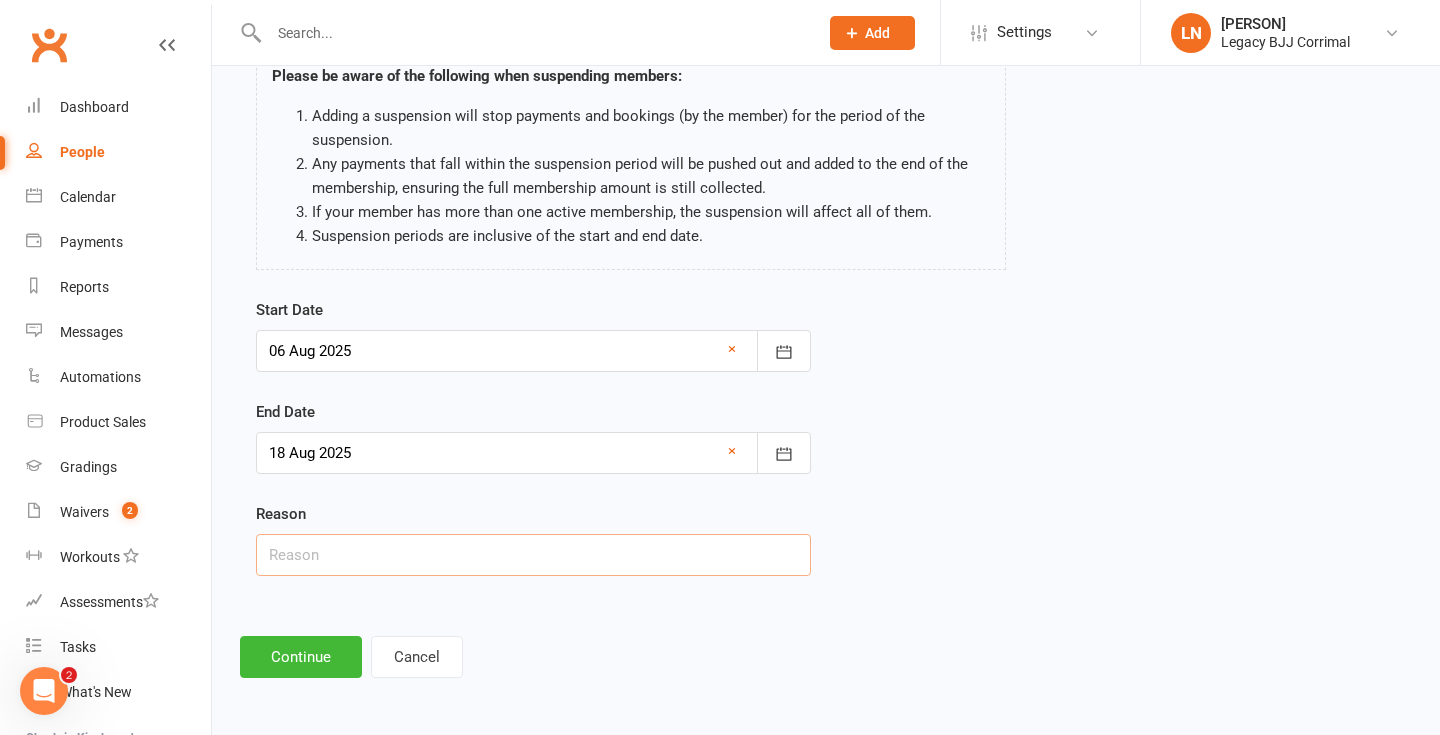 click at bounding box center [533, 555] 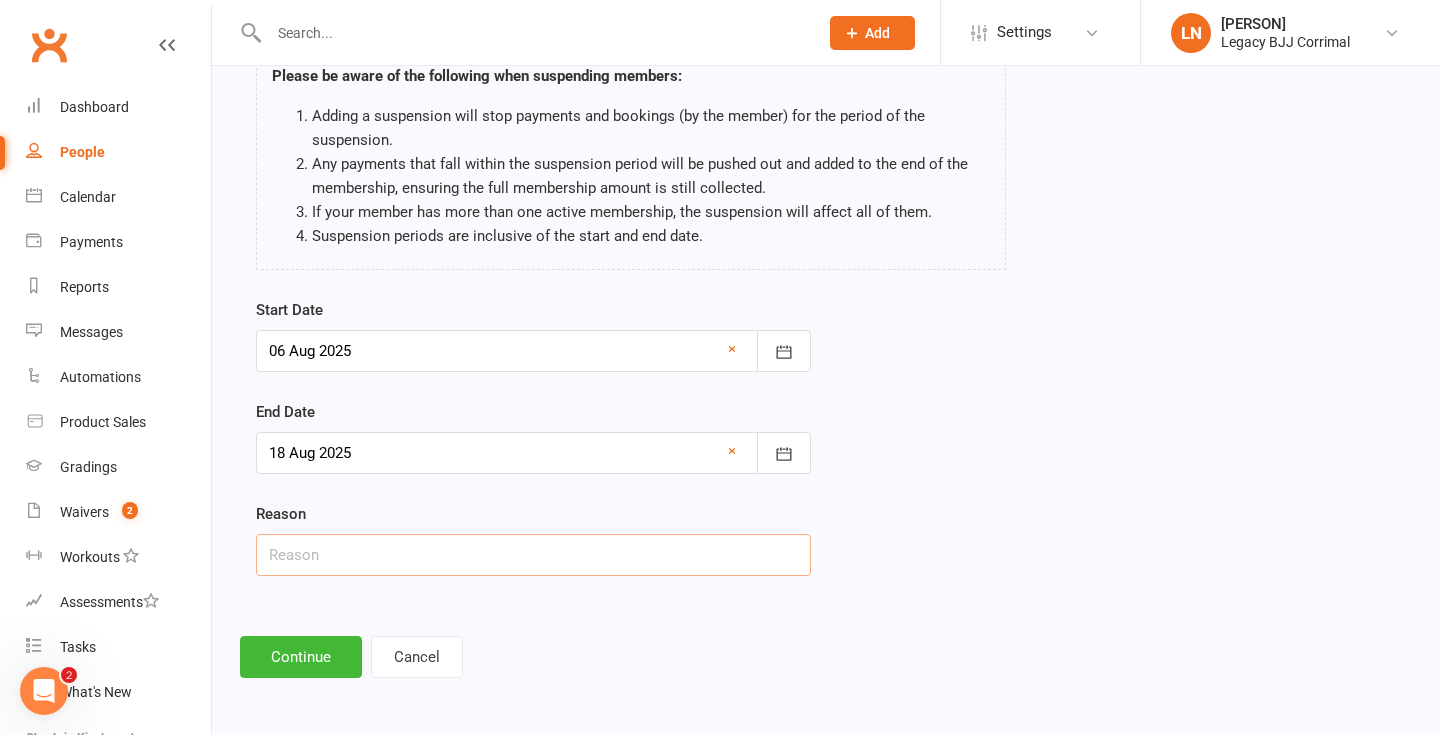 type on "sick" 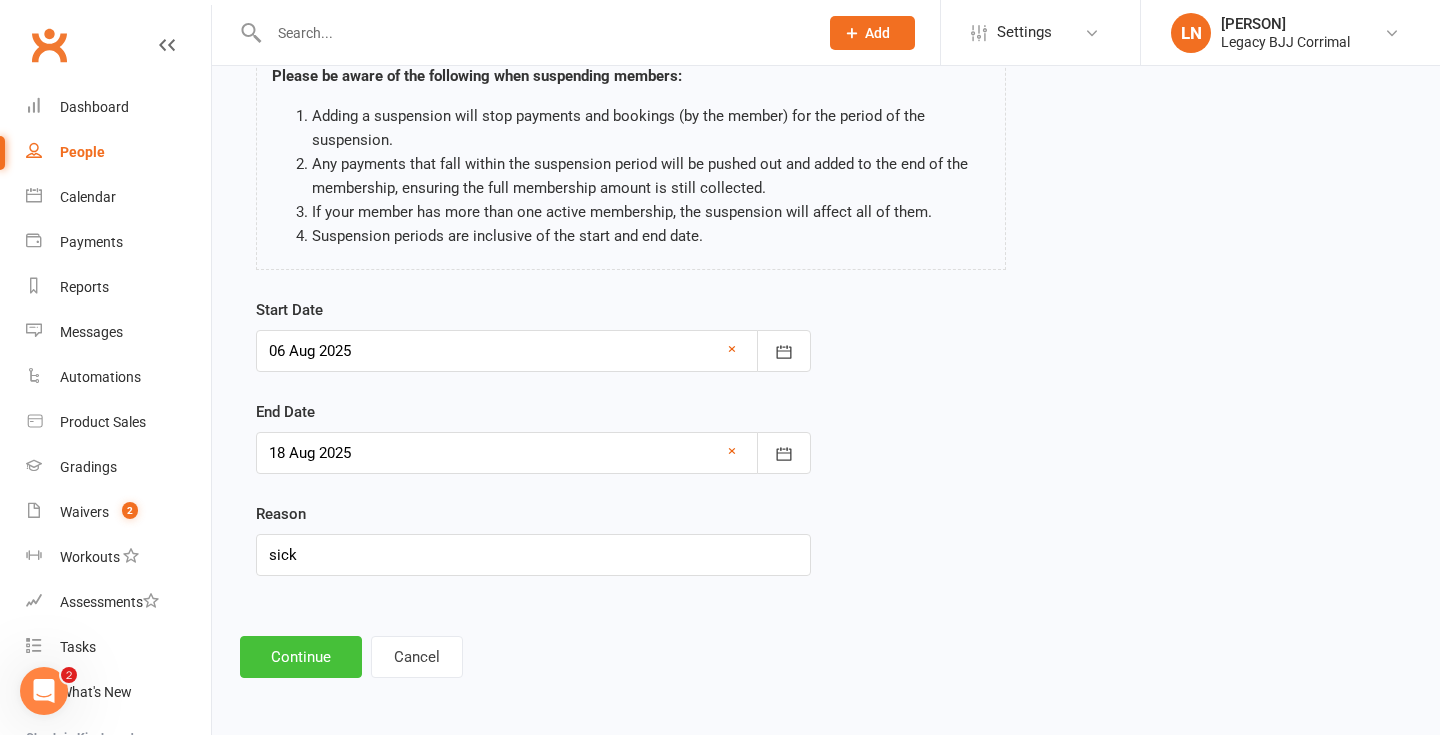 click on "Continue" at bounding box center (301, 657) 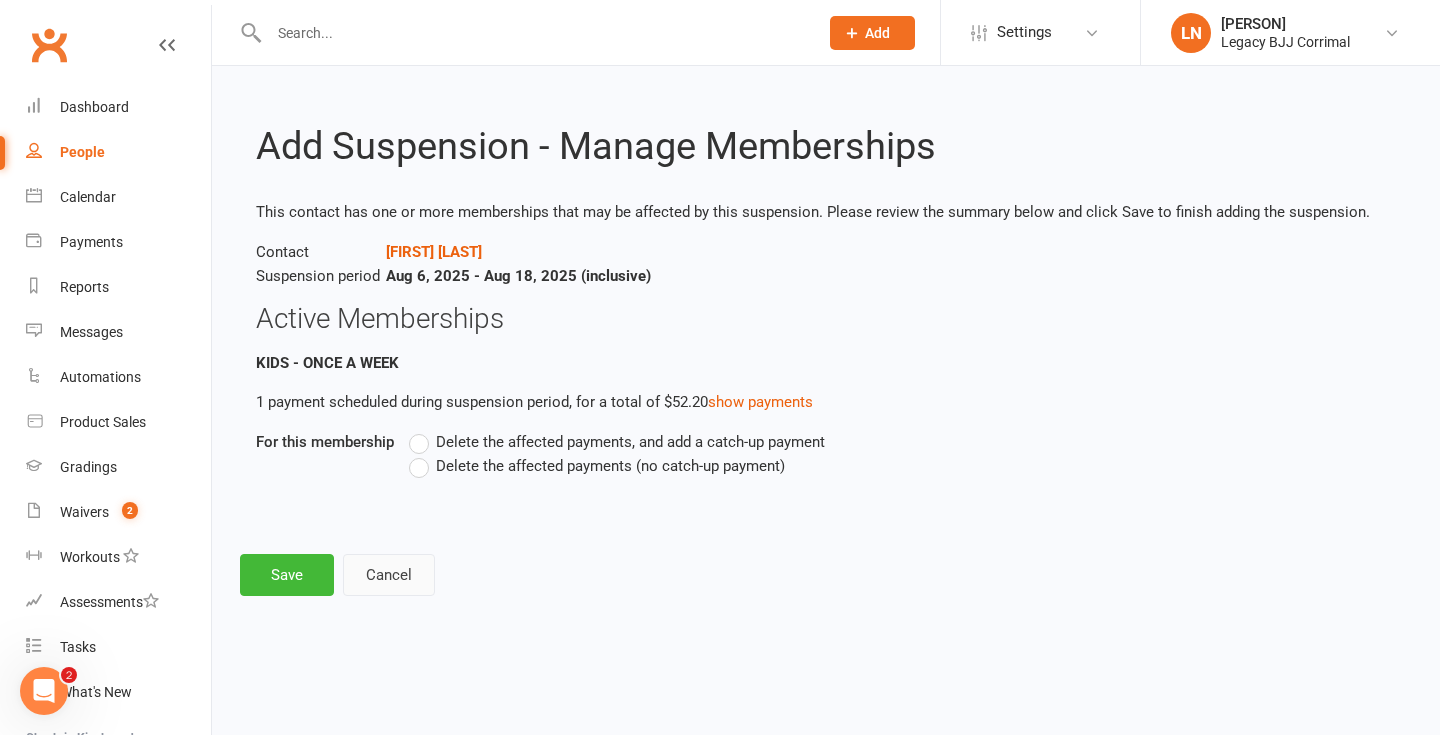 scroll, scrollTop: 0, scrollLeft: 0, axis: both 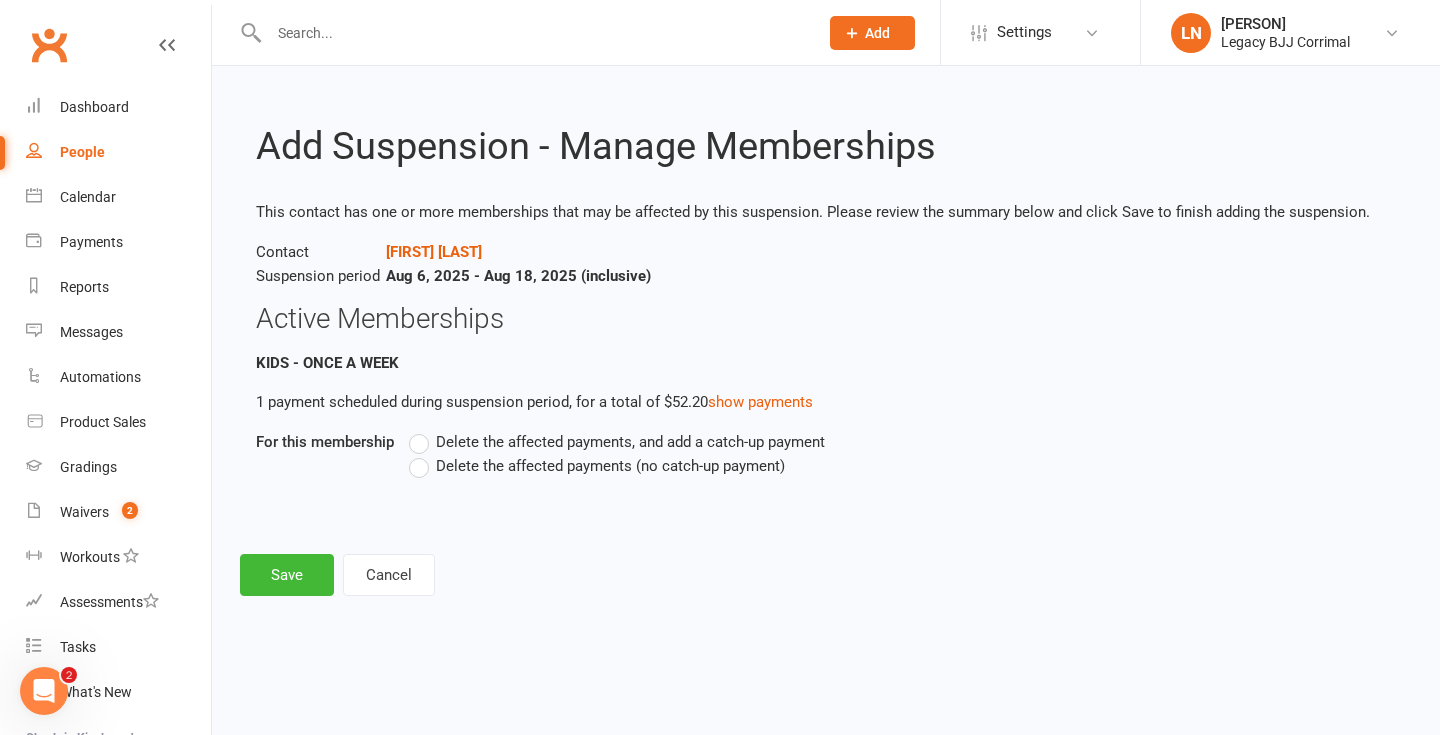 click on "Delete the affected payments, and add a catch-up payment" at bounding box center (630, 440) 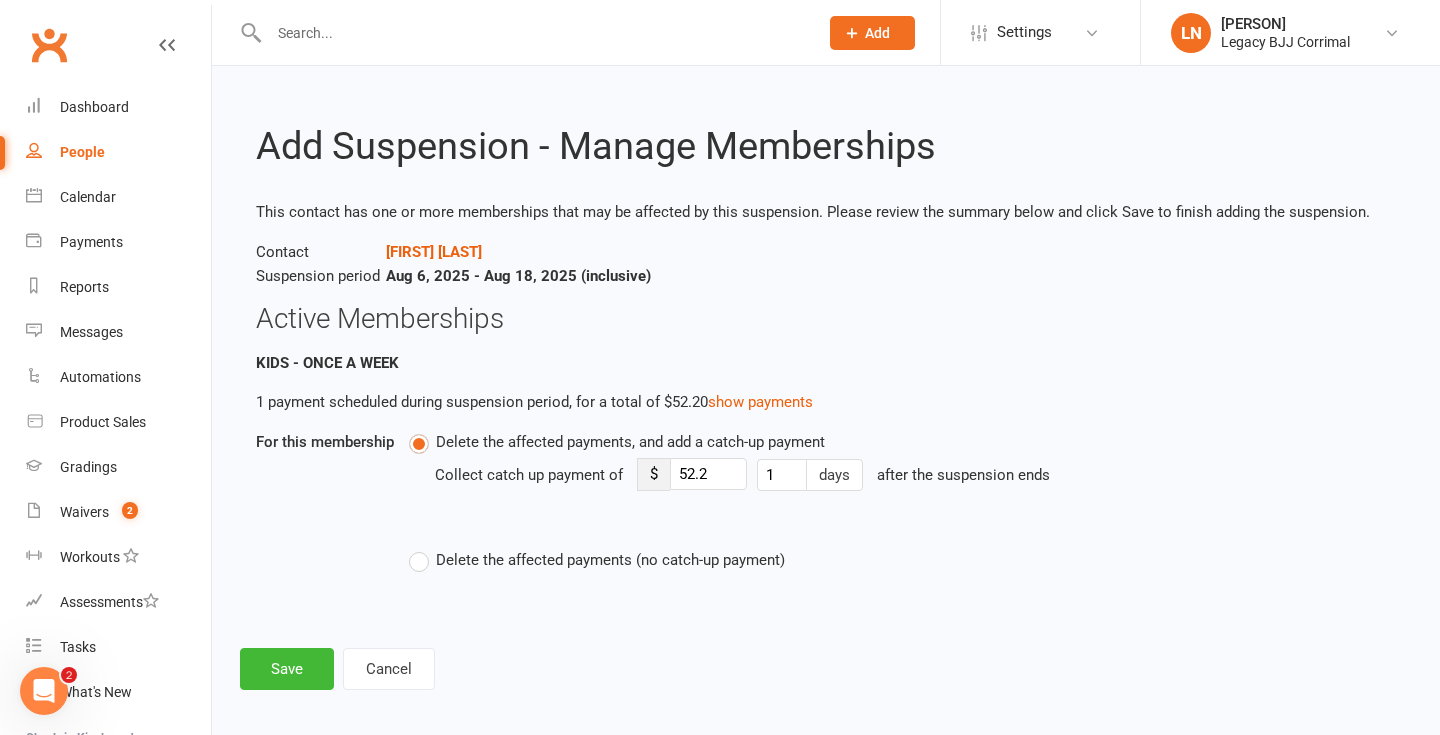 click on "Delete the affected payments (no catch-up payment)" at bounding box center [597, 560] 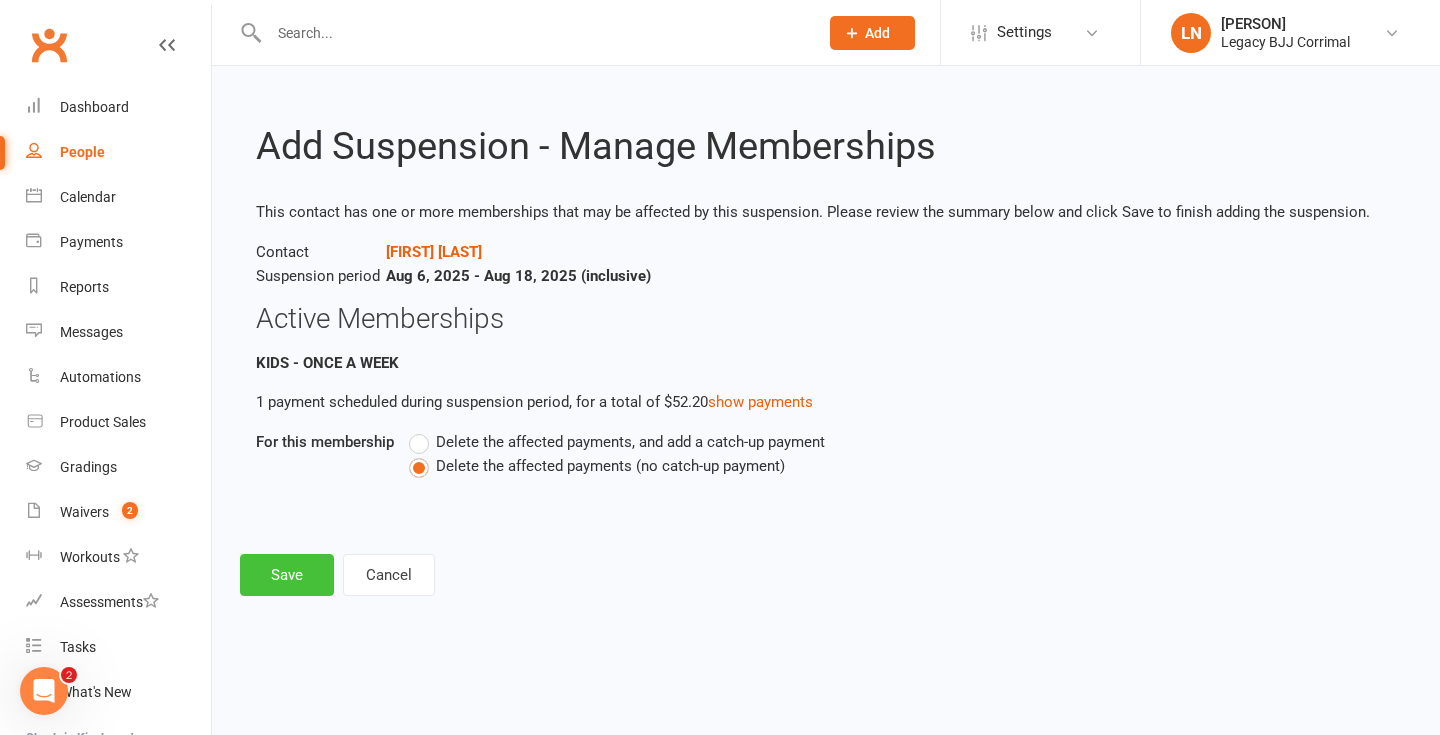 click on "Save" at bounding box center [287, 575] 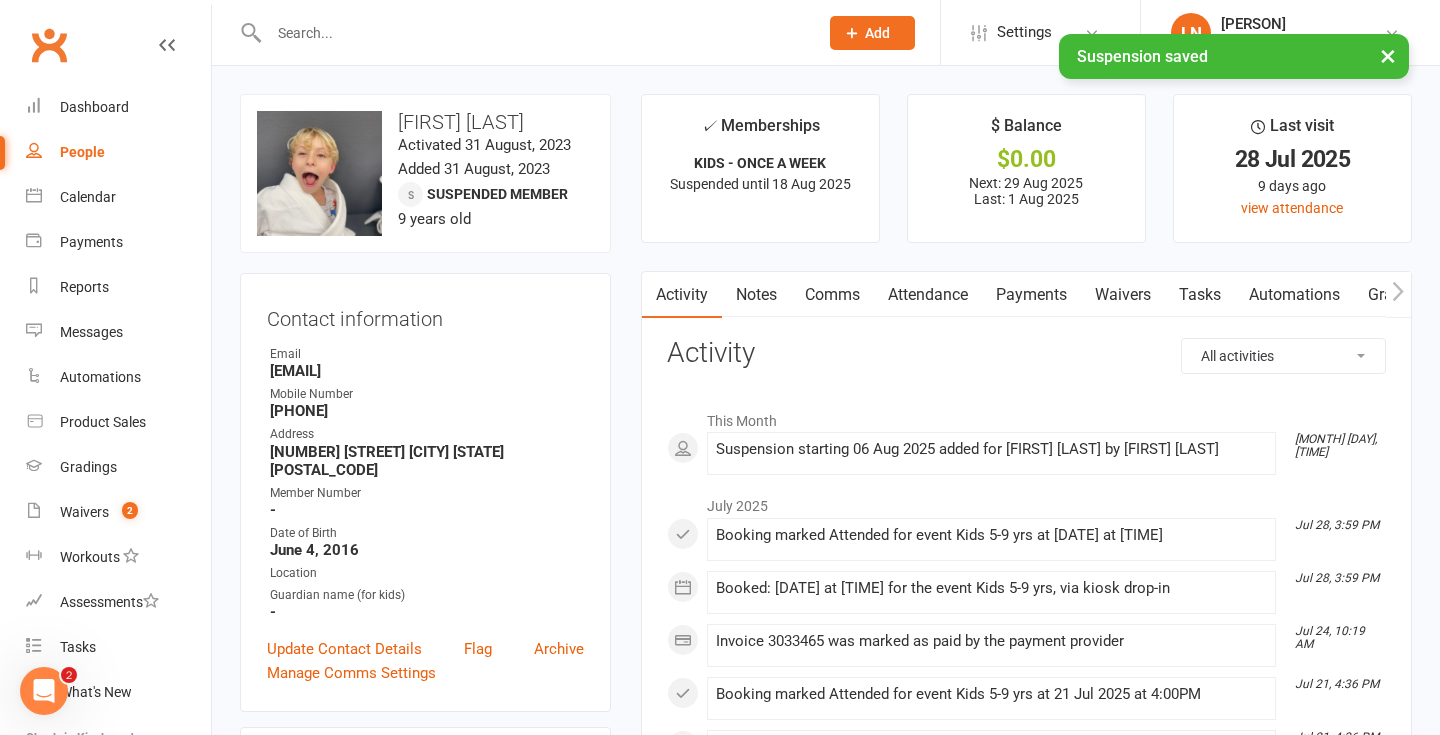 click on "× Suspension saved" at bounding box center [707, 34] 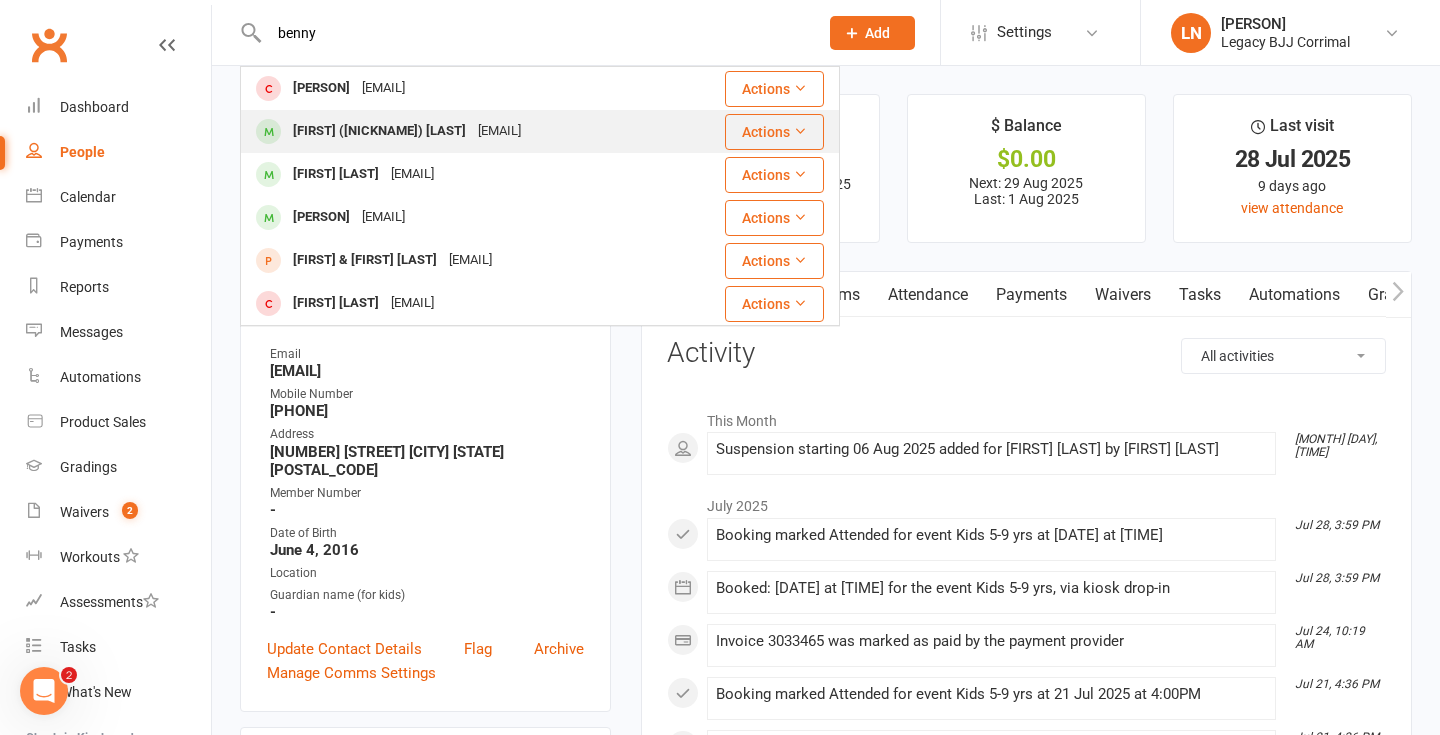 type on "benny" 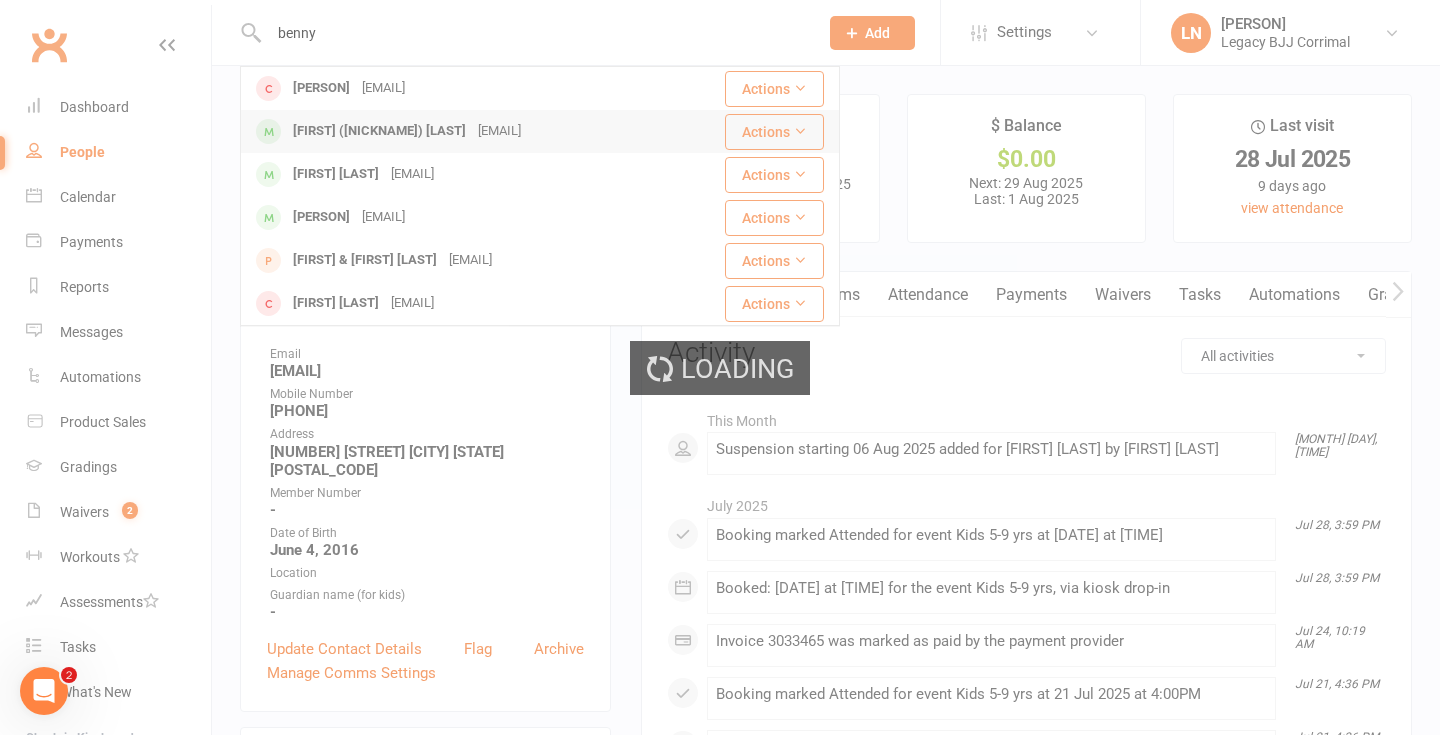 type 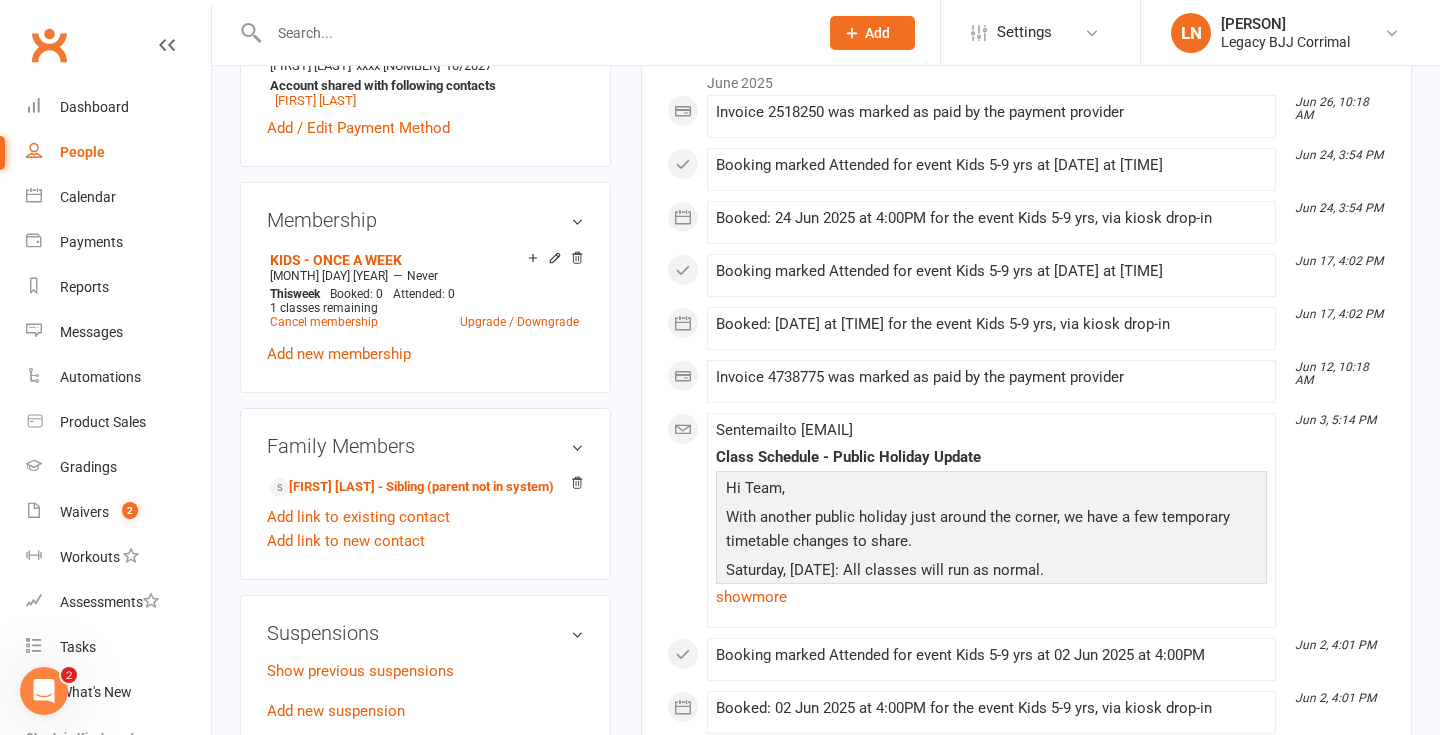 scroll, scrollTop: 960, scrollLeft: 0, axis: vertical 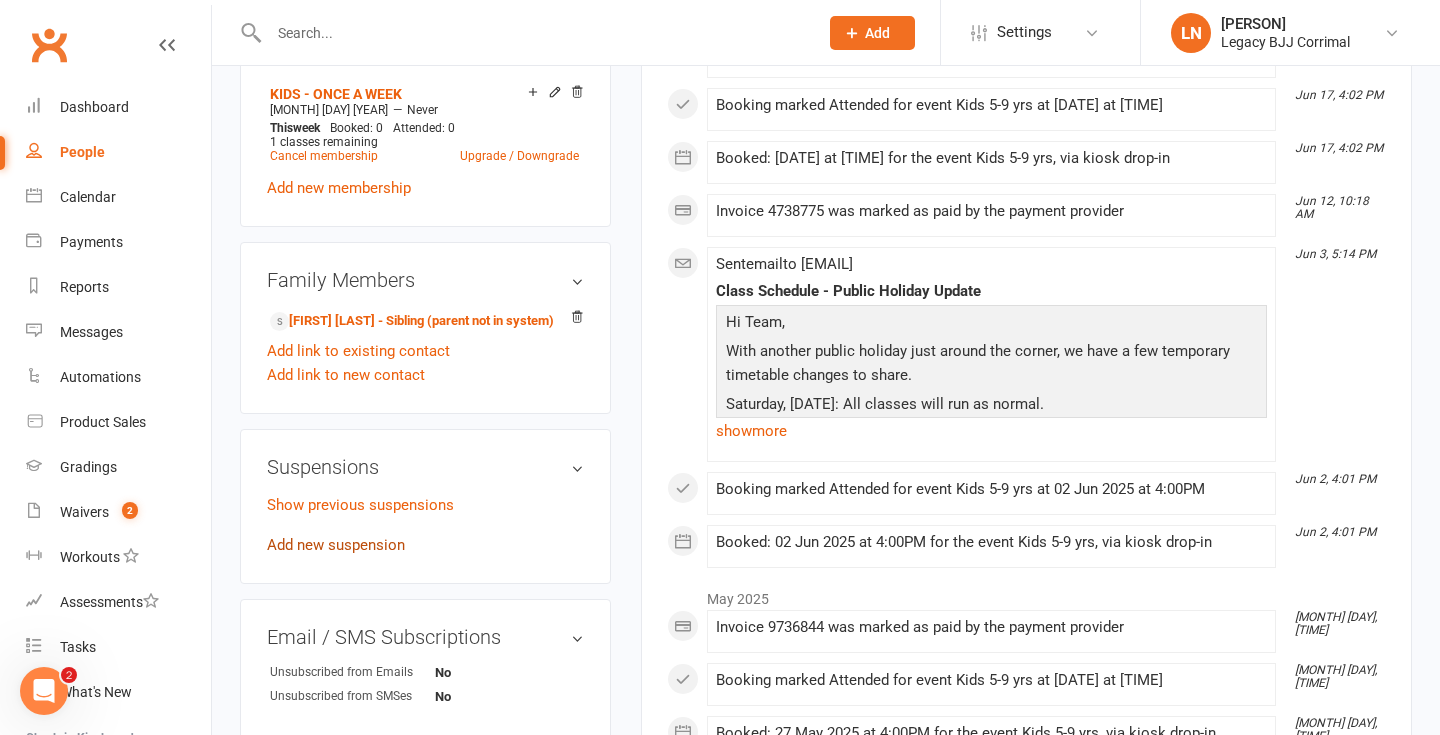 click on "Add new suspension" at bounding box center (336, 545) 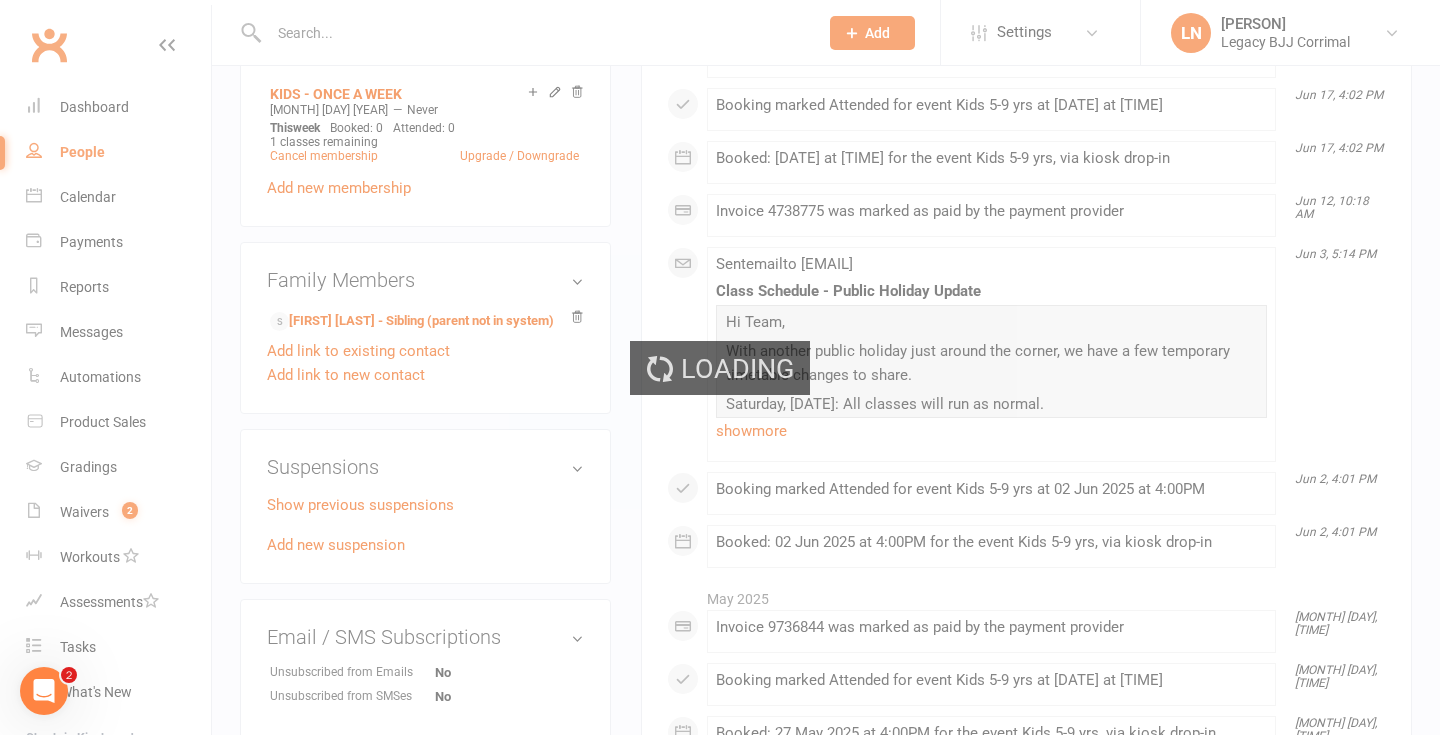 scroll, scrollTop: 0, scrollLeft: 0, axis: both 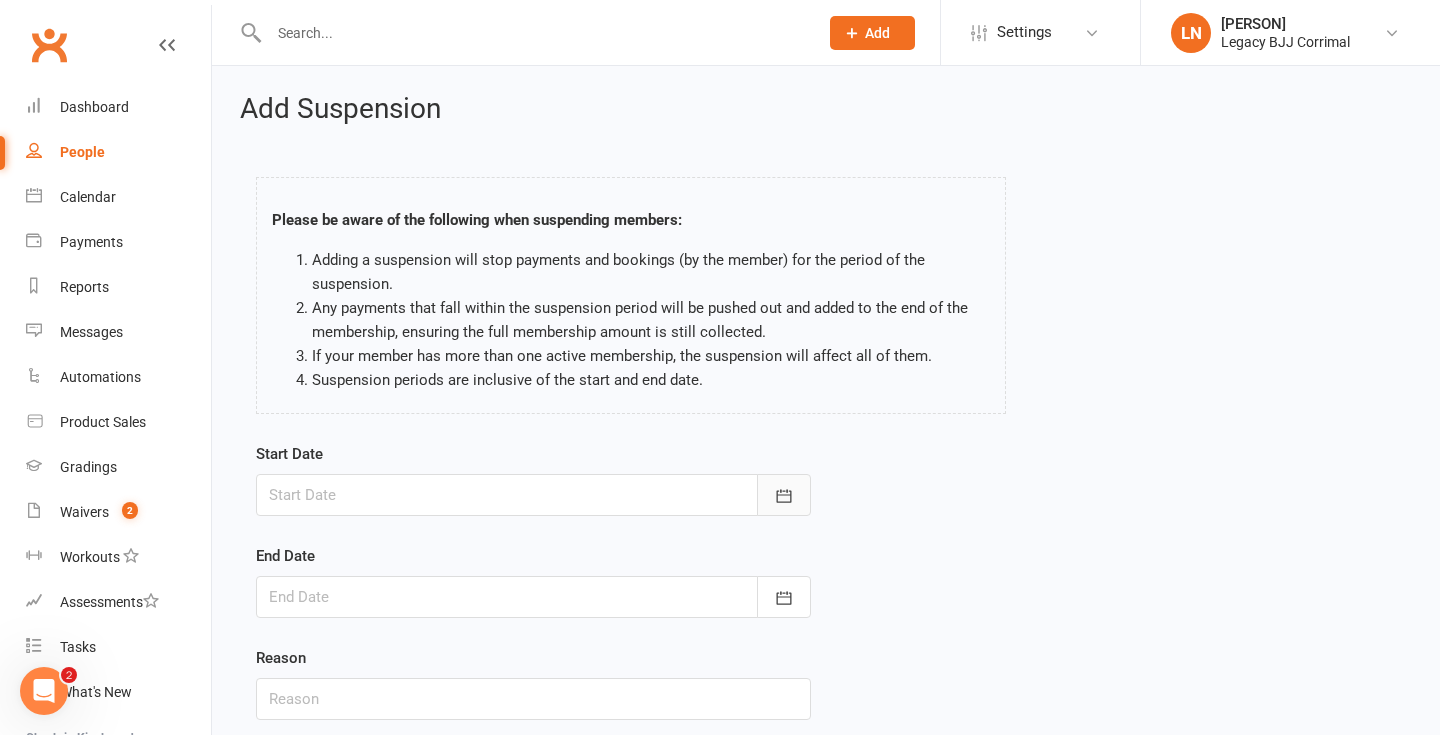 click 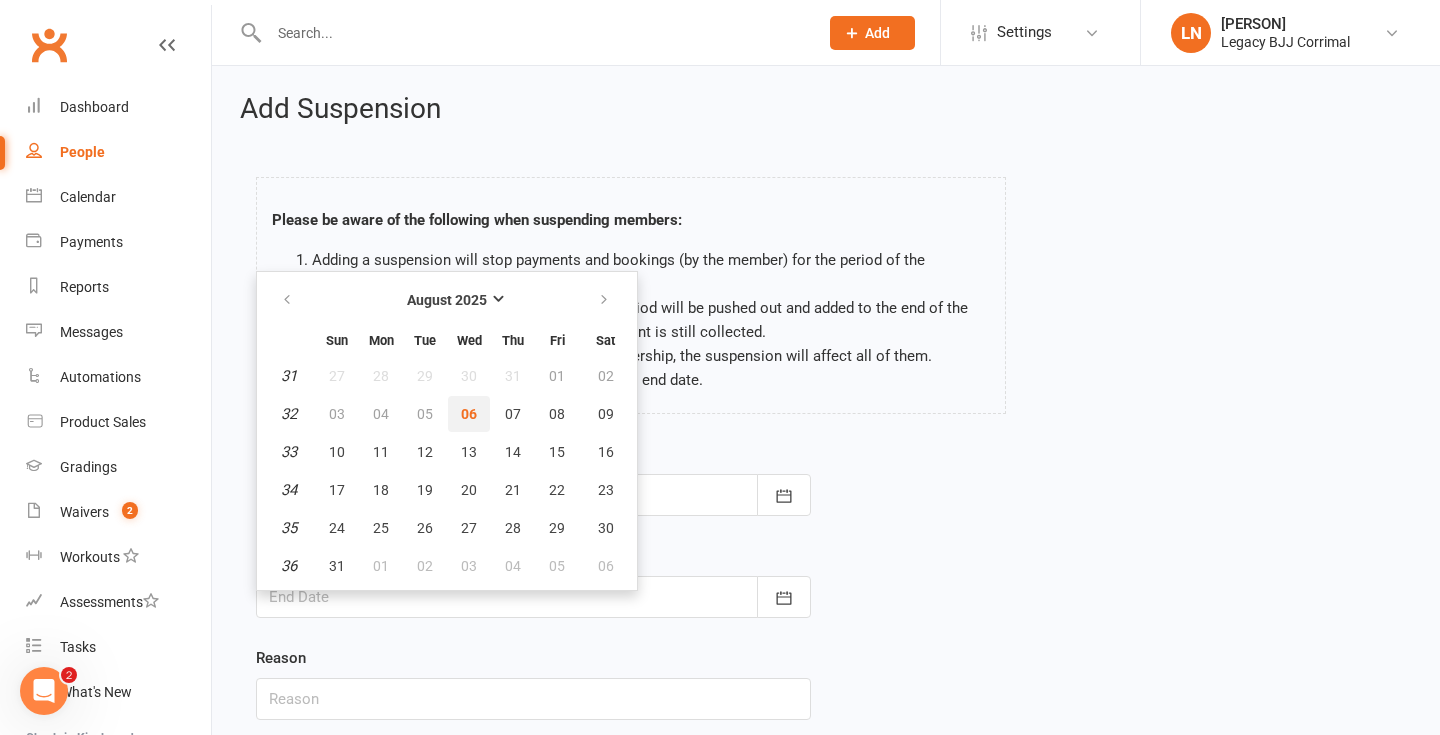 click on "06" at bounding box center (469, 414) 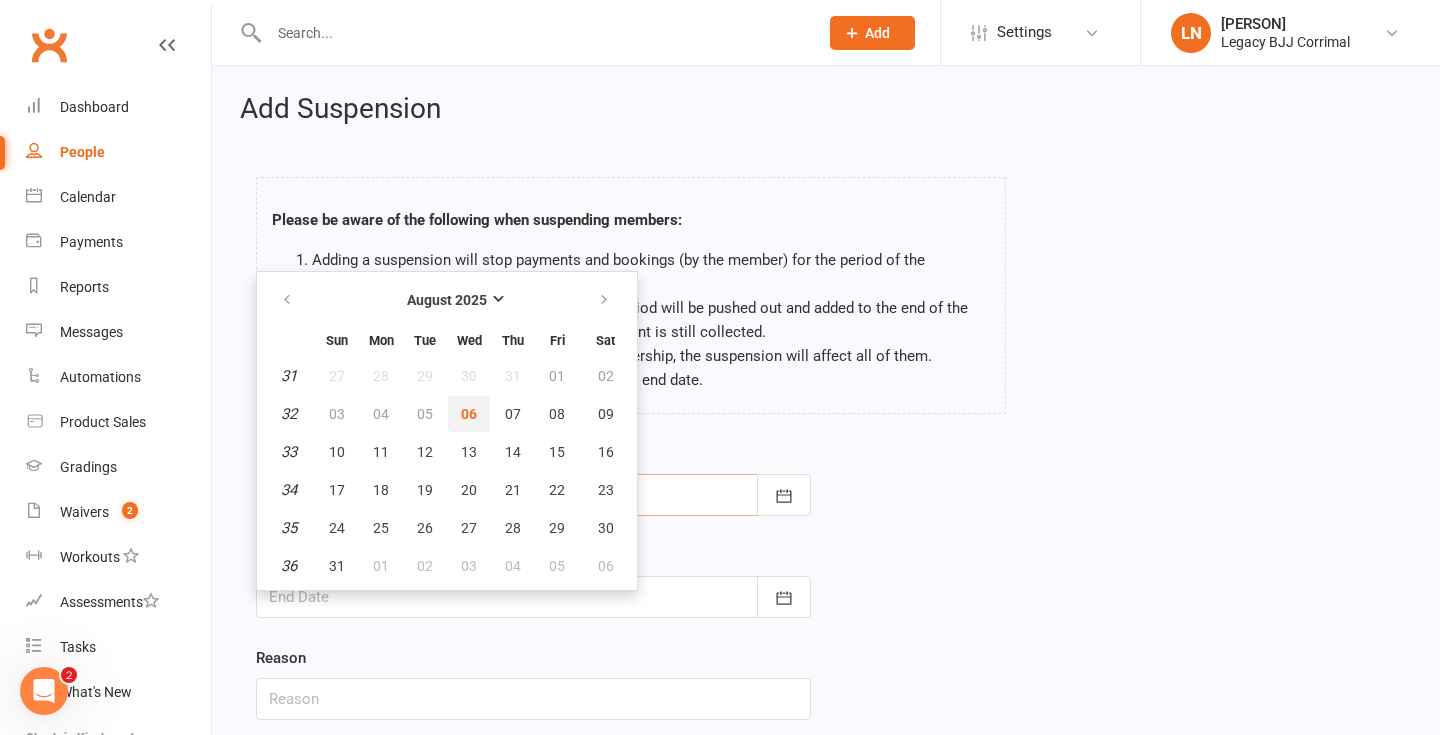 type on "06 Aug 2025" 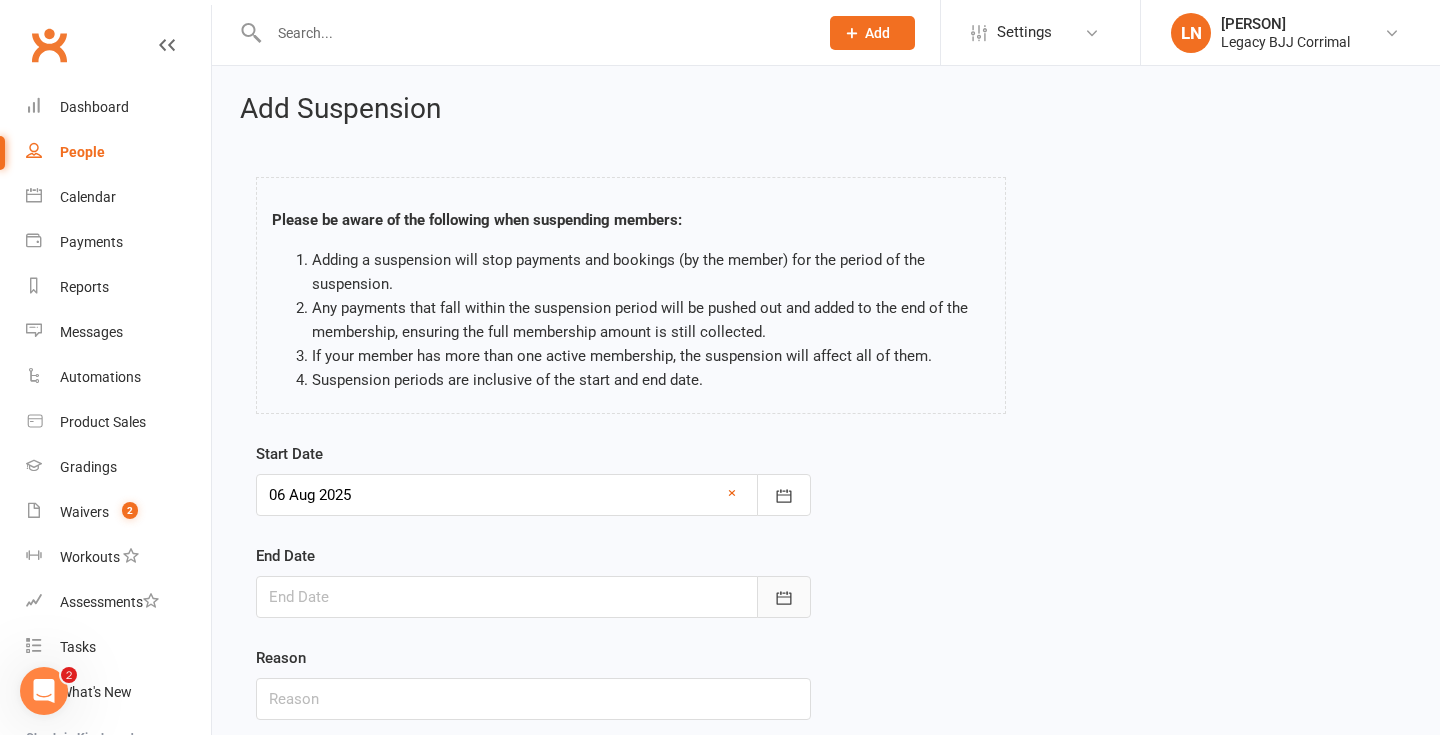 click at bounding box center (784, 597) 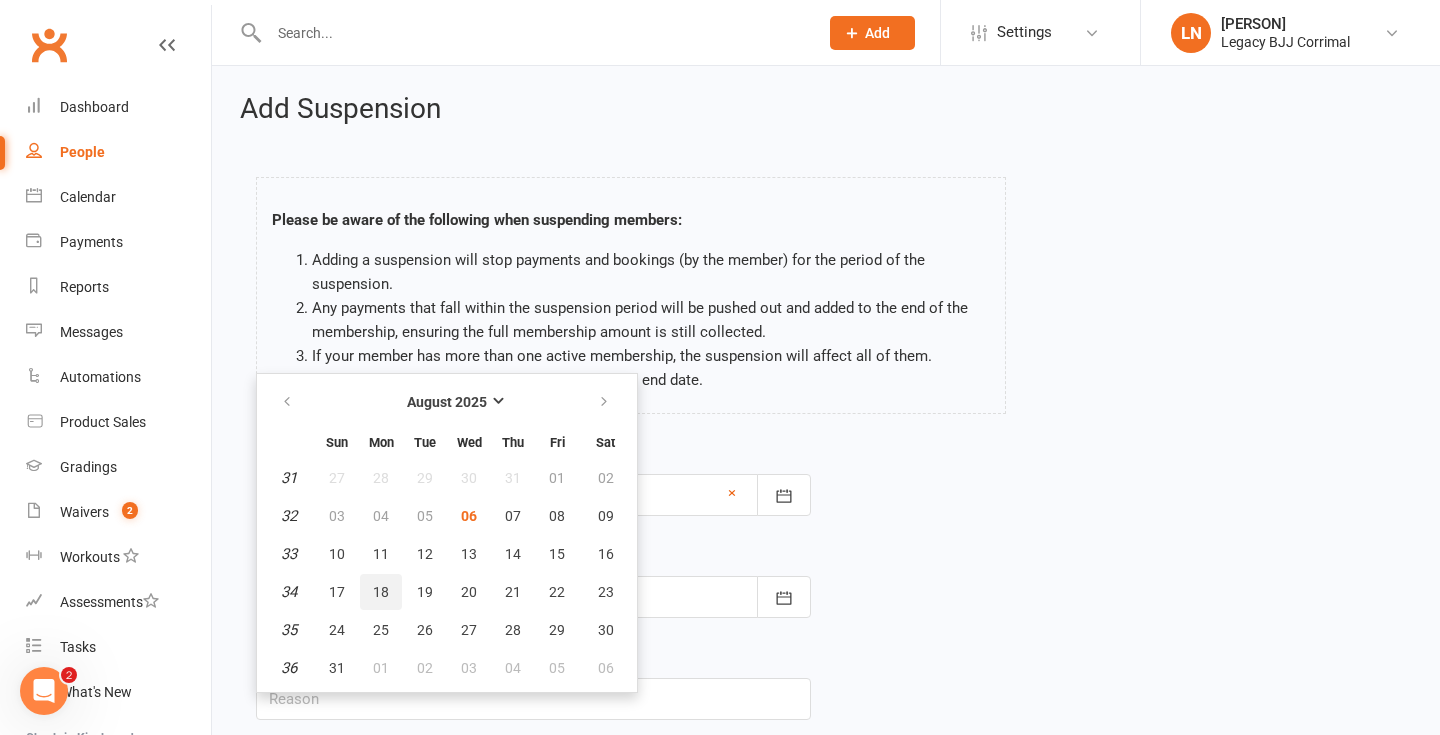click on "18" at bounding box center [381, 592] 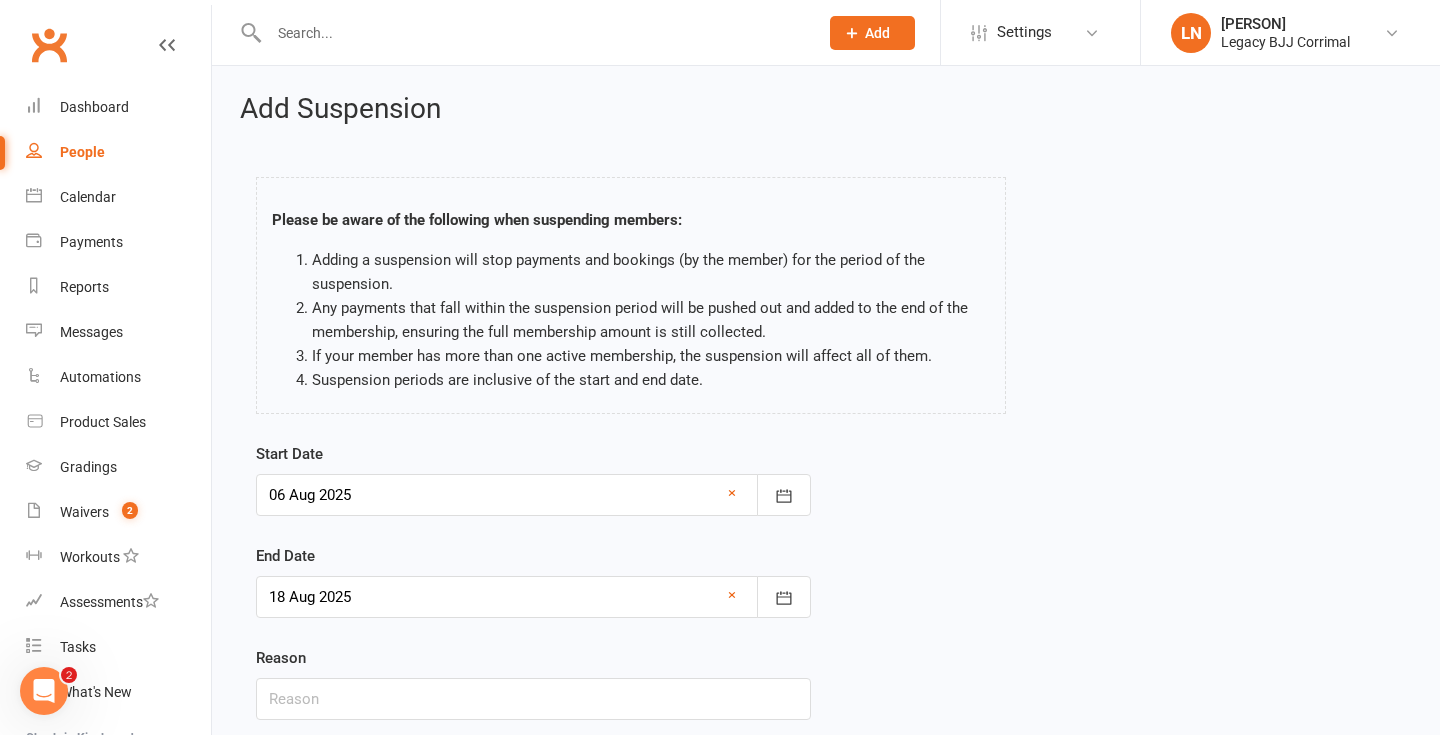 scroll, scrollTop: 144, scrollLeft: 0, axis: vertical 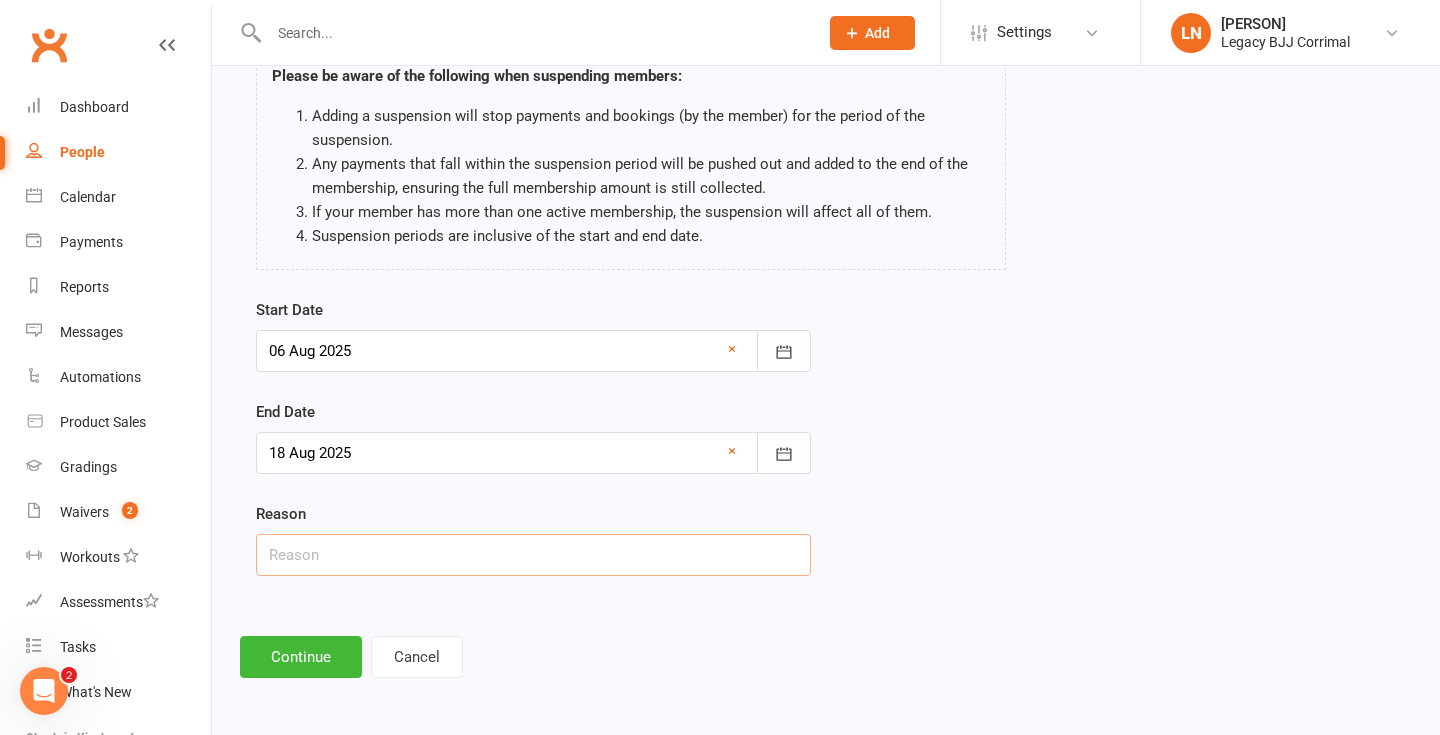 click at bounding box center (533, 555) 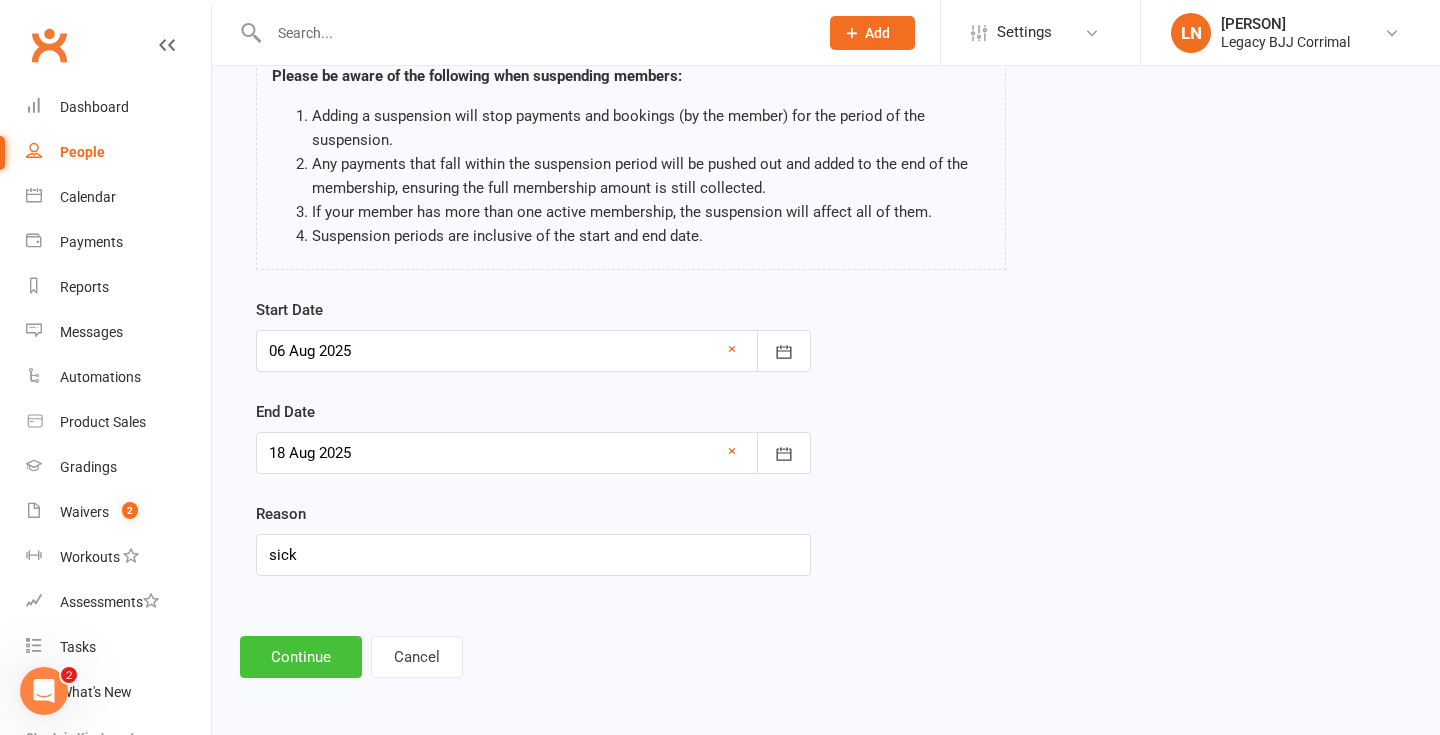 click on "Continue" at bounding box center (301, 657) 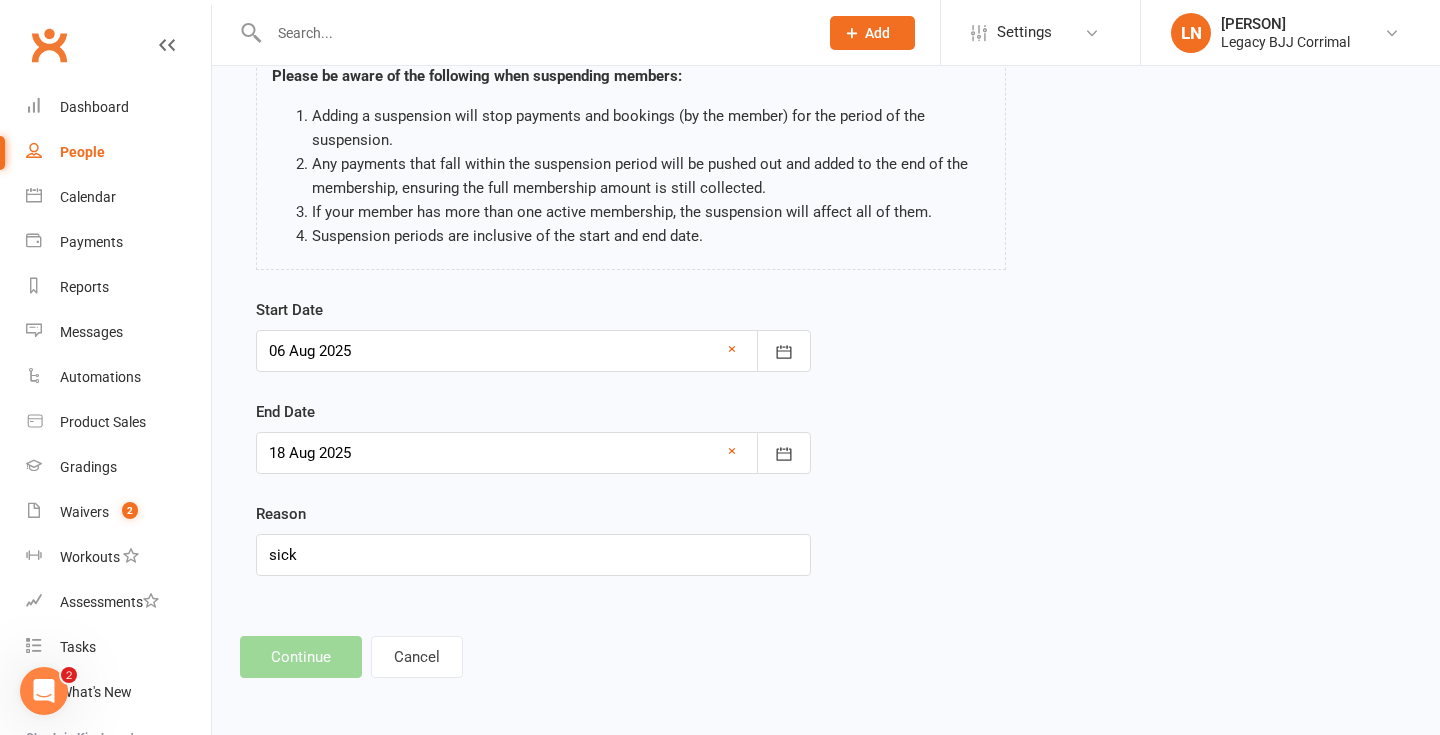 scroll, scrollTop: 0, scrollLeft: 0, axis: both 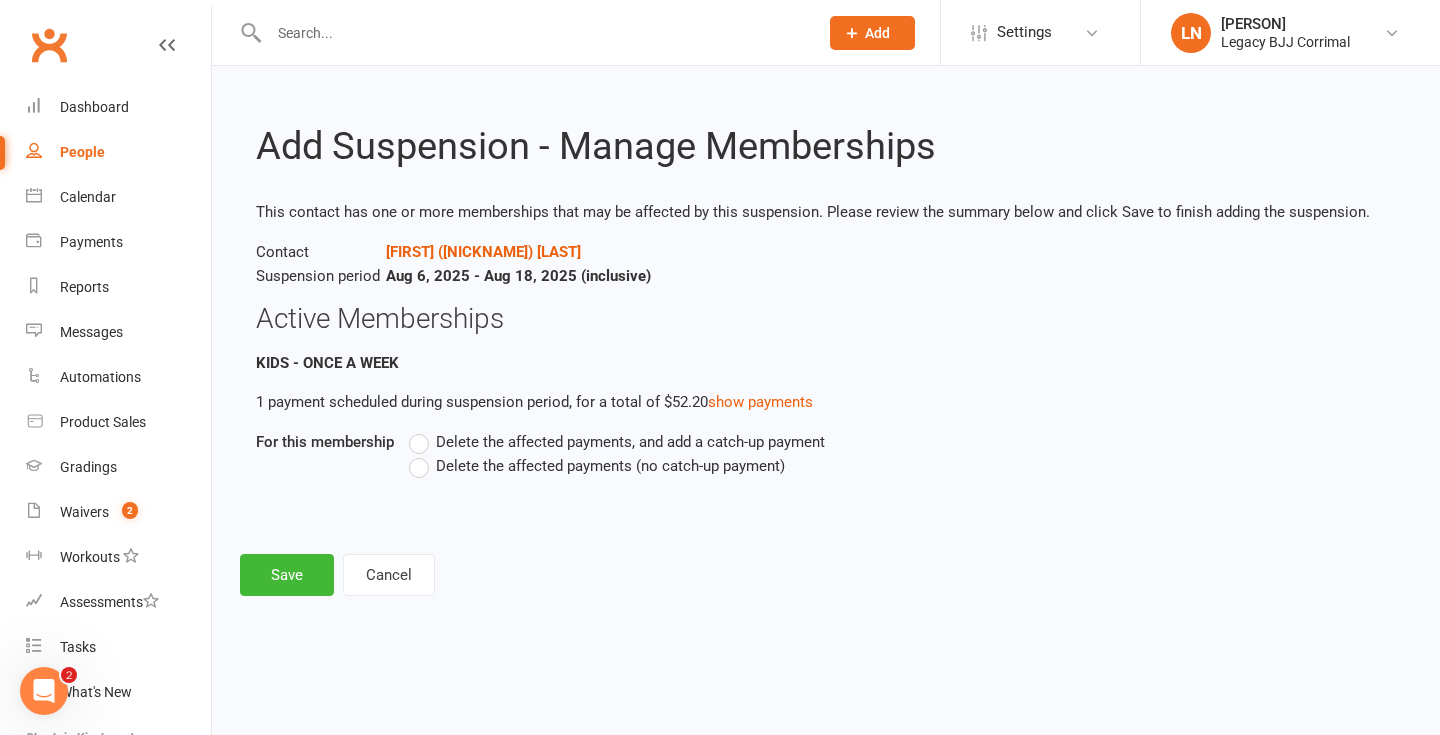 click on "Delete the affected payments, and add a catch-up payment" at bounding box center [630, 440] 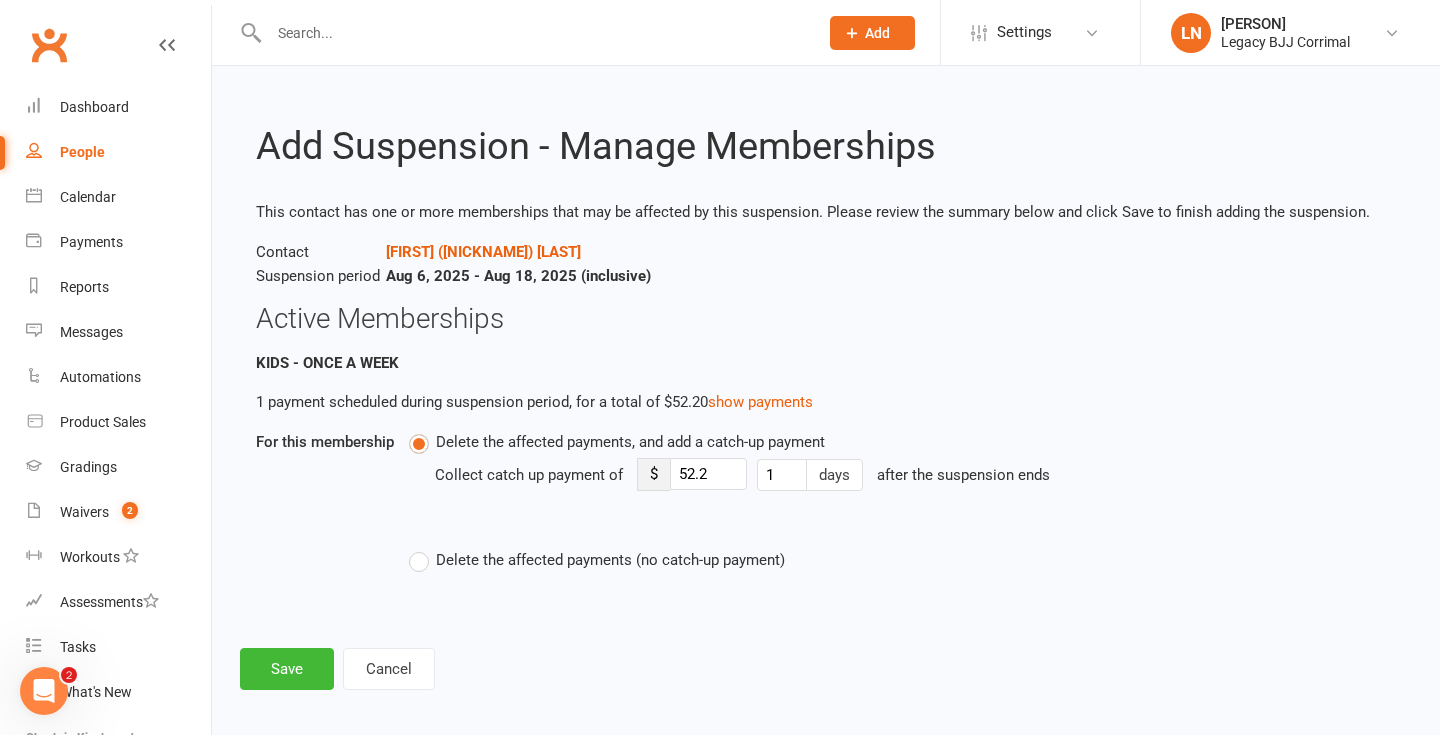click on "Delete the affected payments (no catch-up payment)" at bounding box center (597, 560) 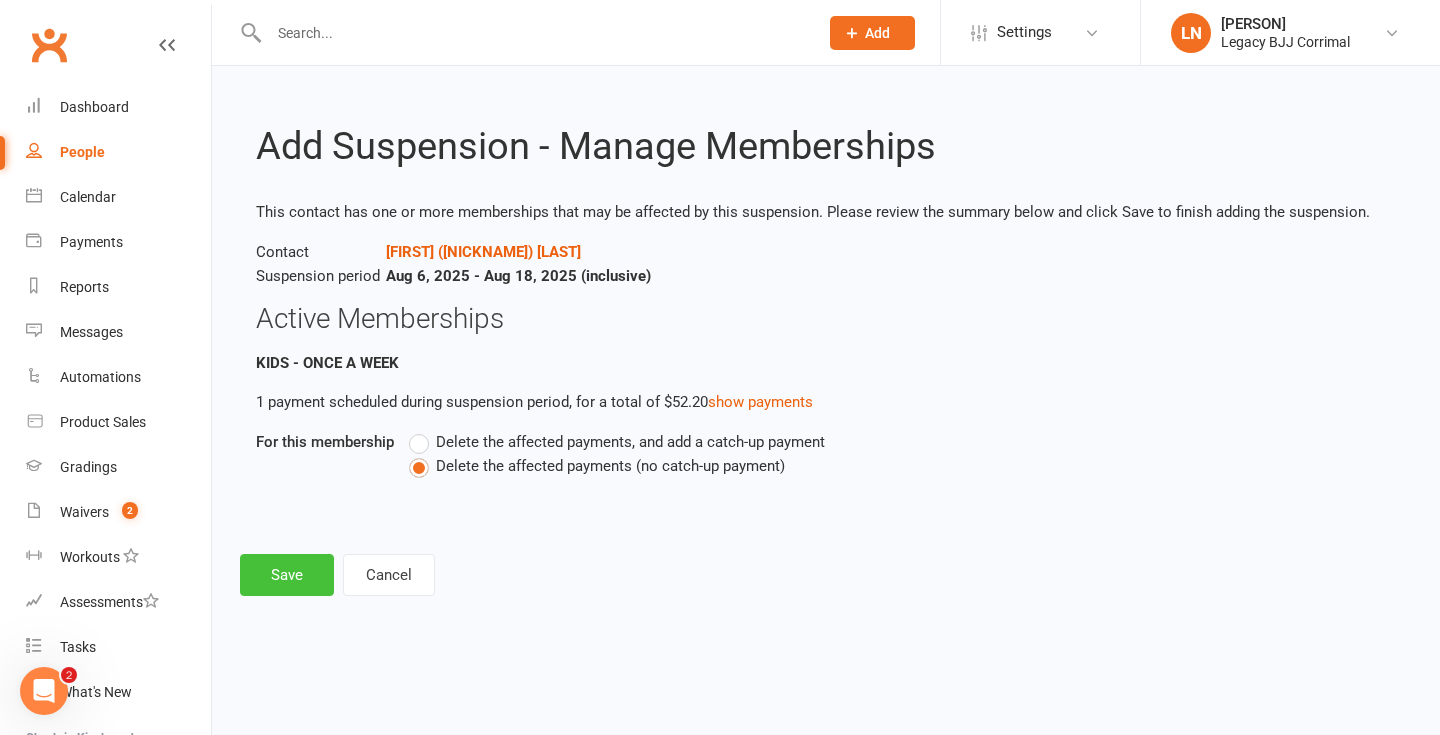 click on "Save" at bounding box center (287, 575) 